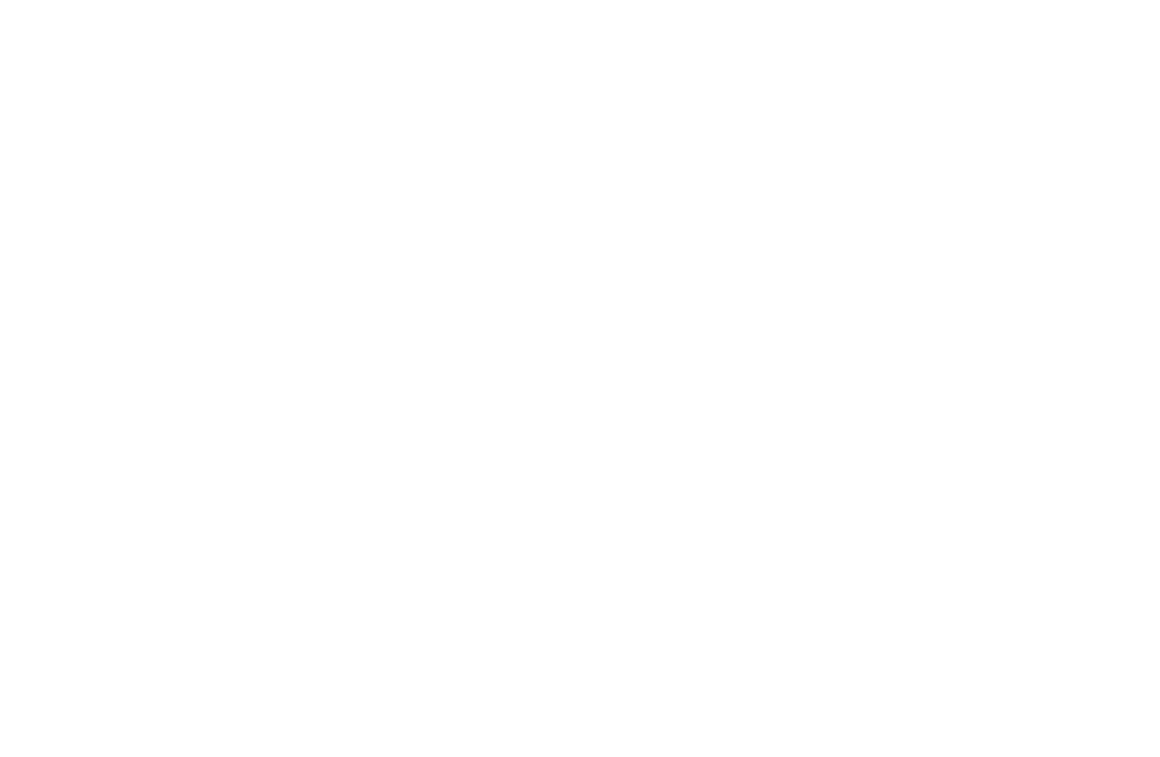 scroll, scrollTop: 0, scrollLeft: 0, axis: both 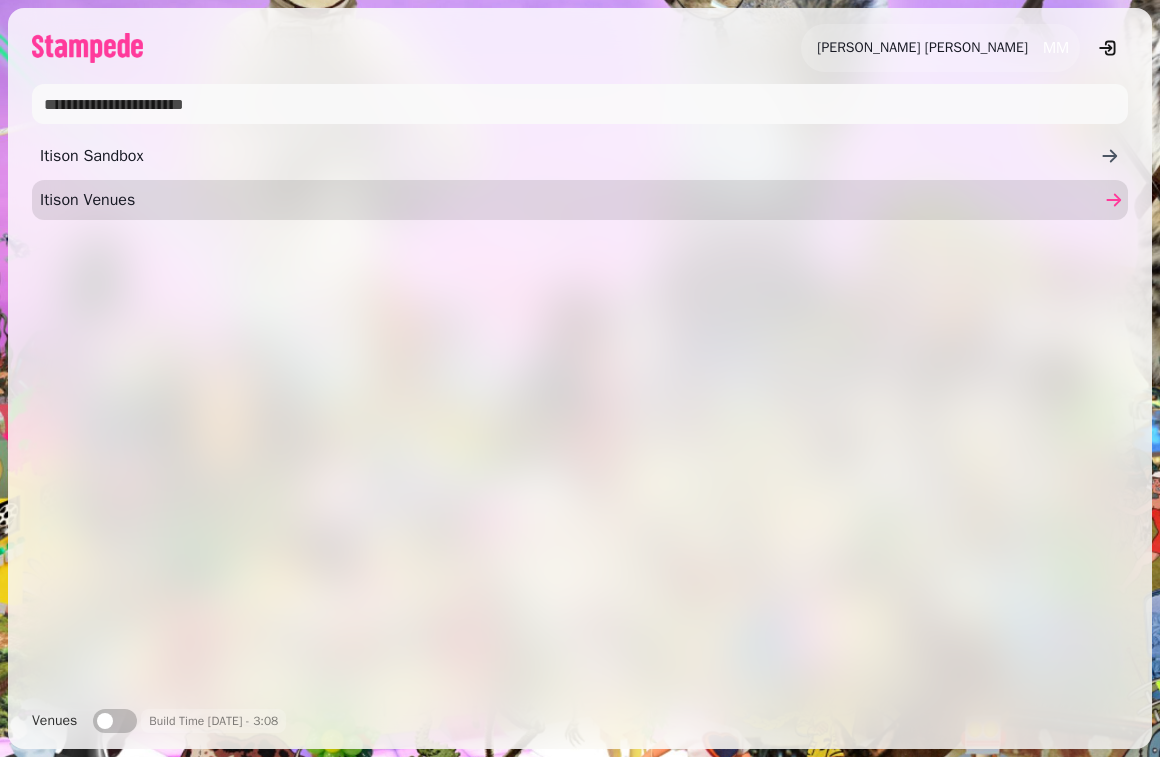 click on "Itison Venues" at bounding box center (570, 200) 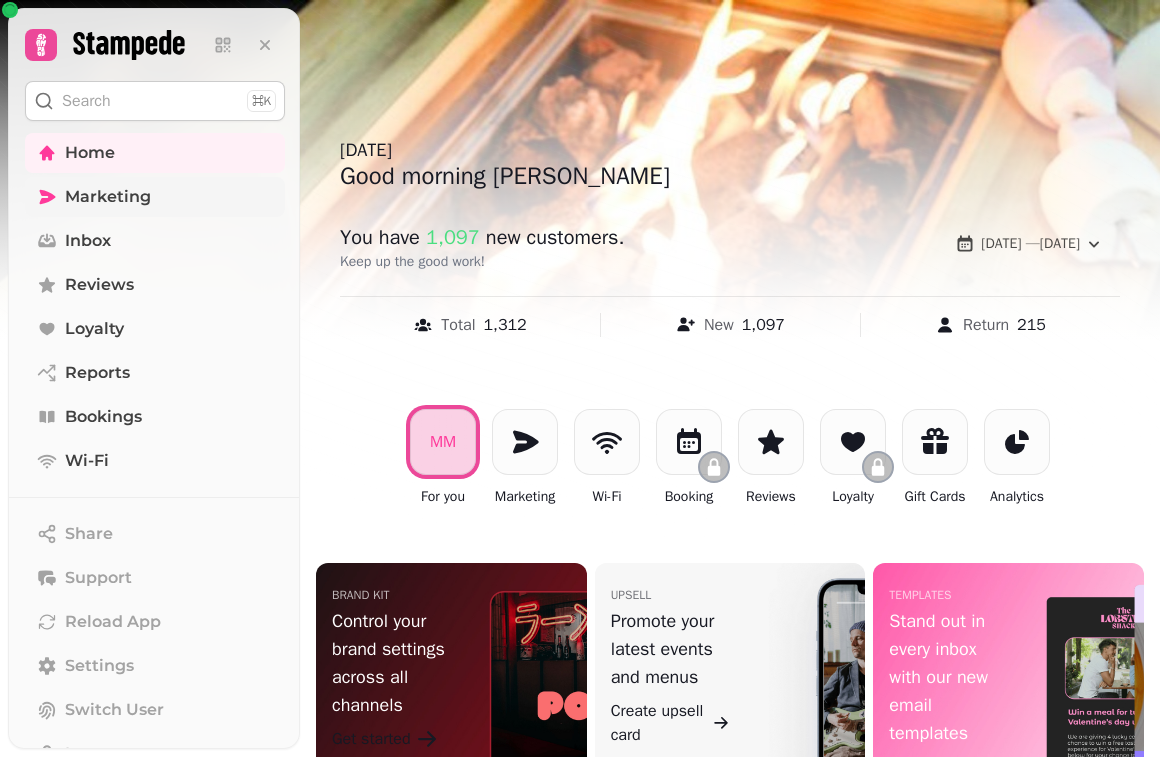 click on "Marketing" at bounding box center (155, 197) 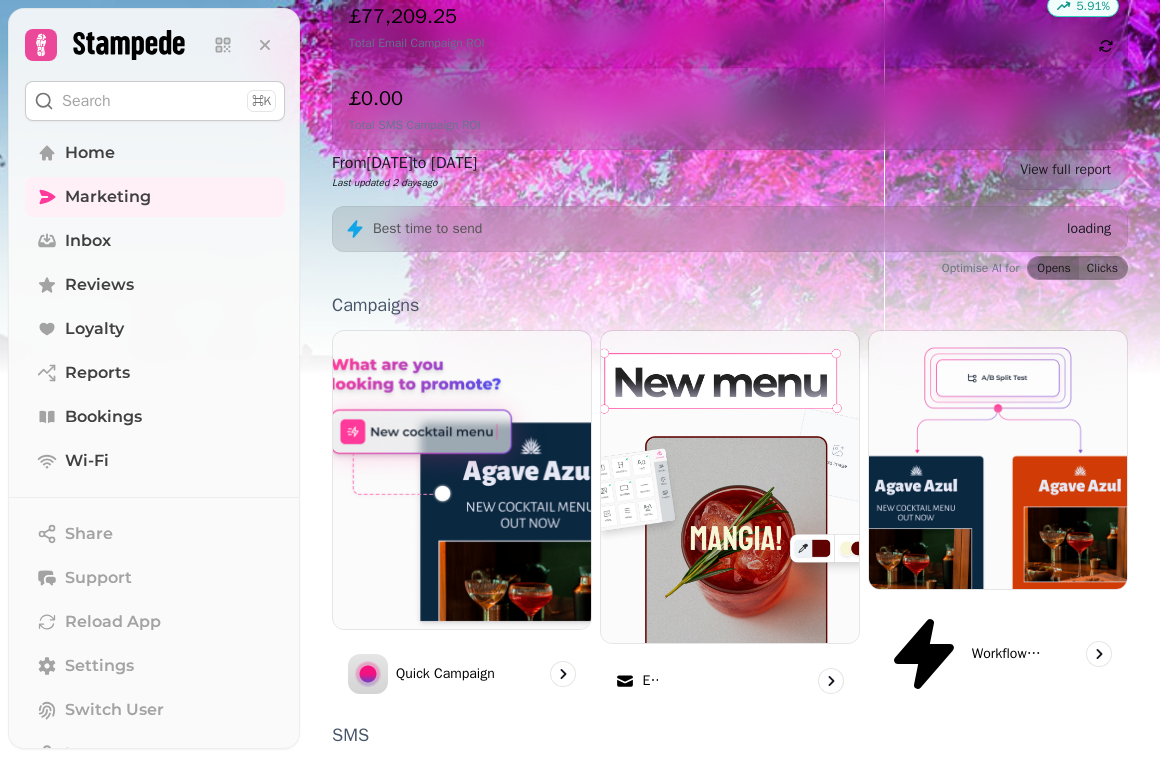scroll, scrollTop: 351, scrollLeft: 0, axis: vertical 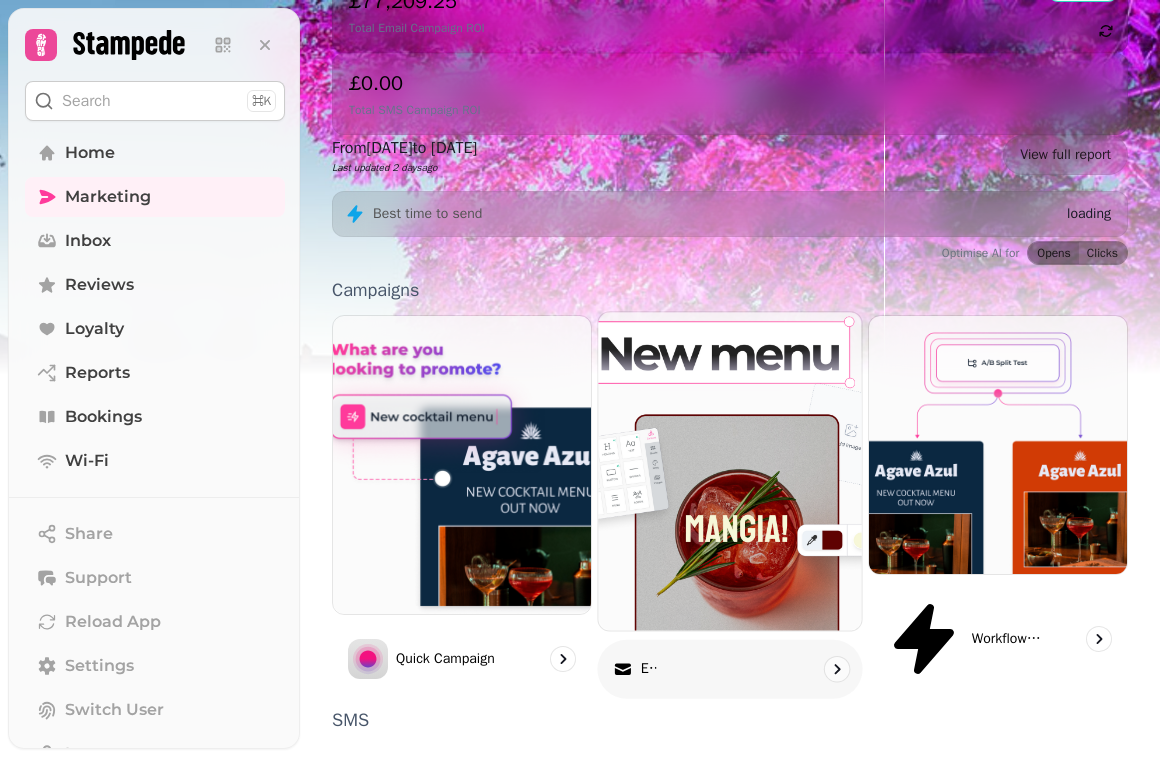 click on "Email" at bounding box center [729, 668] 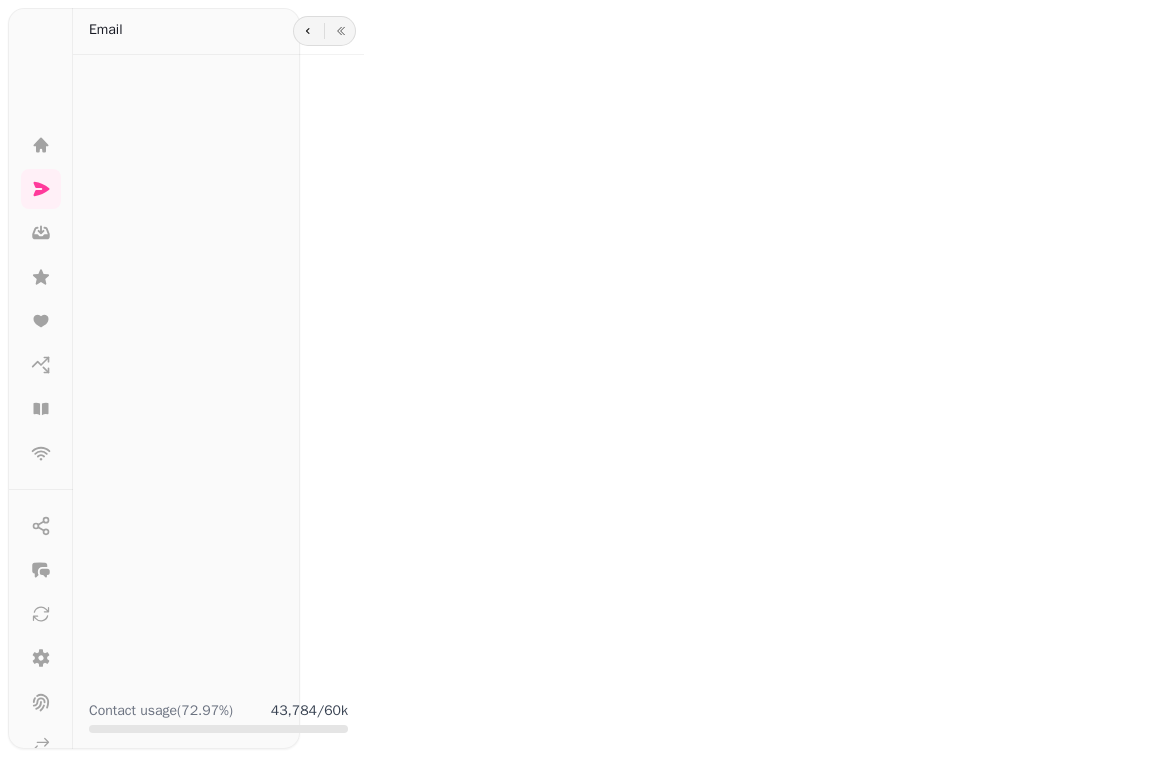 scroll, scrollTop: 0, scrollLeft: 0, axis: both 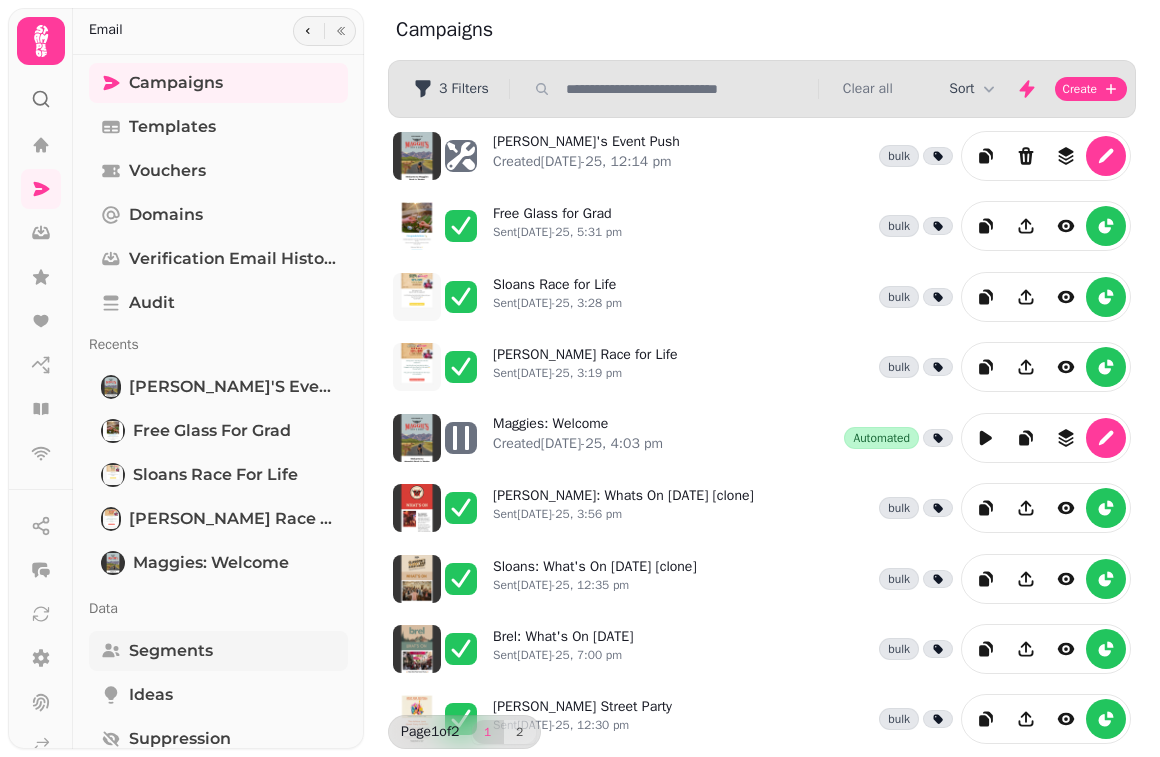 click on "Segments" at bounding box center (171, 651) 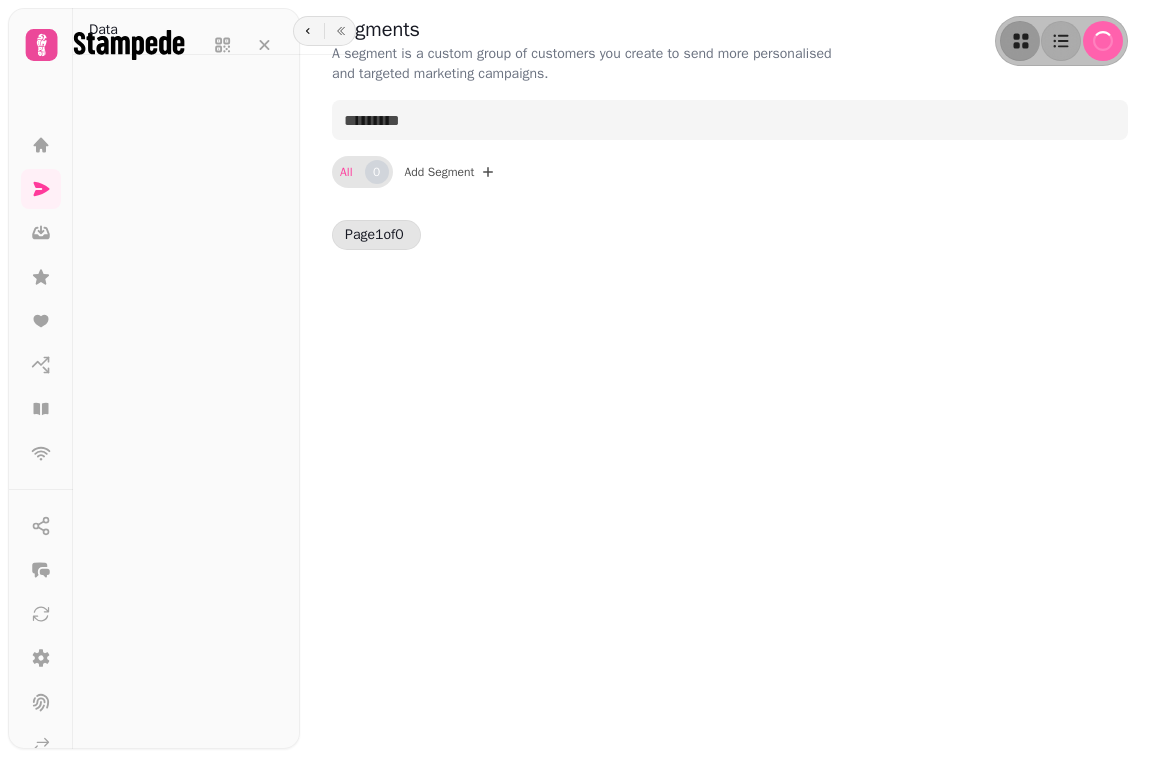 scroll, scrollTop: 0, scrollLeft: 0, axis: both 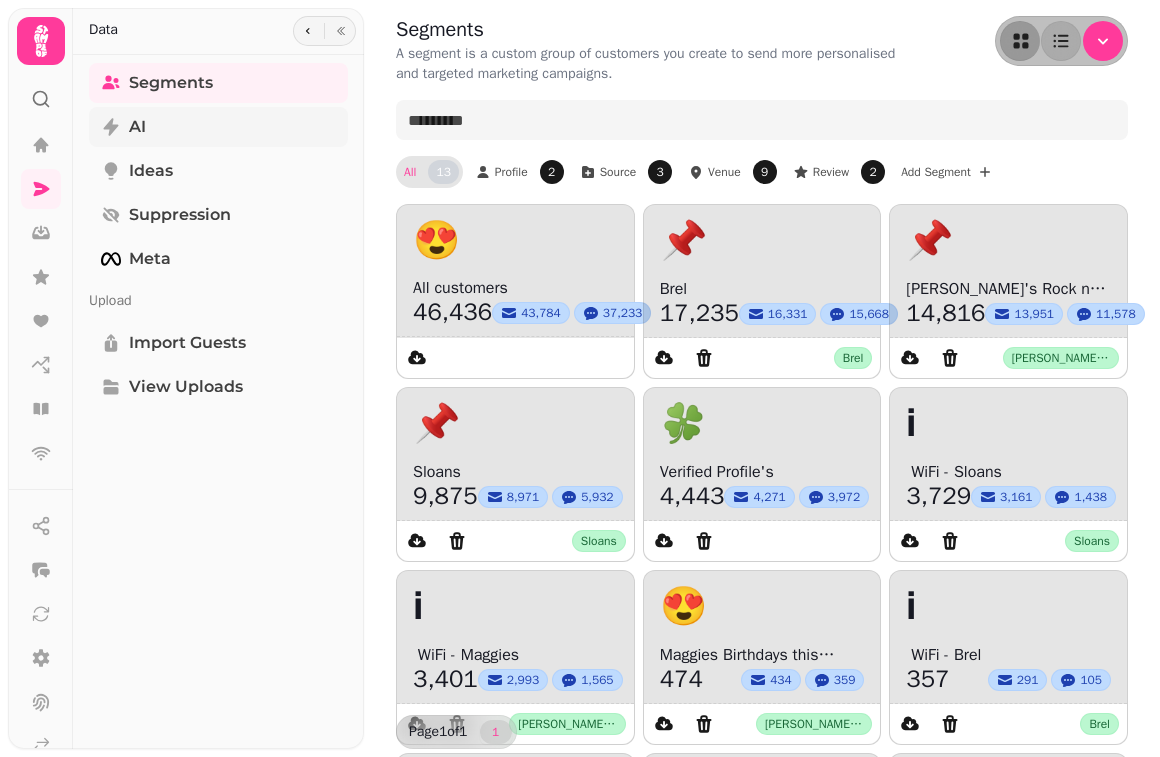 click on "AI" at bounding box center [218, 127] 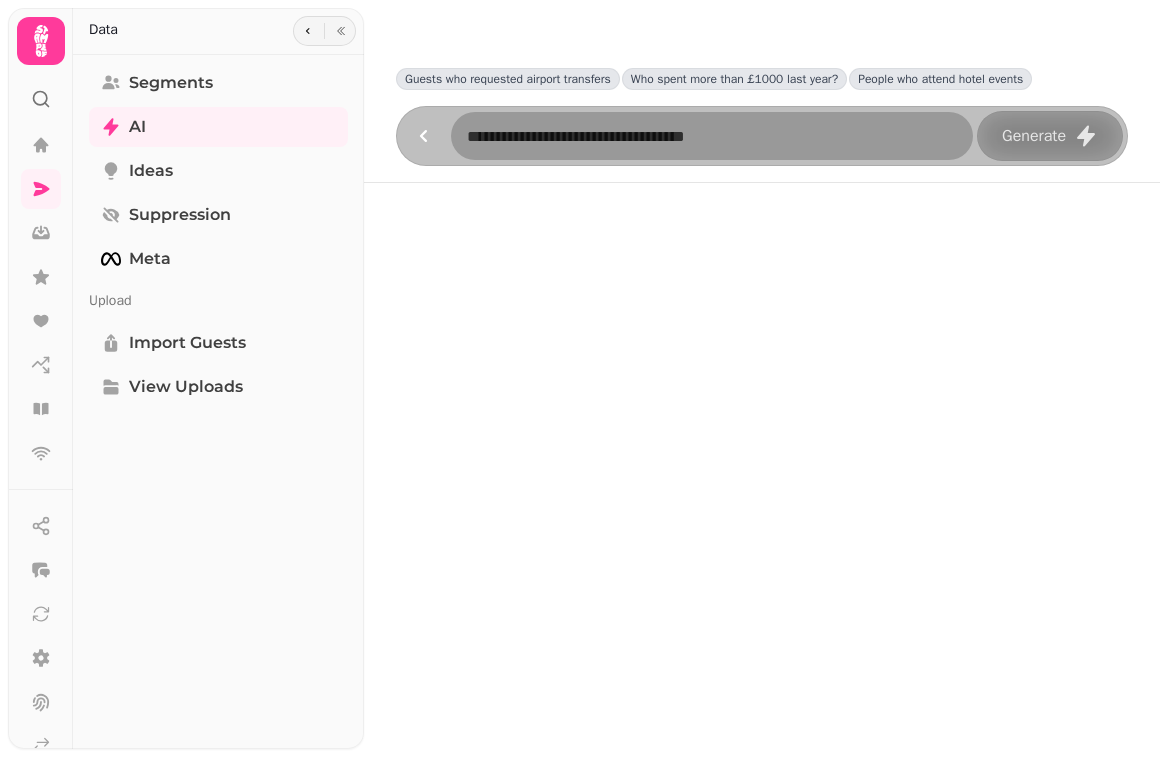 click at bounding box center [712, 136] 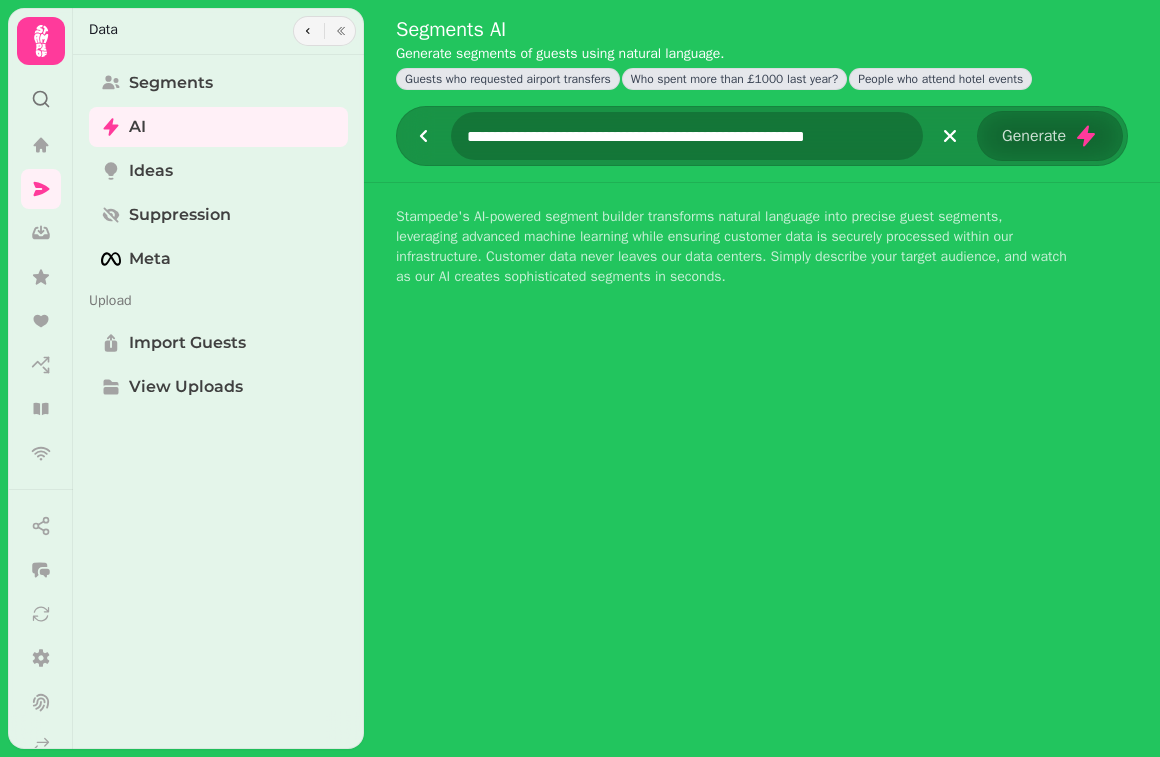 scroll, scrollTop: 0, scrollLeft: 0, axis: both 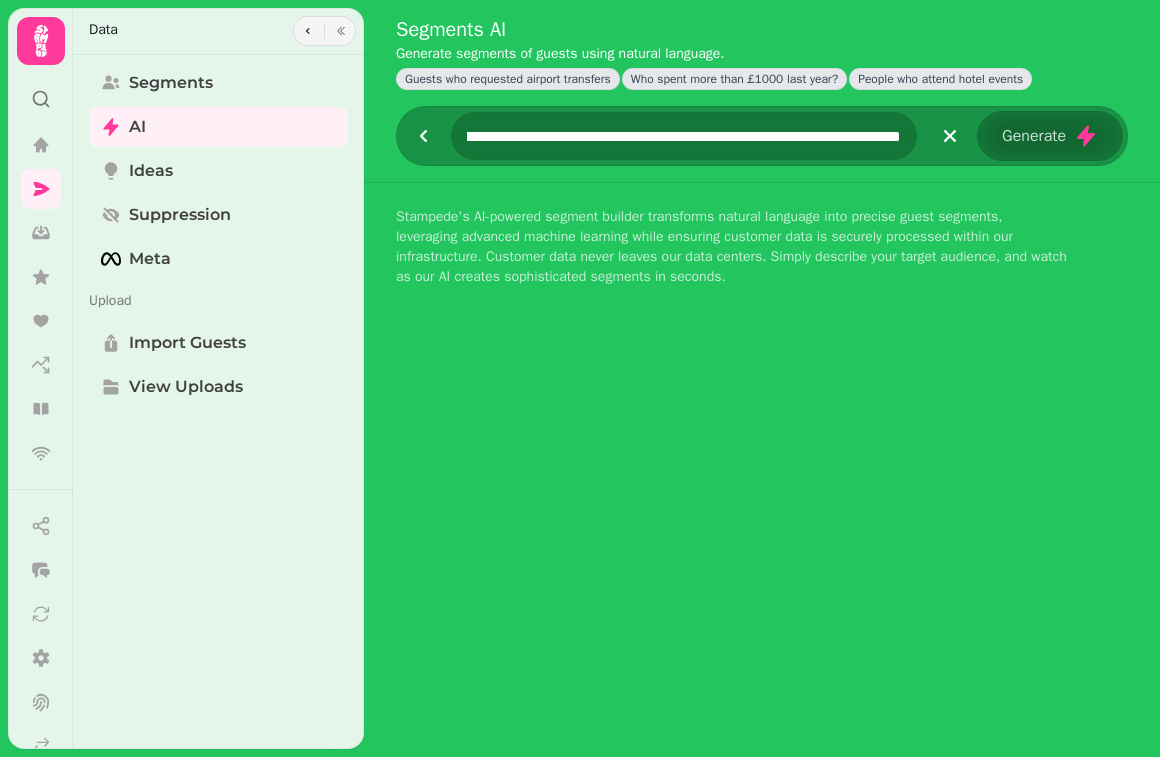 type on "**********" 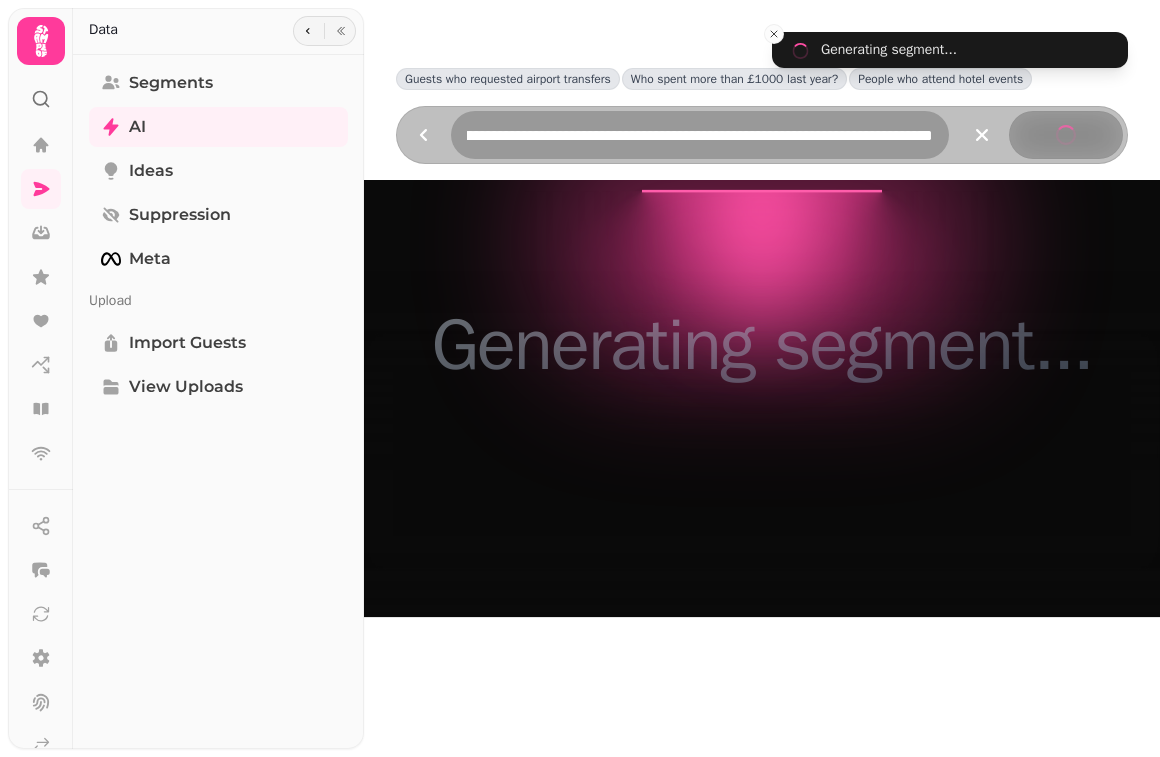 scroll, scrollTop: 0, scrollLeft: 150, axis: horizontal 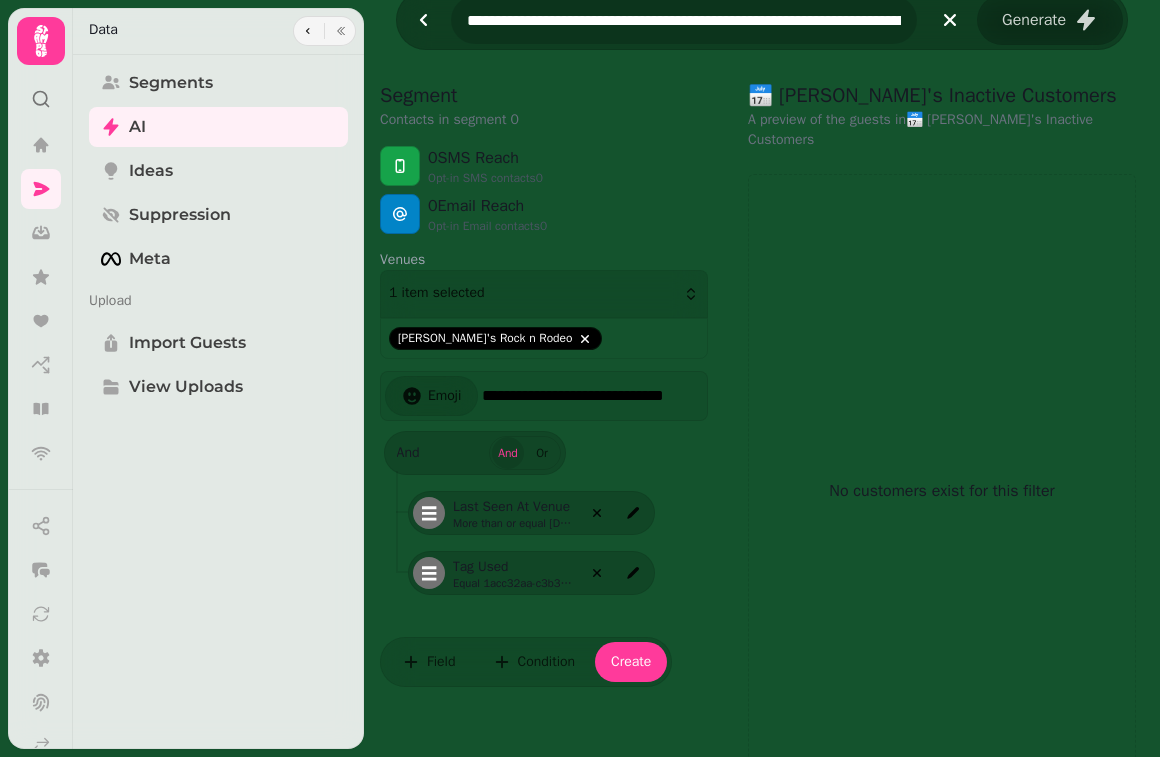 click on "Last seen at venue" at bounding box center [513, 507] 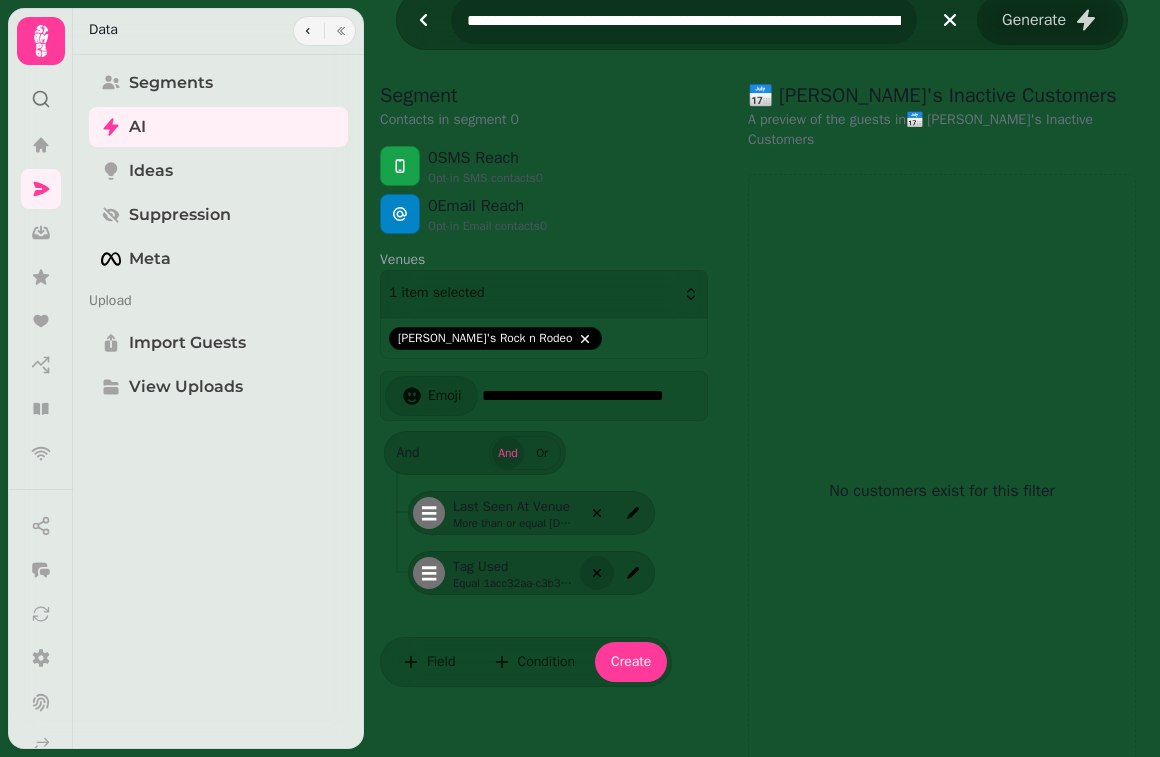 click 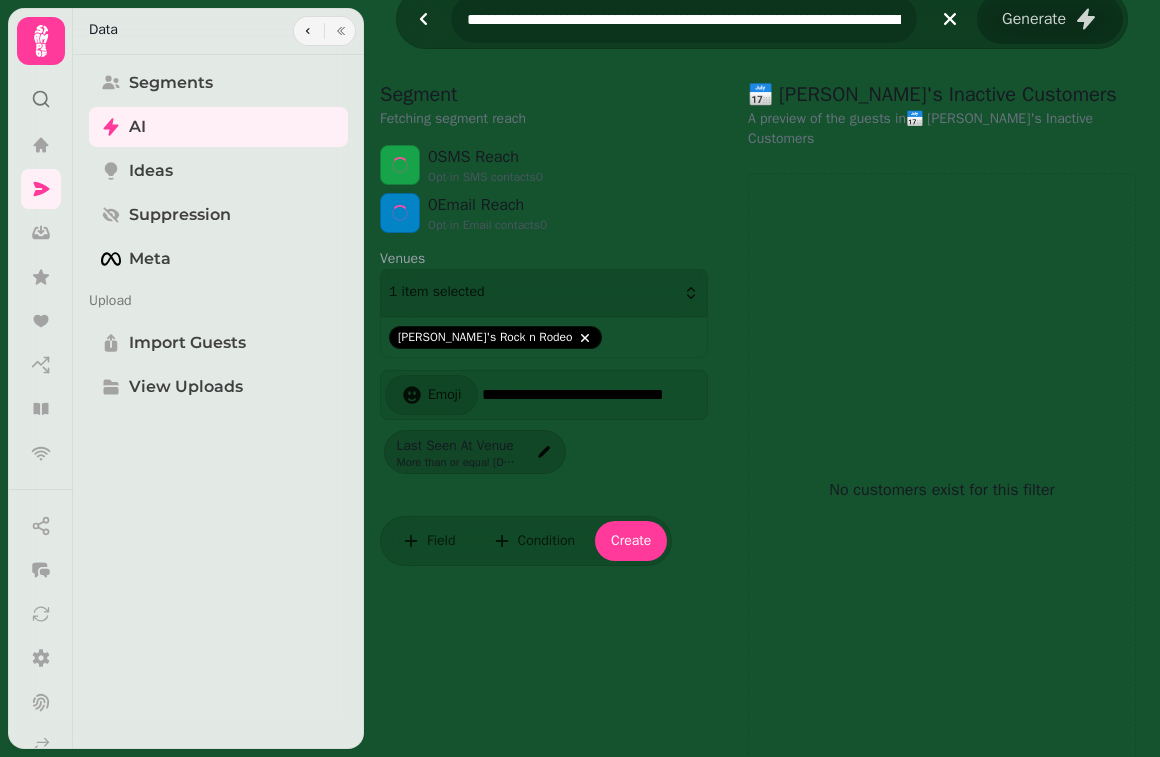 scroll, scrollTop: 0, scrollLeft: 0, axis: both 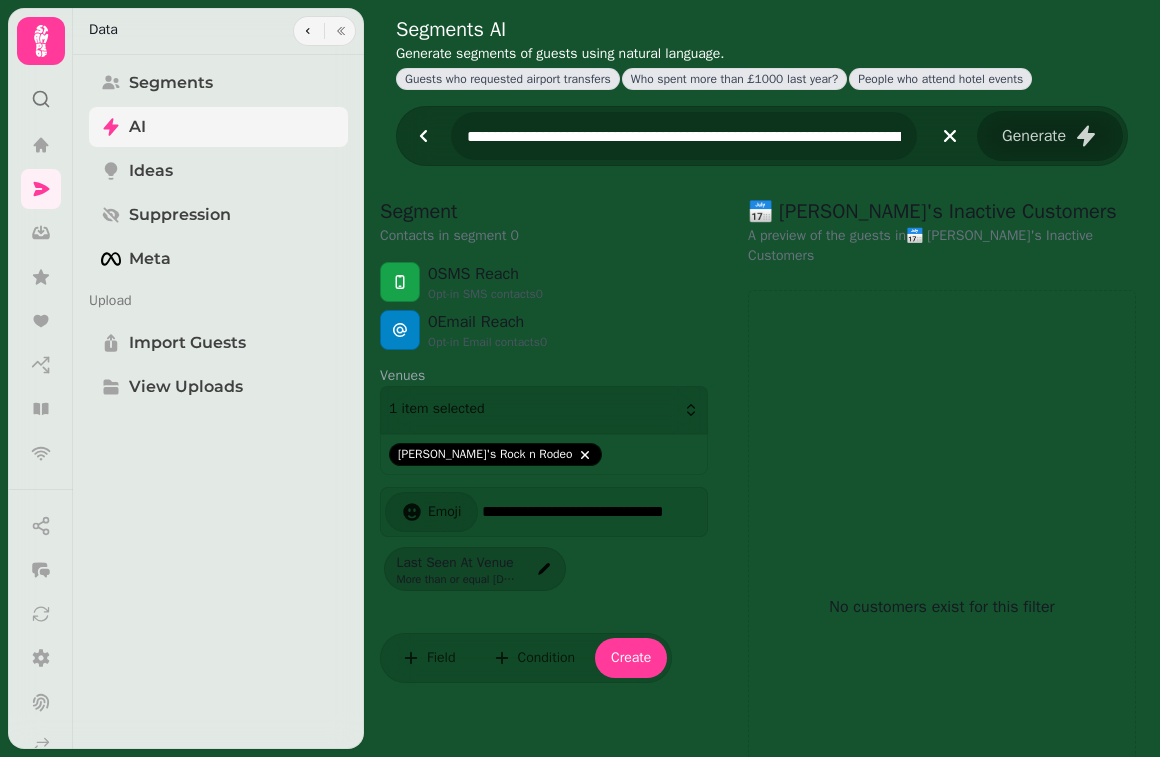click on "AI" at bounding box center [218, 127] 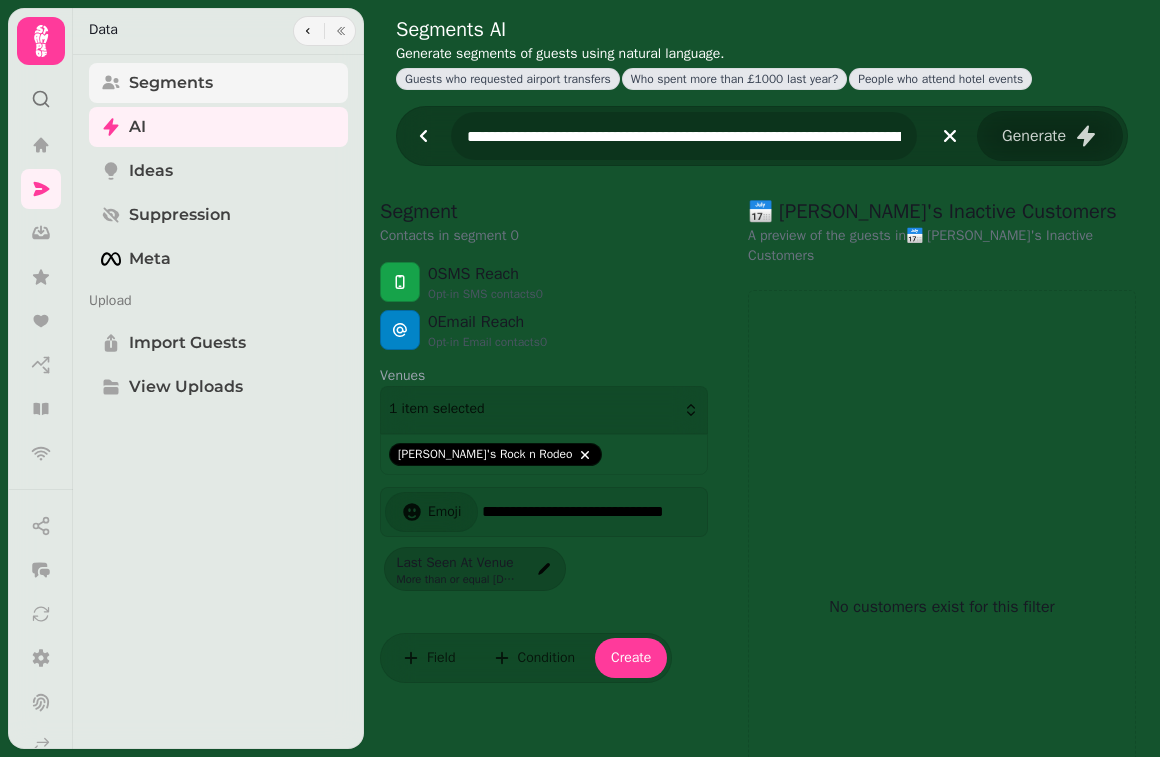 click on "Segments" at bounding box center [171, 83] 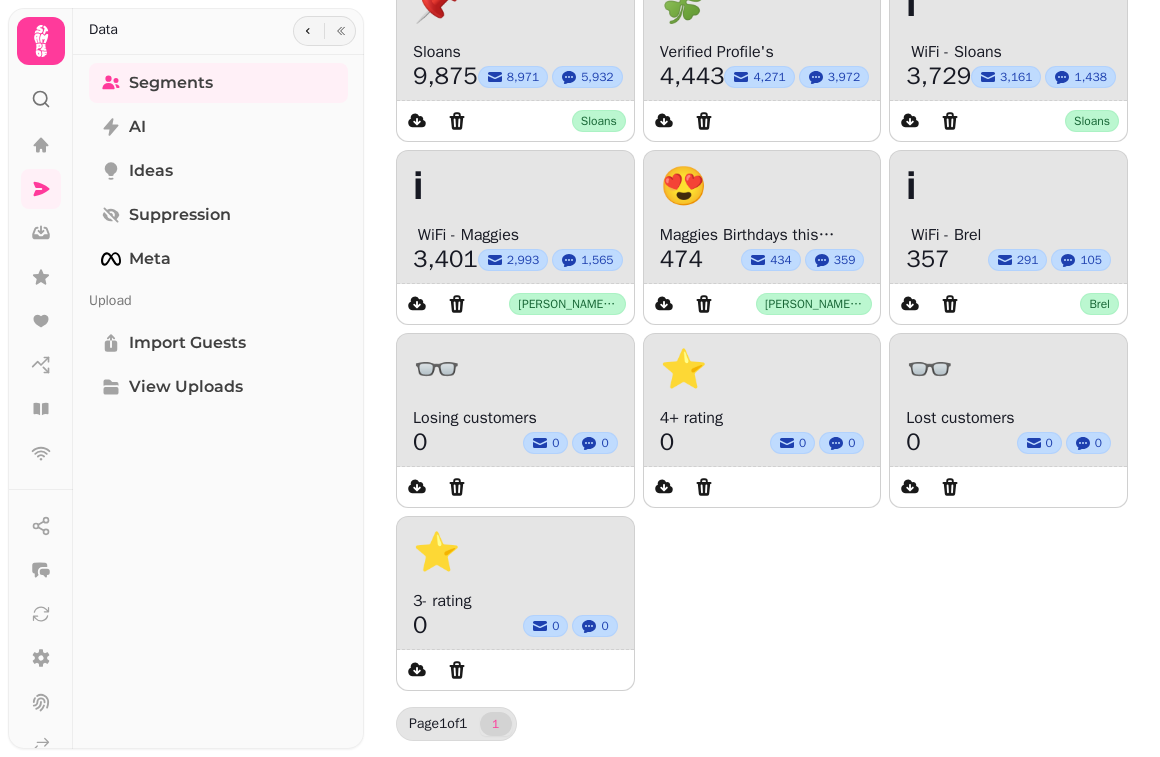 scroll, scrollTop: 0, scrollLeft: 0, axis: both 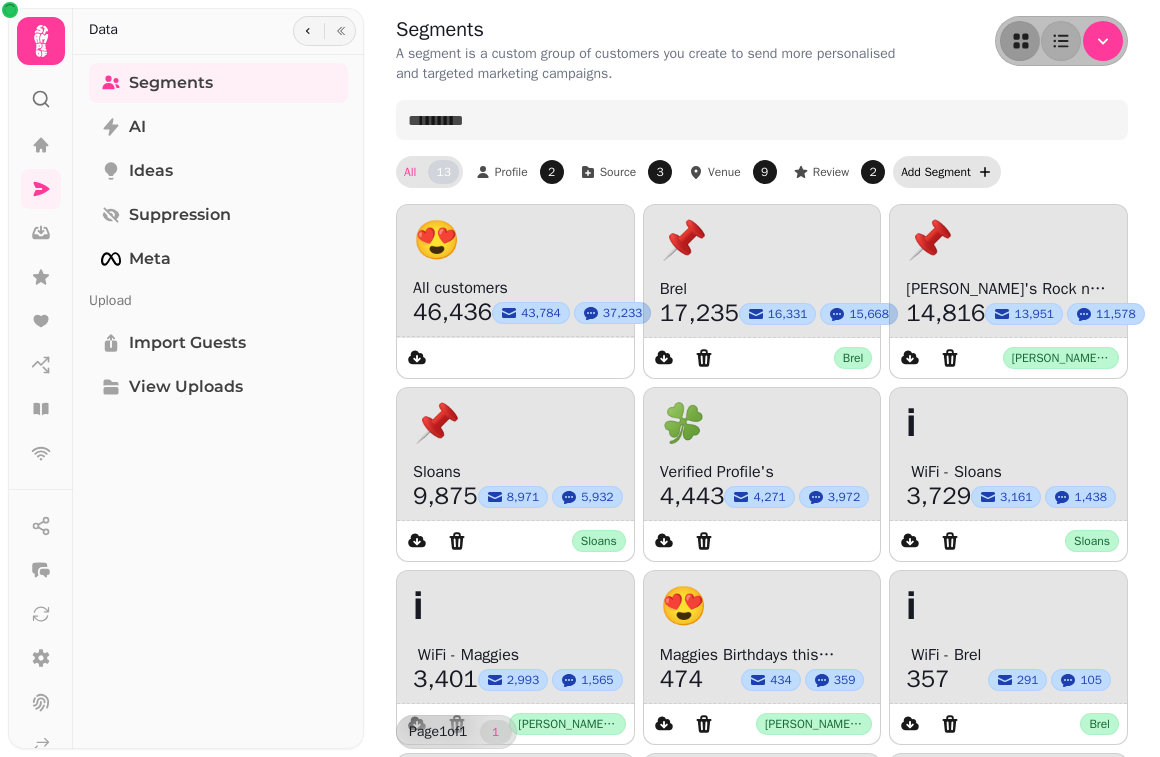 click on "Add Segment" at bounding box center (947, 172) 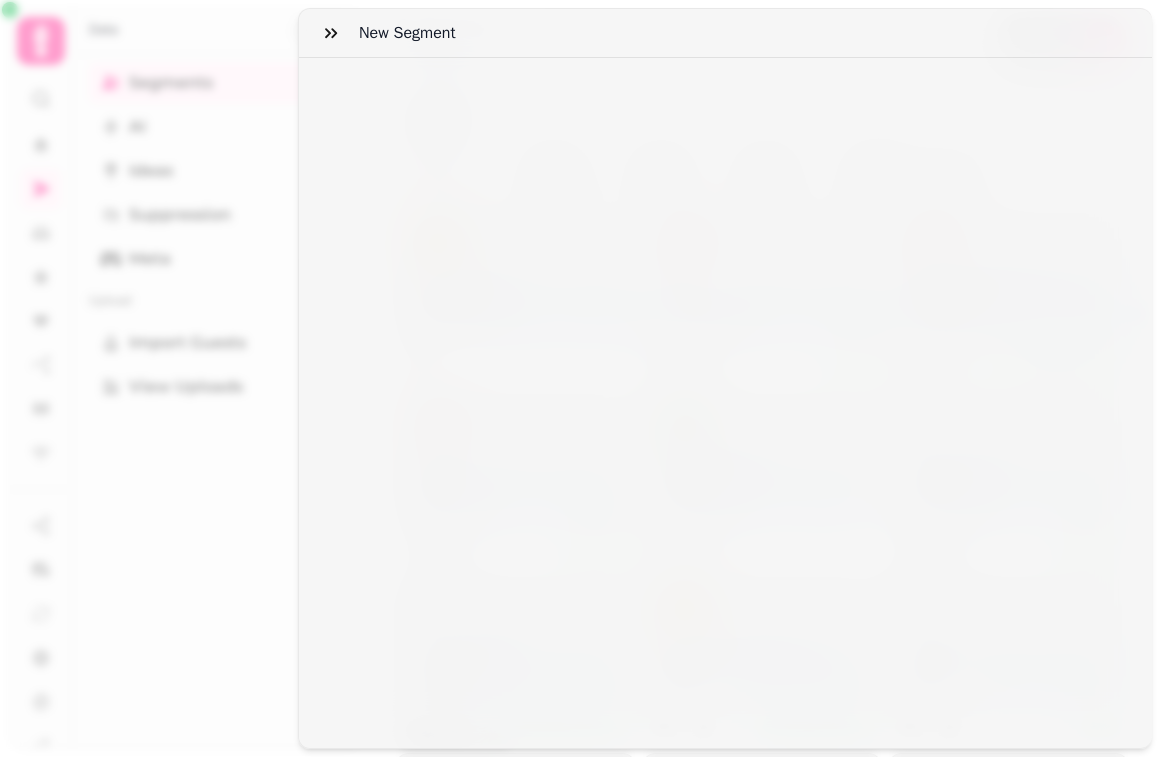 select on "**" 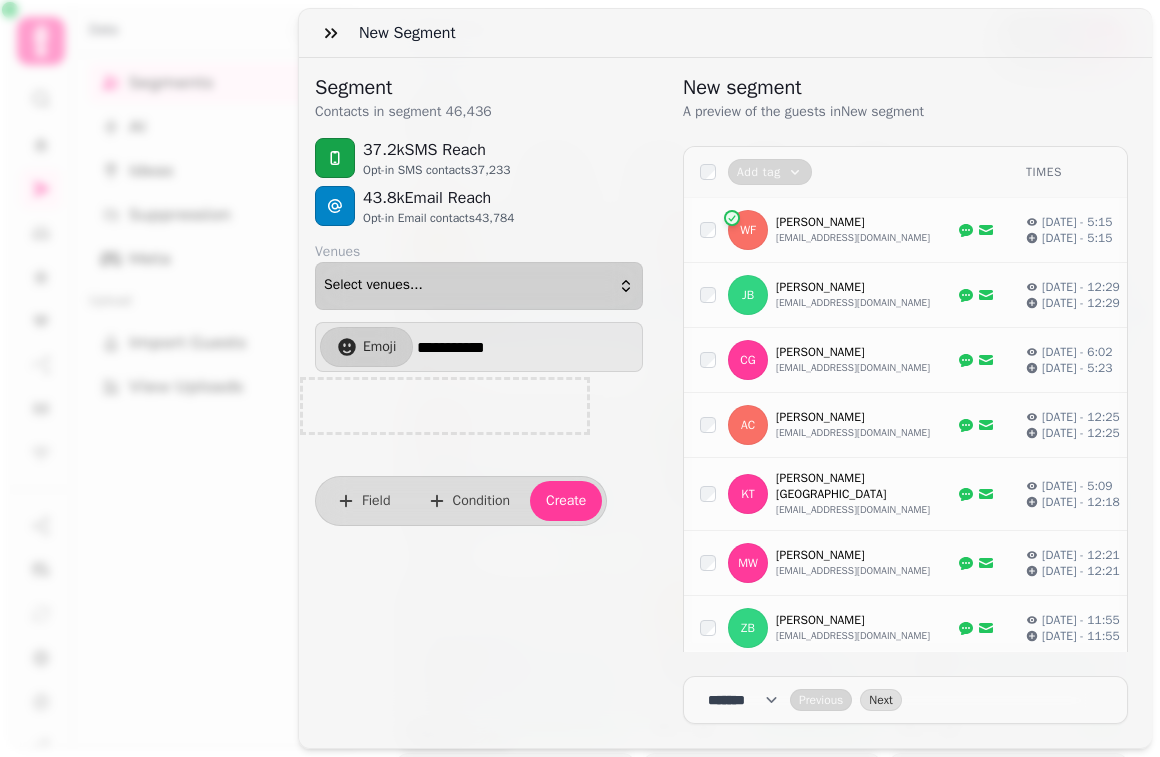click on "Select venues..." at bounding box center [479, 286] 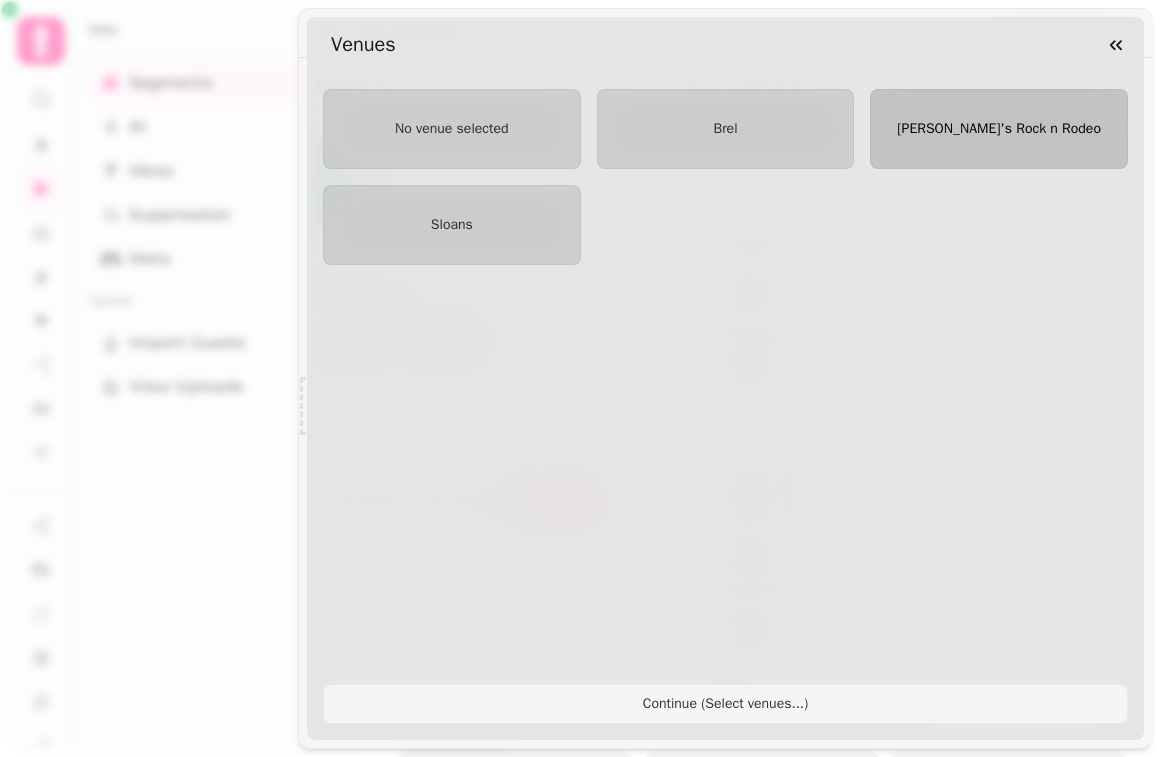 click on "Maggie's Rock n Rodeo" at bounding box center (999, 129) 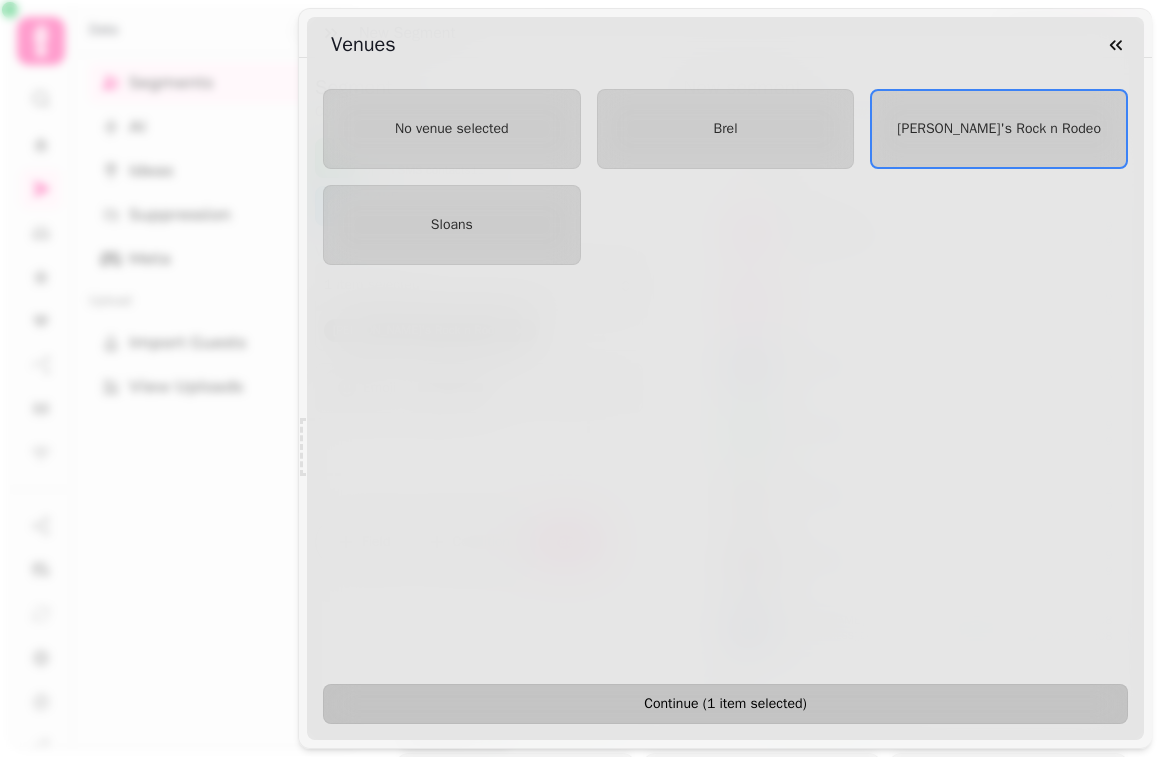 click on "Continue ( 1 item selected )" at bounding box center (725, 704) 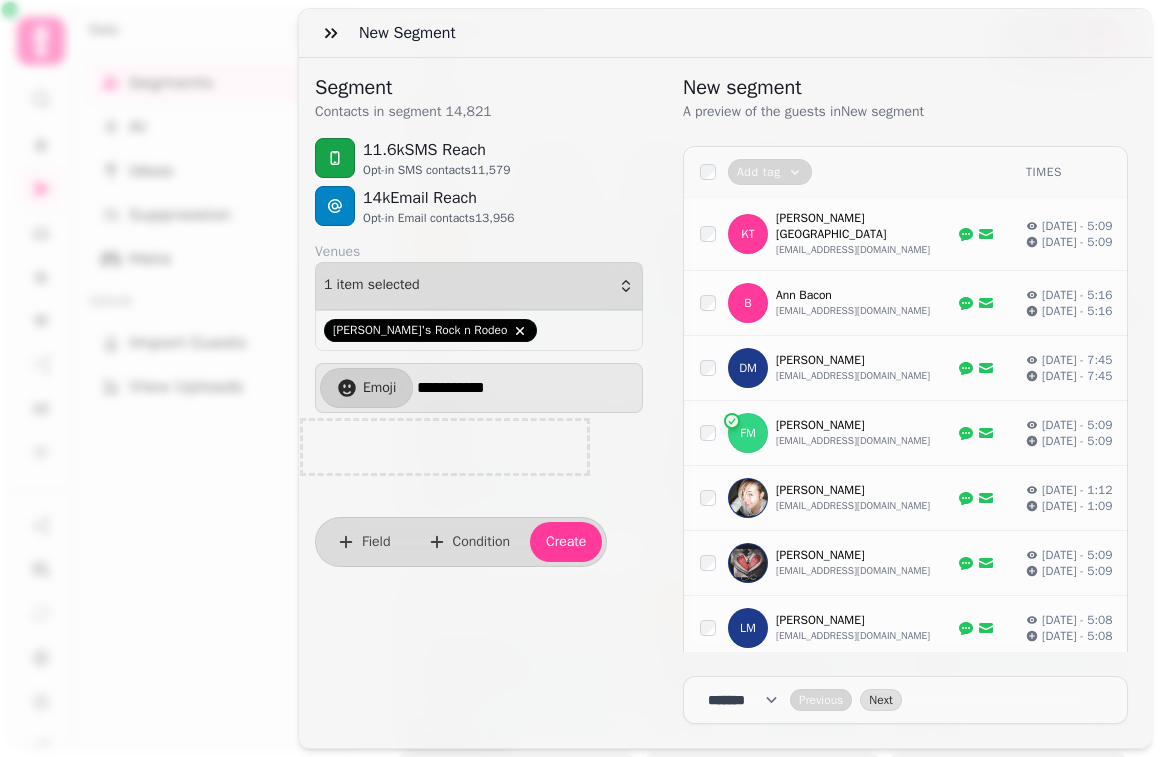 click on "**********" at bounding box center [527, 388] 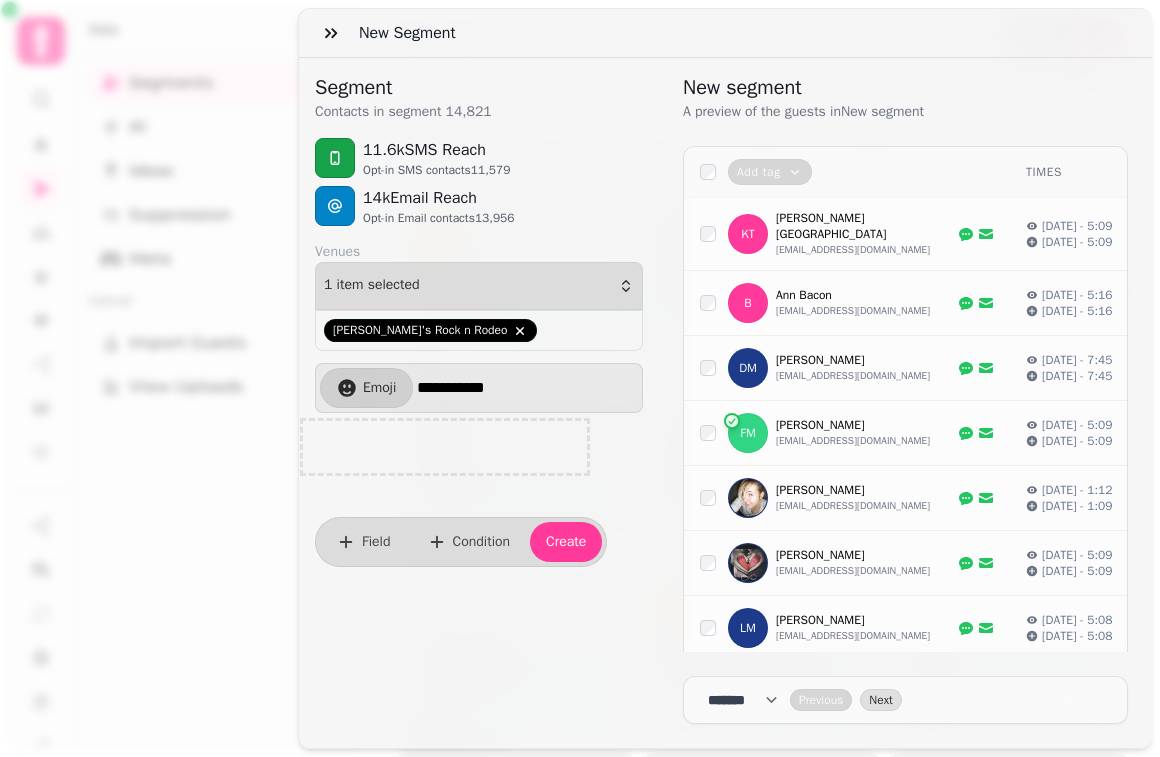 click at bounding box center [445, 447] 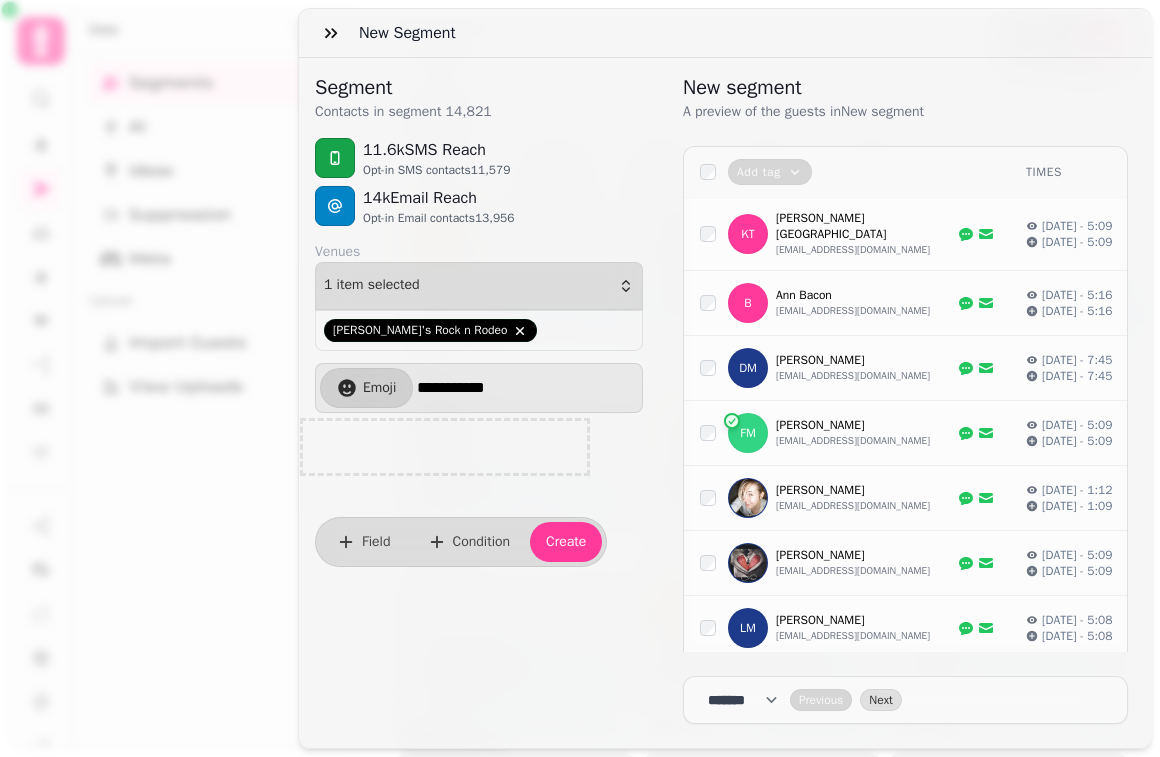 click on "**********" at bounding box center (527, 388) 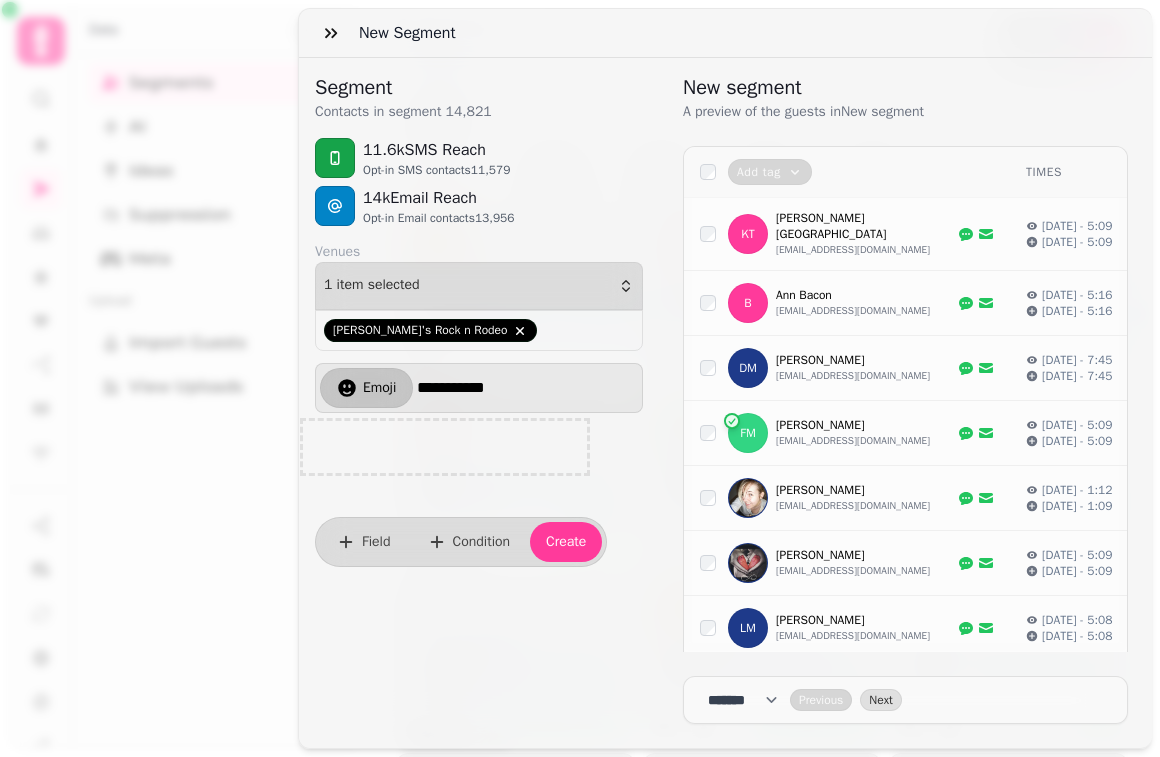 click on "Emoji" at bounding box center (379, 388) 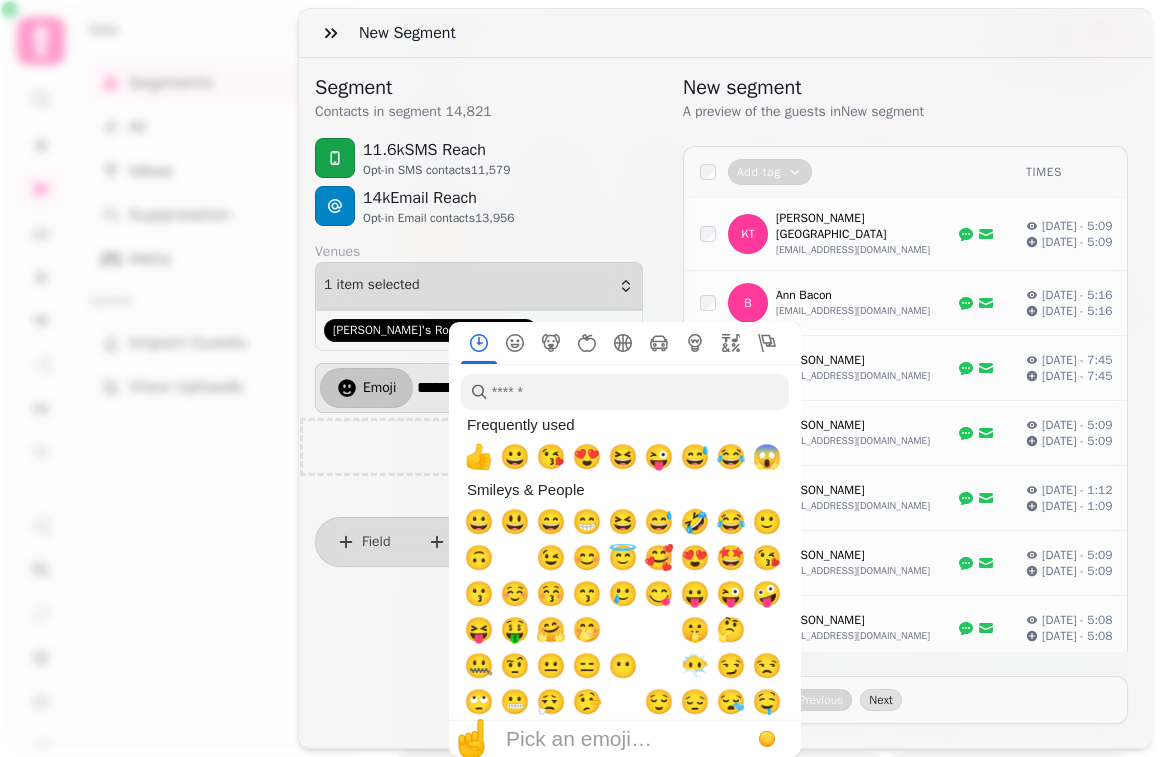 click on "Emoji" at bounding box center (379, 388) 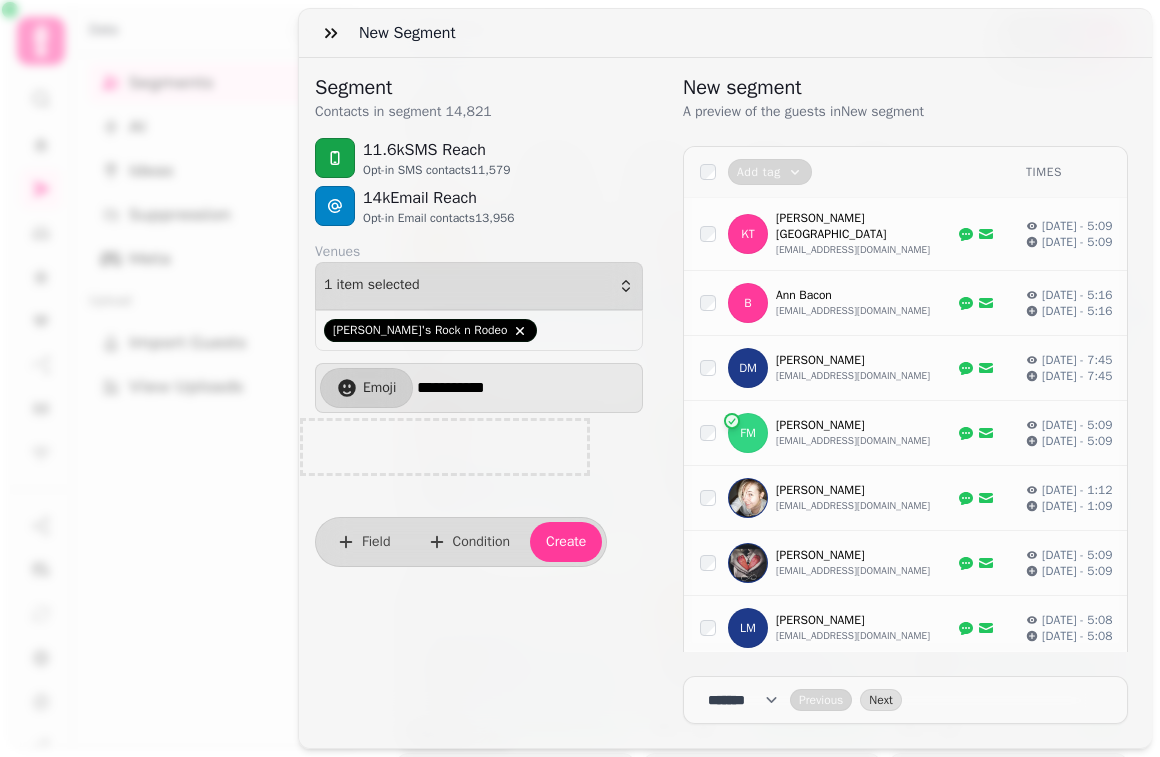 click on "**********" at bounding box center (527, 388) 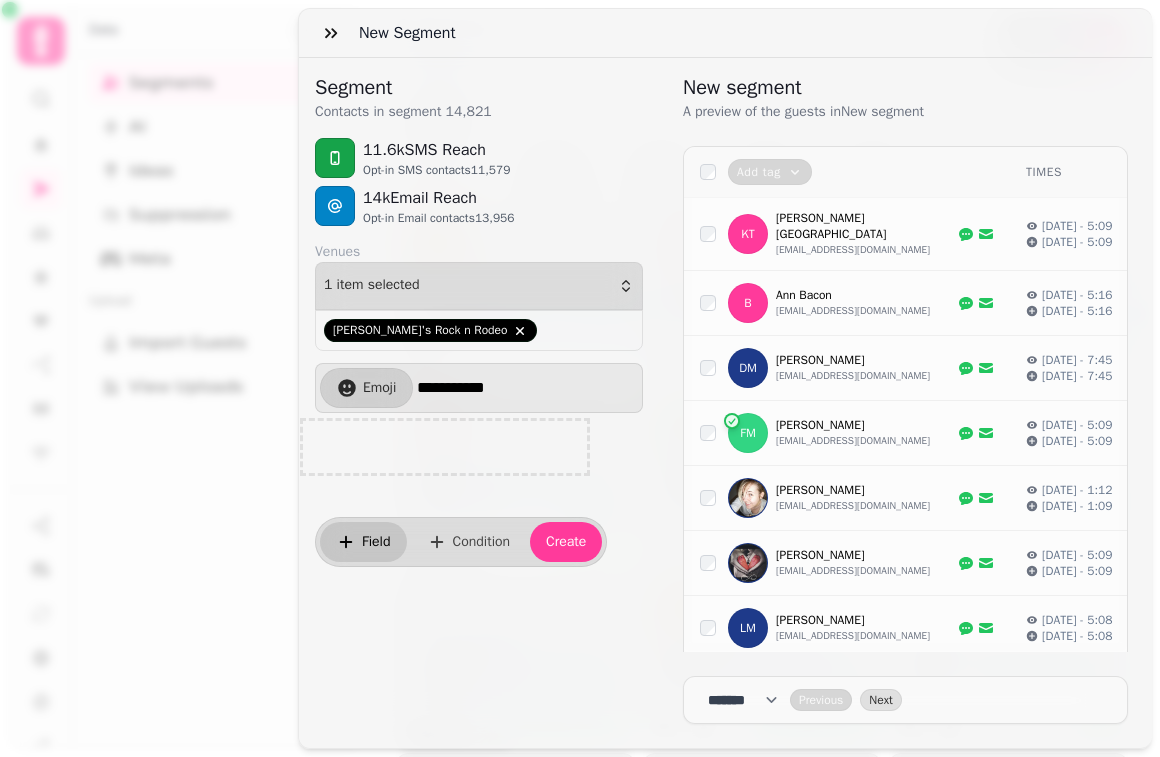 click on "Field" at bounding box center [376, 542] 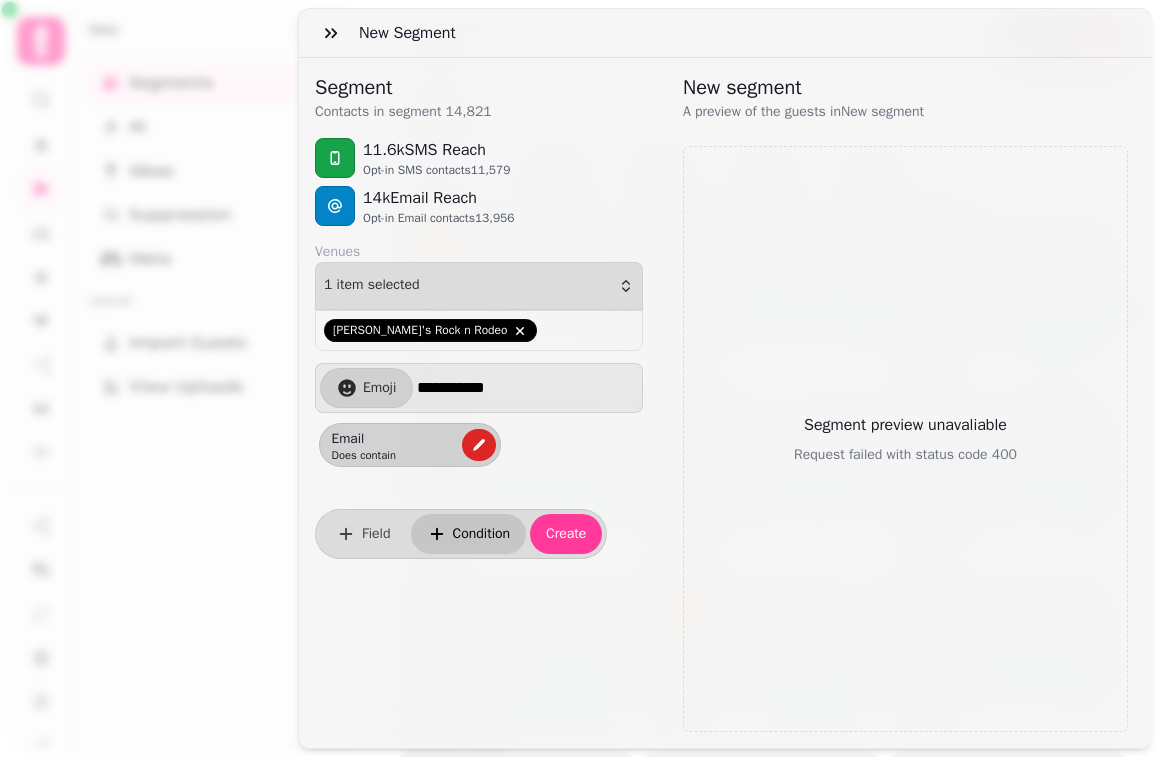 click on "Condition" at bounding box center [482, 534] 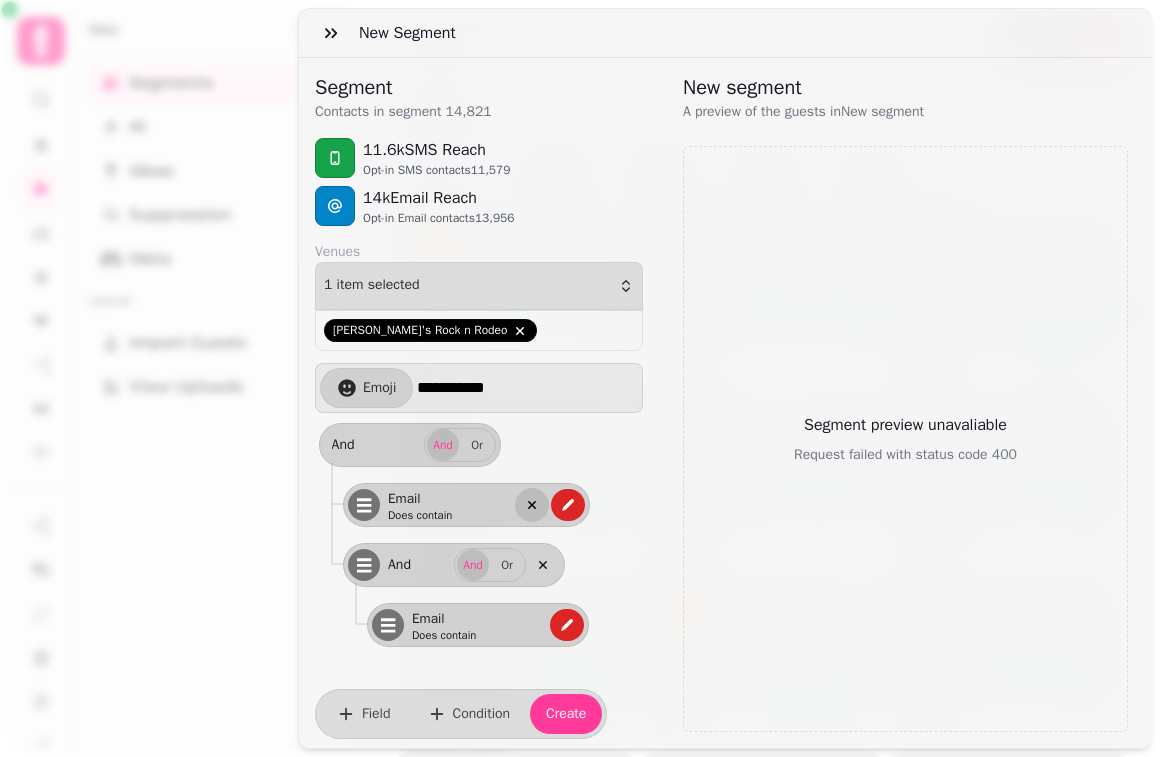 click 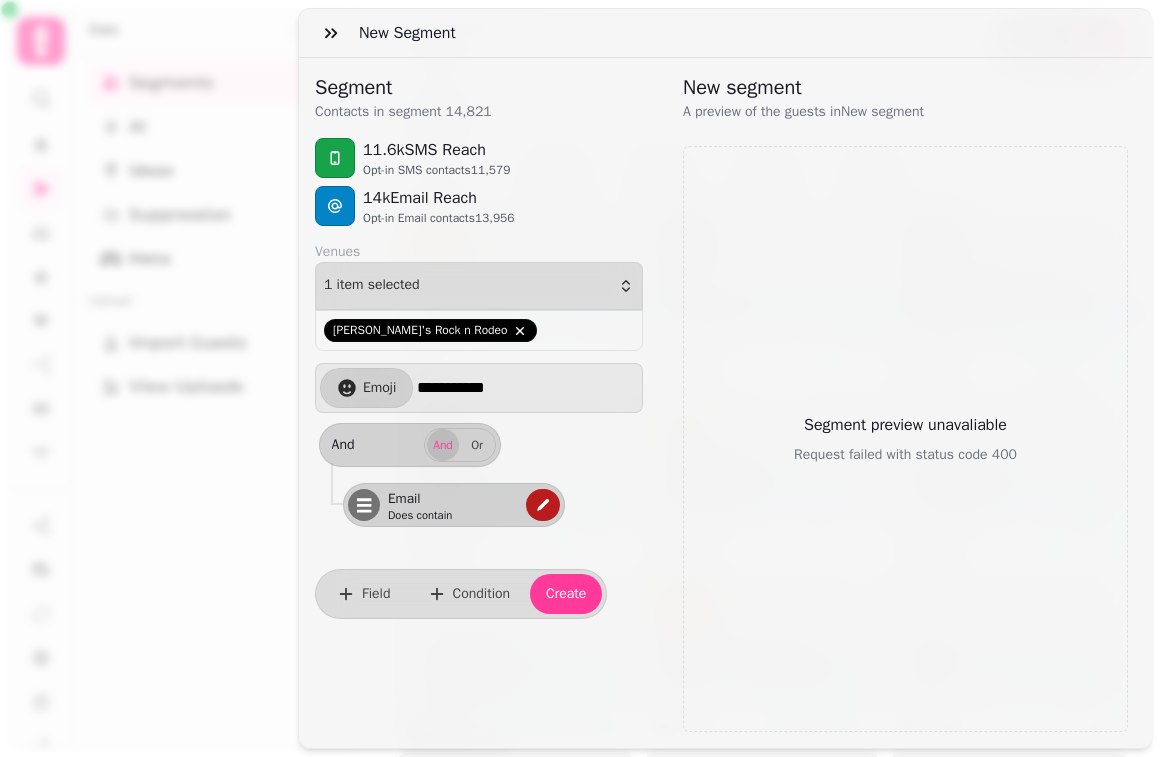click 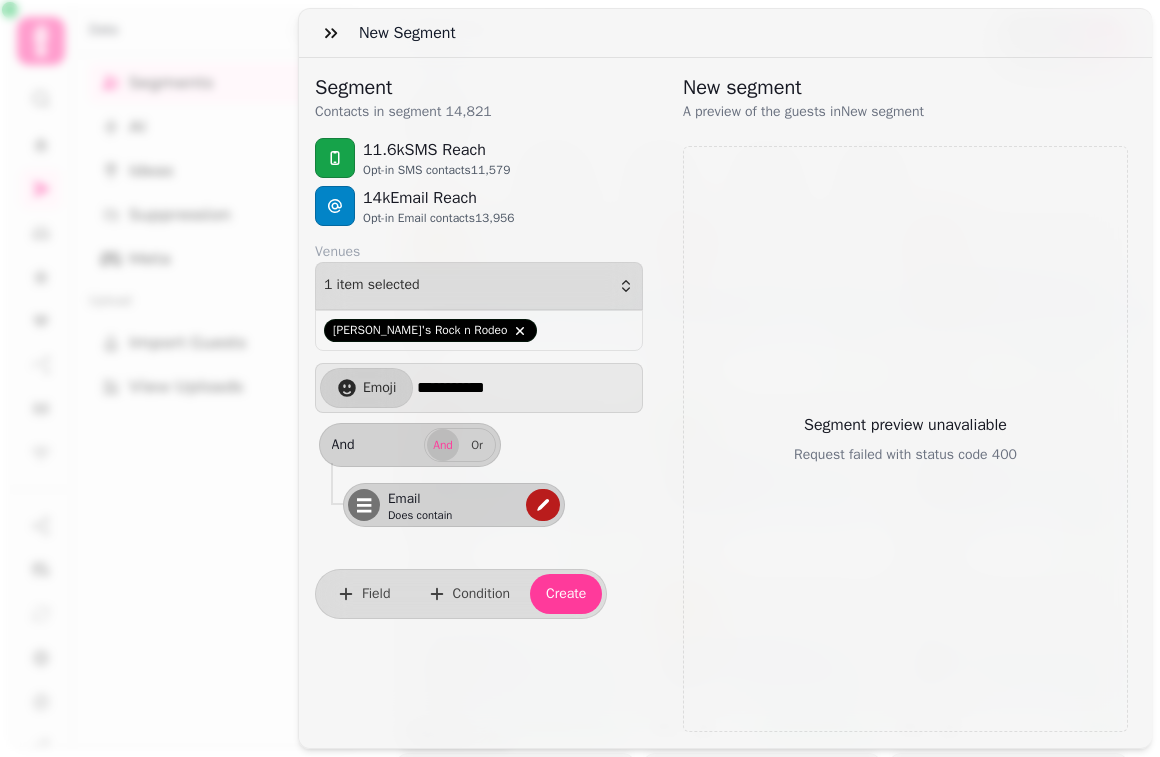select on "*****" 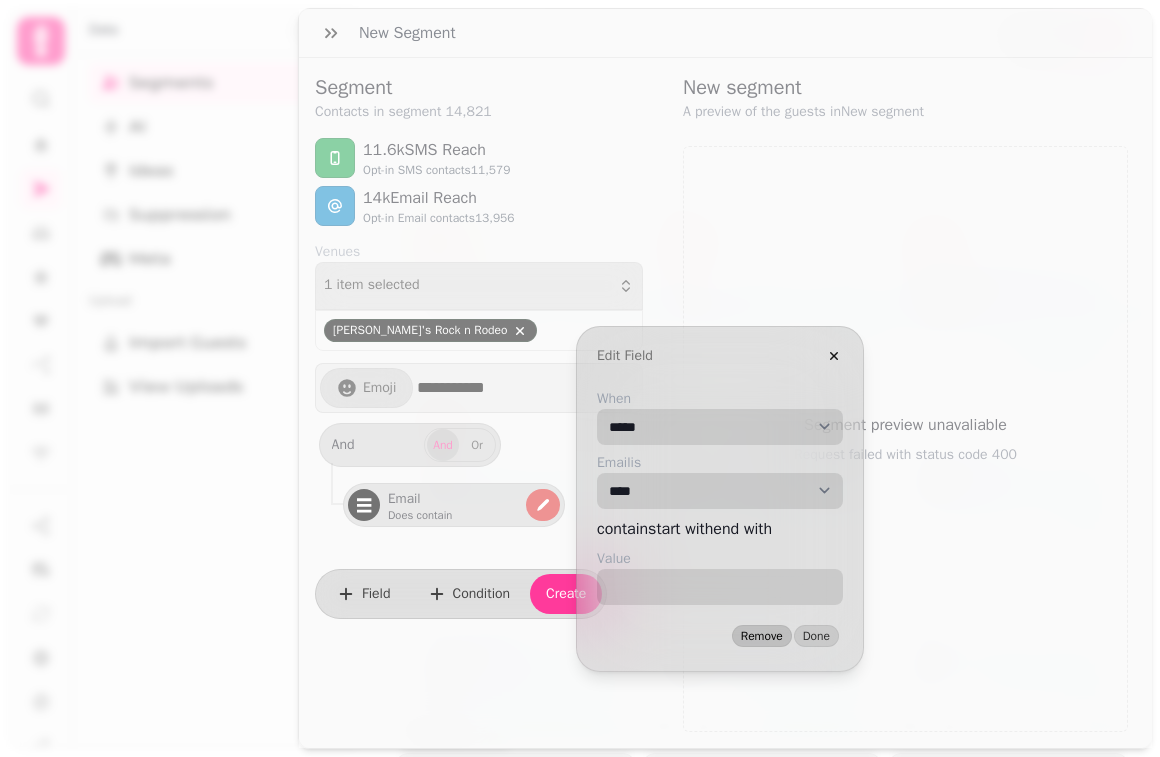 click on "Remove" at bounding box center (762, 636) 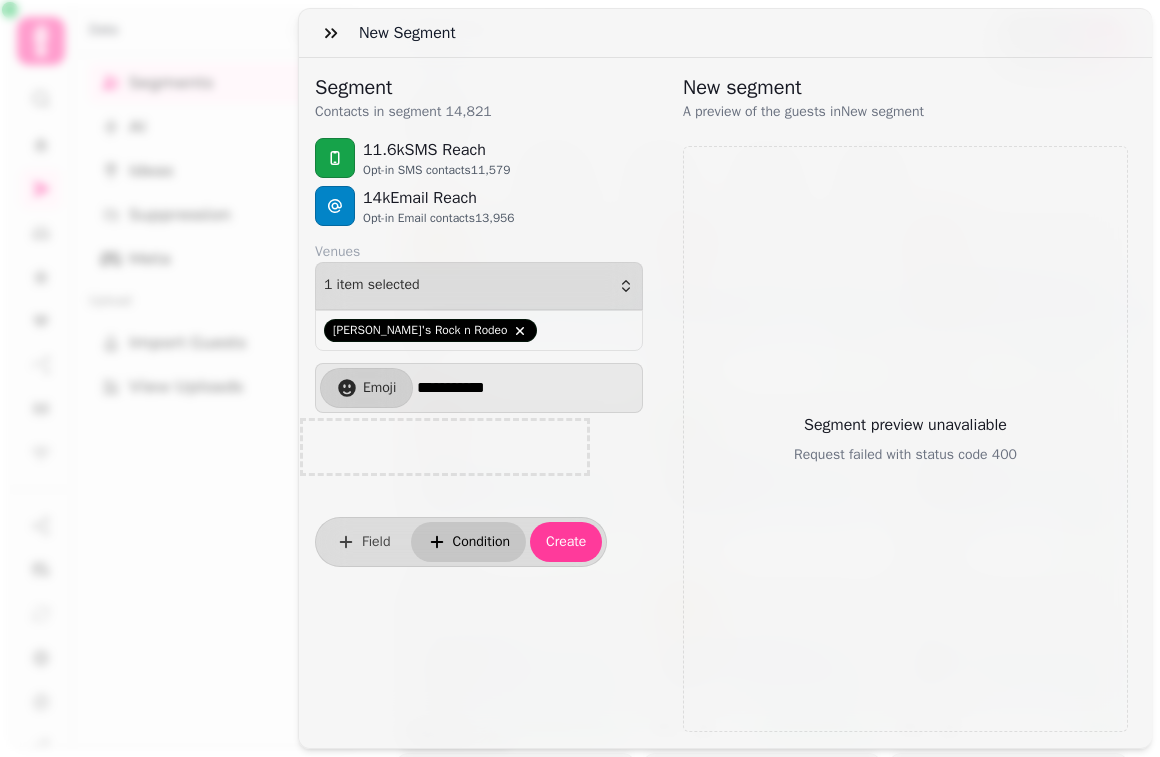 select on "**" 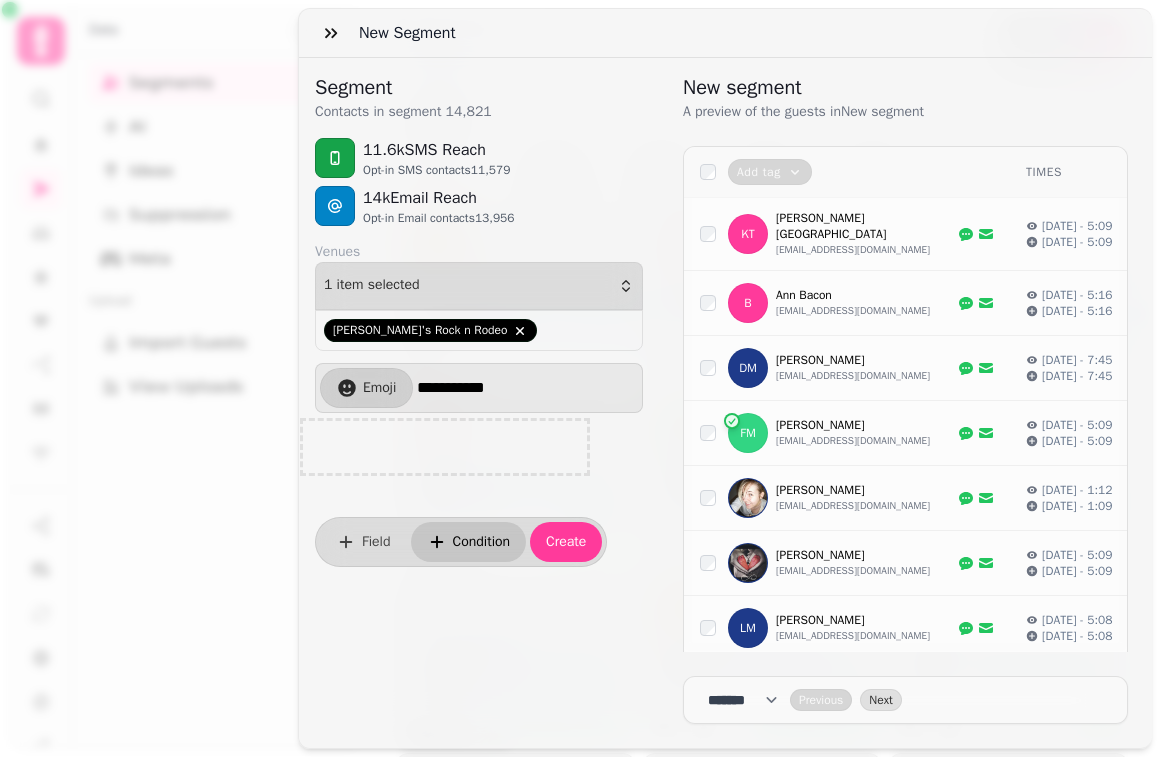 click on "Condition" at bounding box center (482, 542) 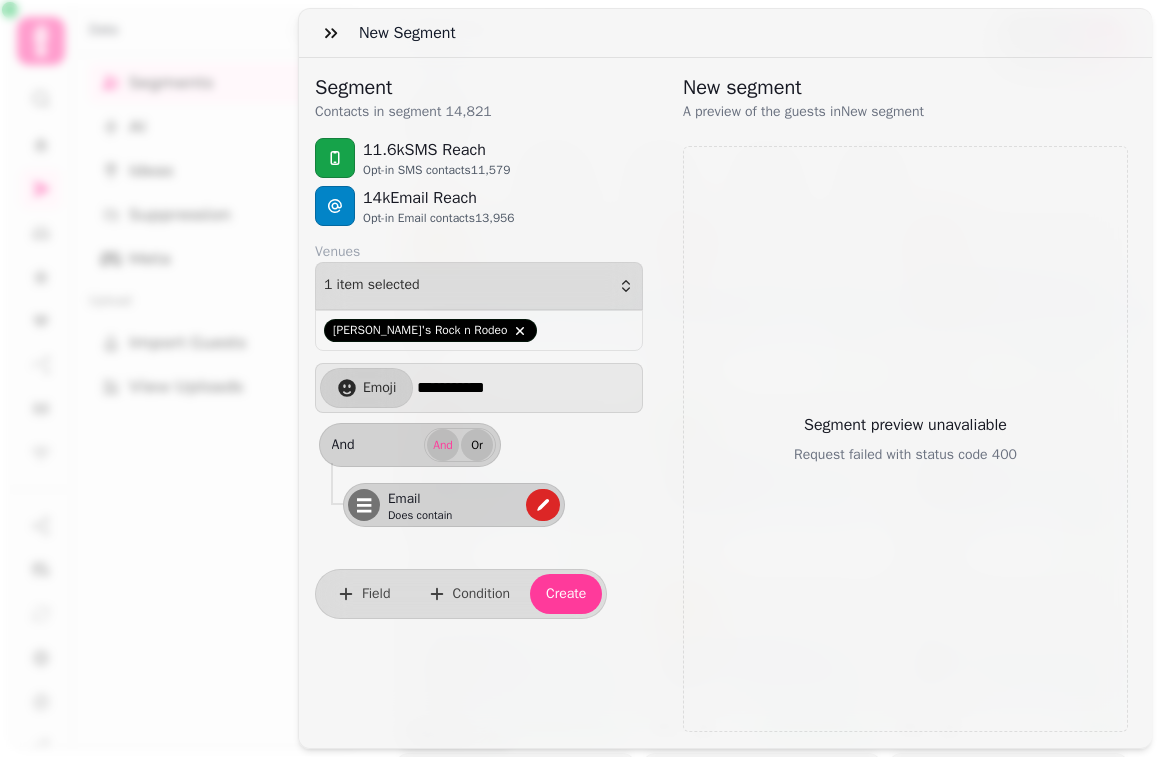 click on "Or" at bounding box center (477, 445) 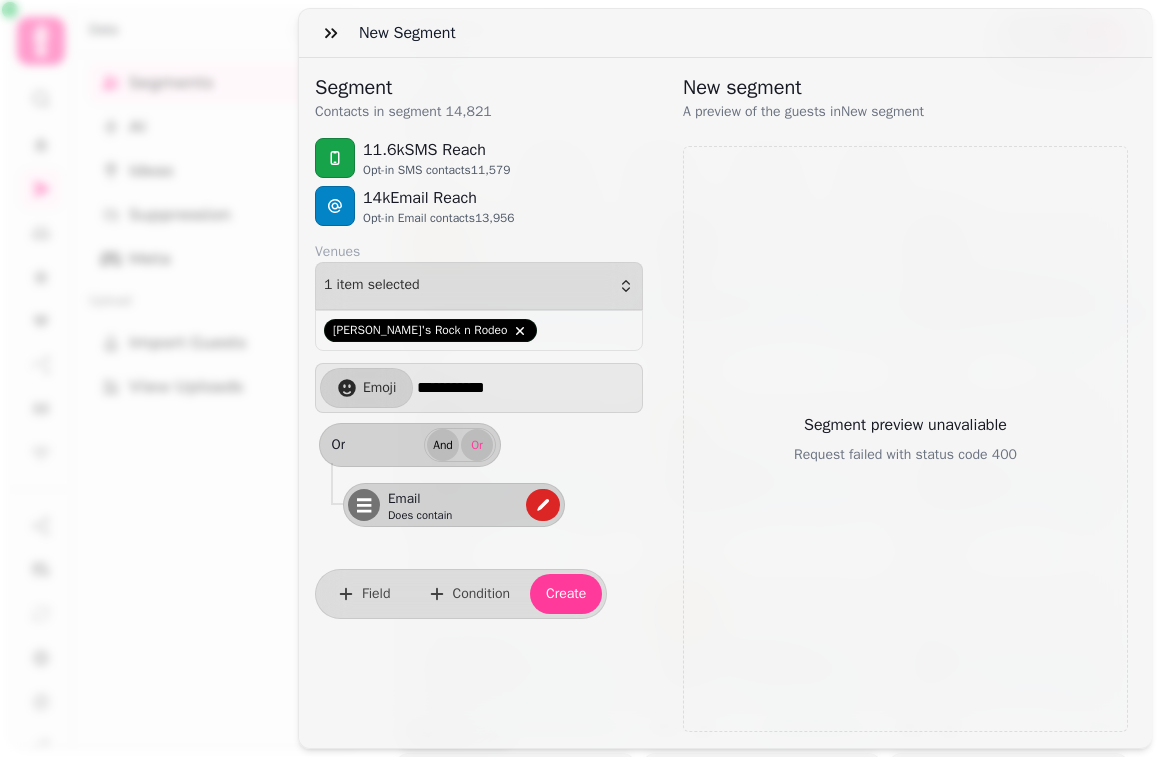 click on "And" at bounding box center (443, 445) 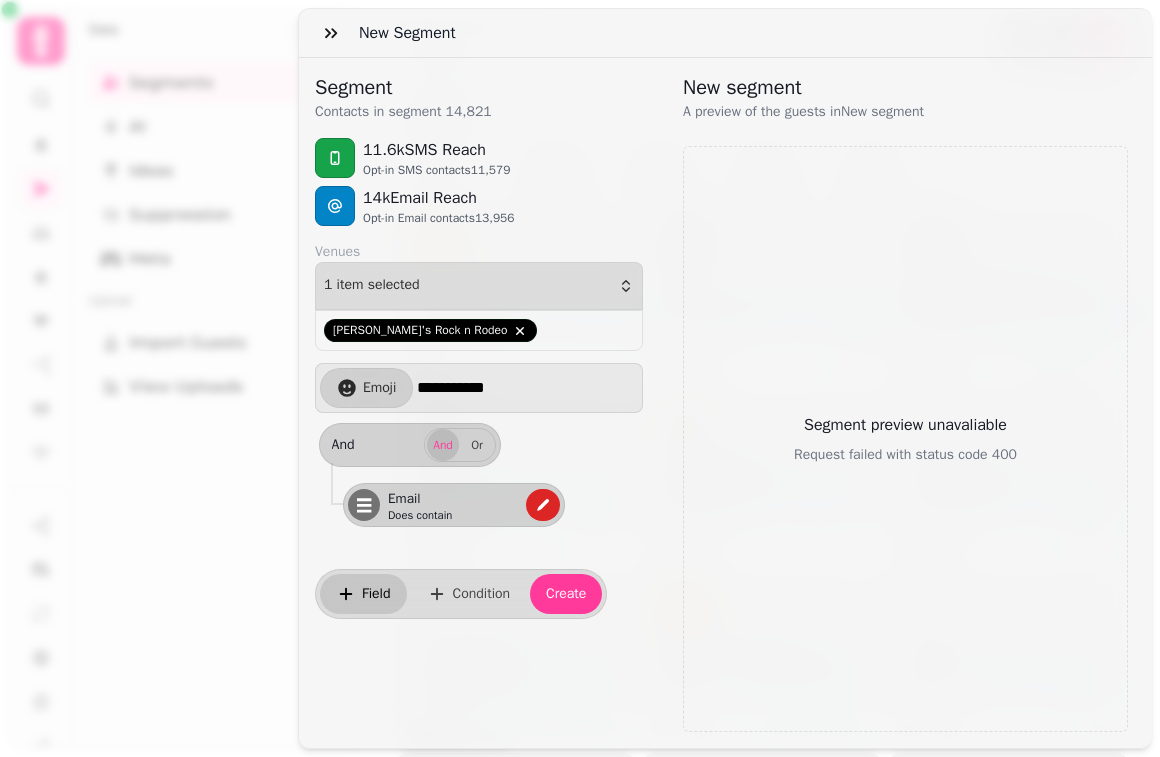 click on "Field" at bounding box center (363, 594) 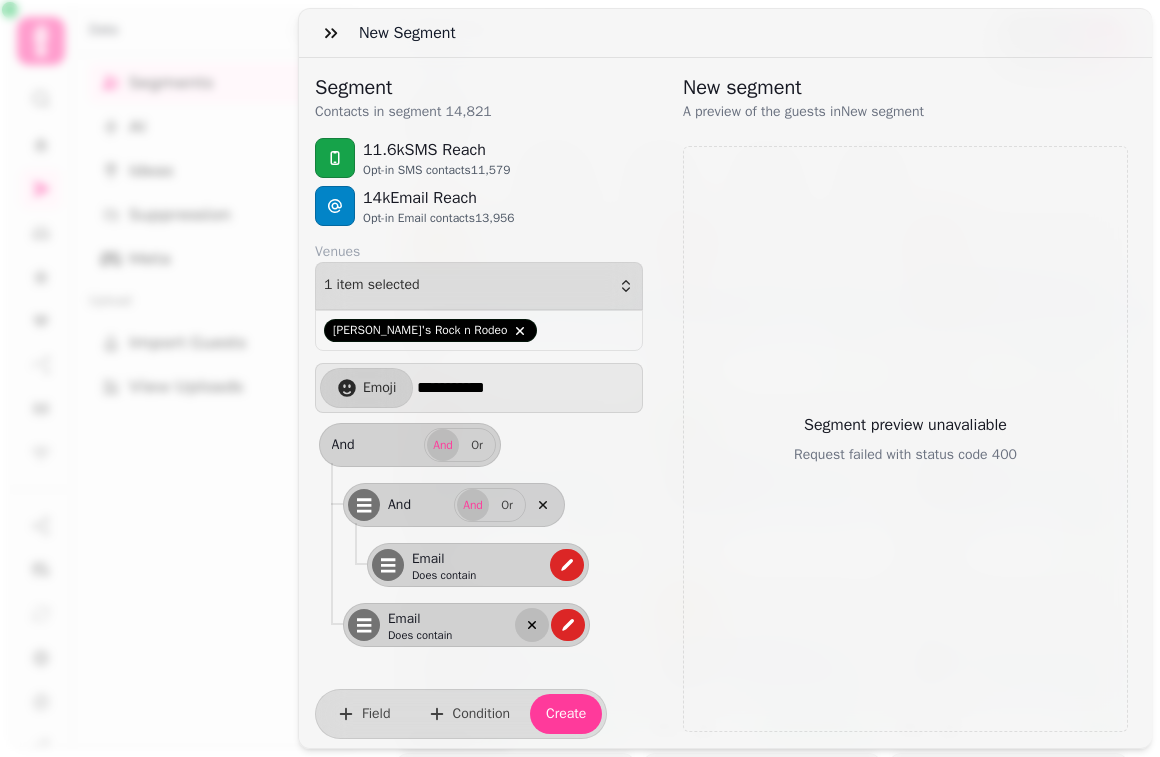 click 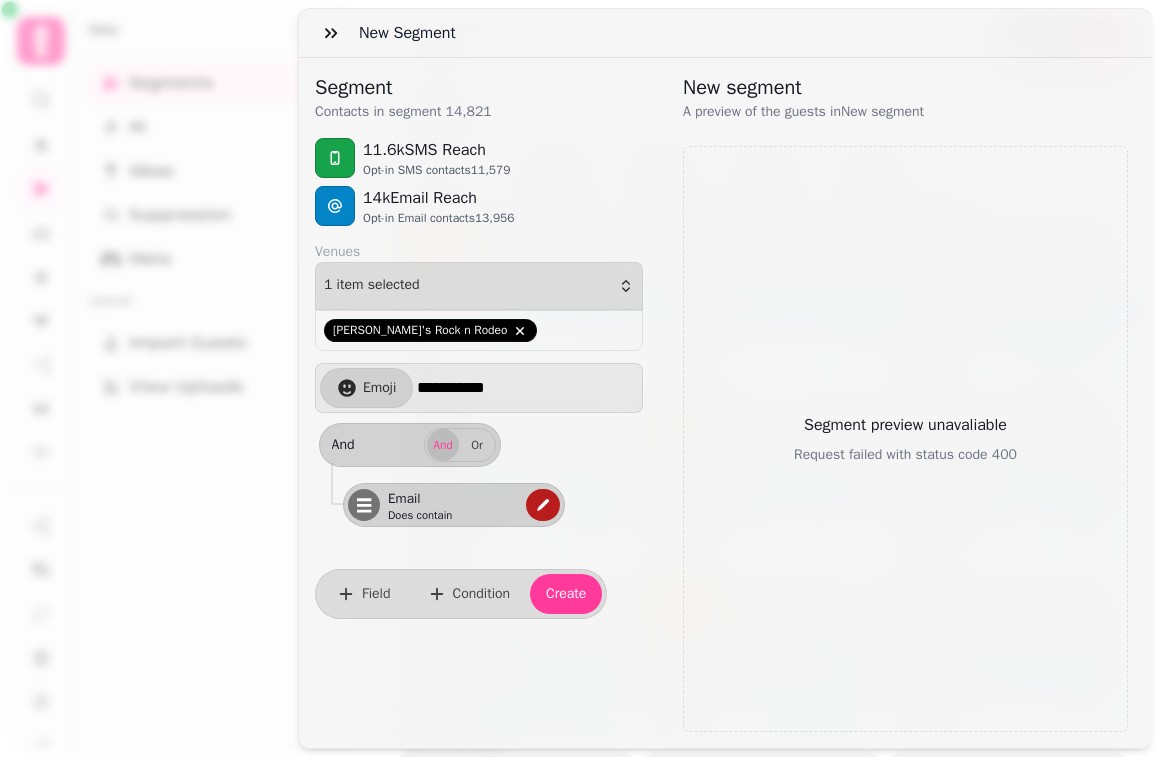 click 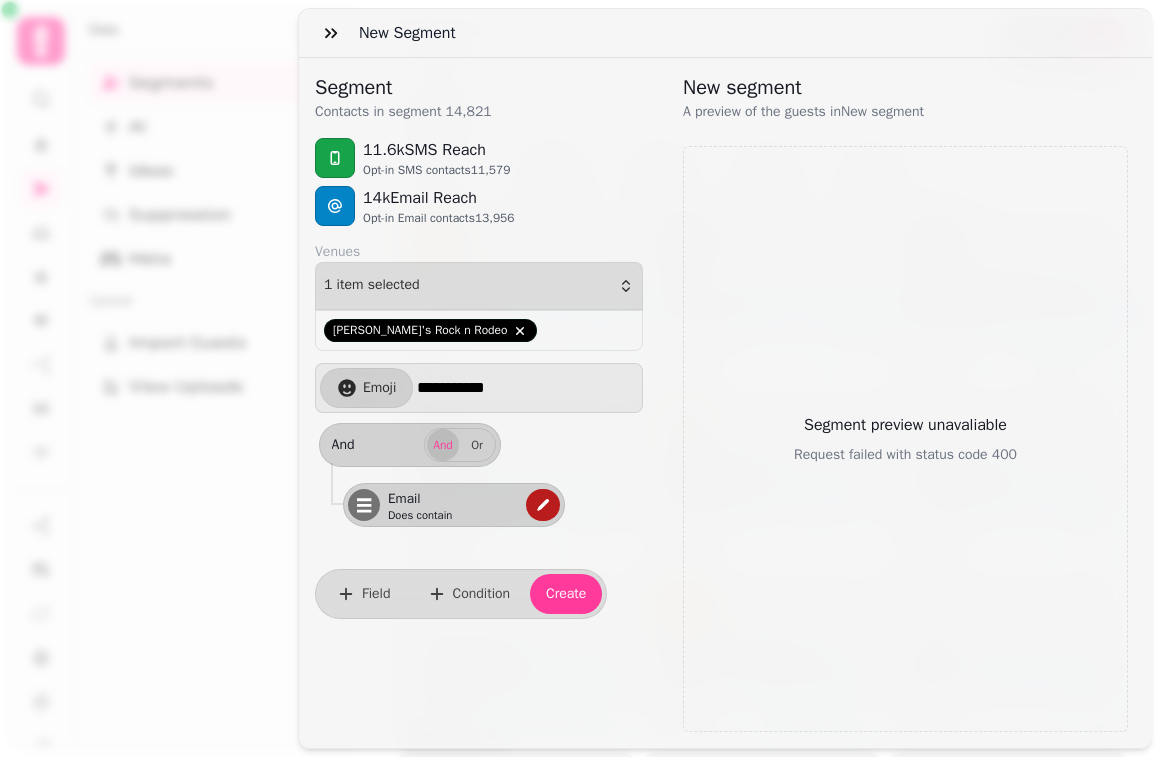 select on "*****" 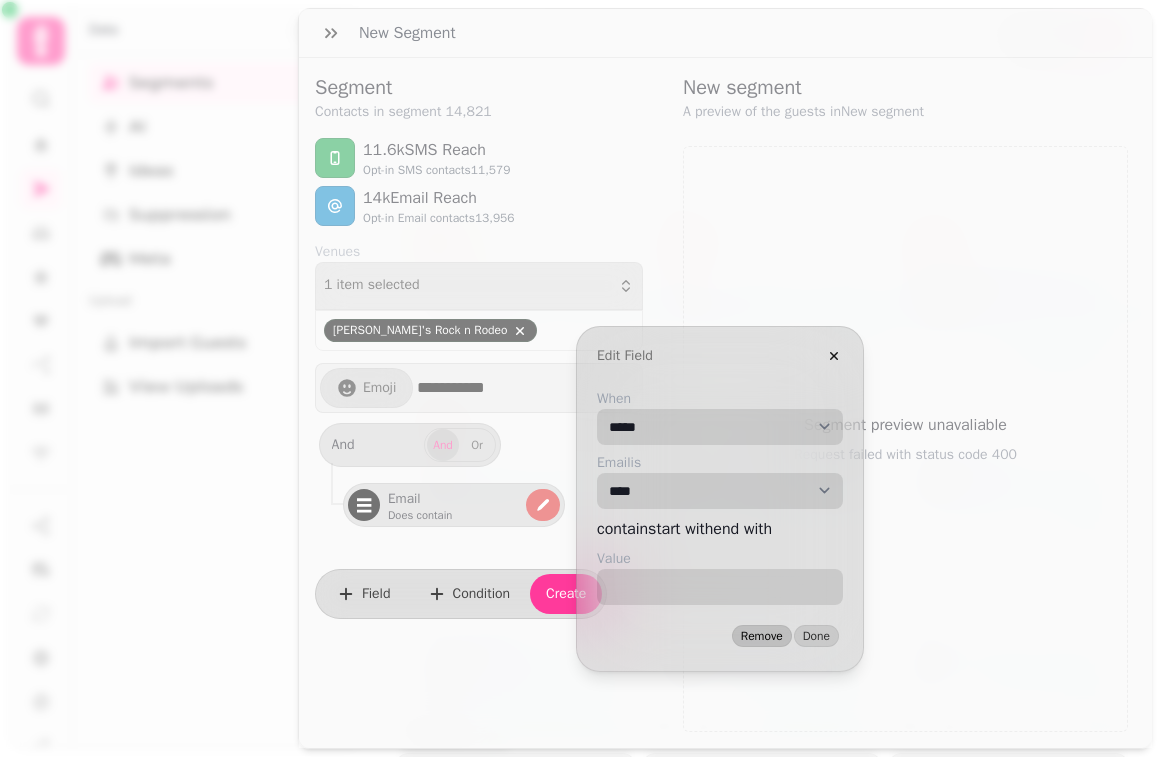 click on "Remove" at bounding box center [762, 636] 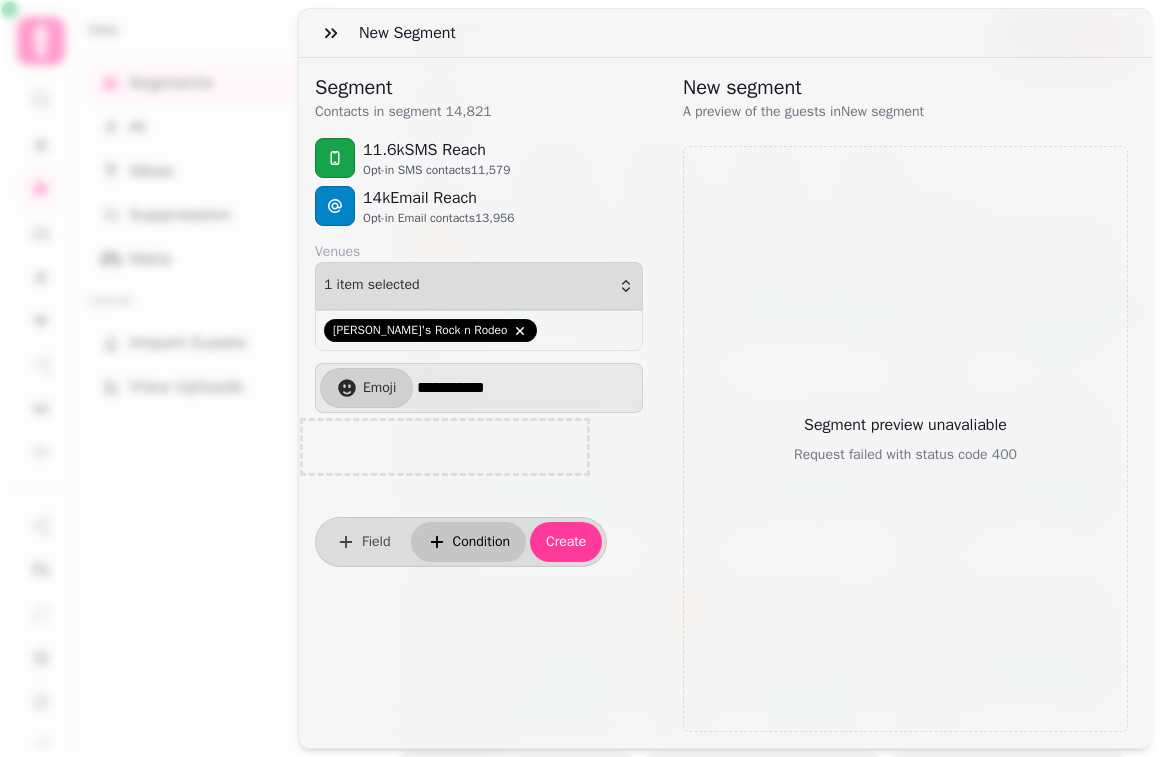 select on "**" 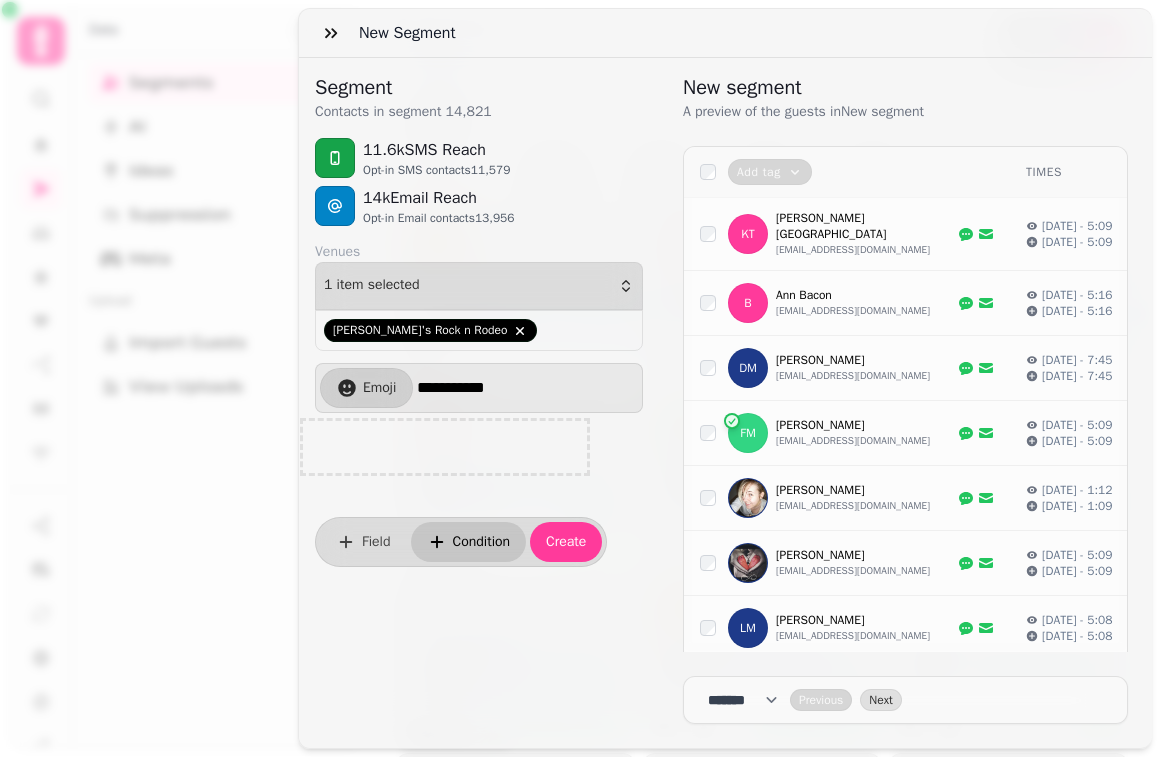 click on "Condition" at bounding box center [482, 542] 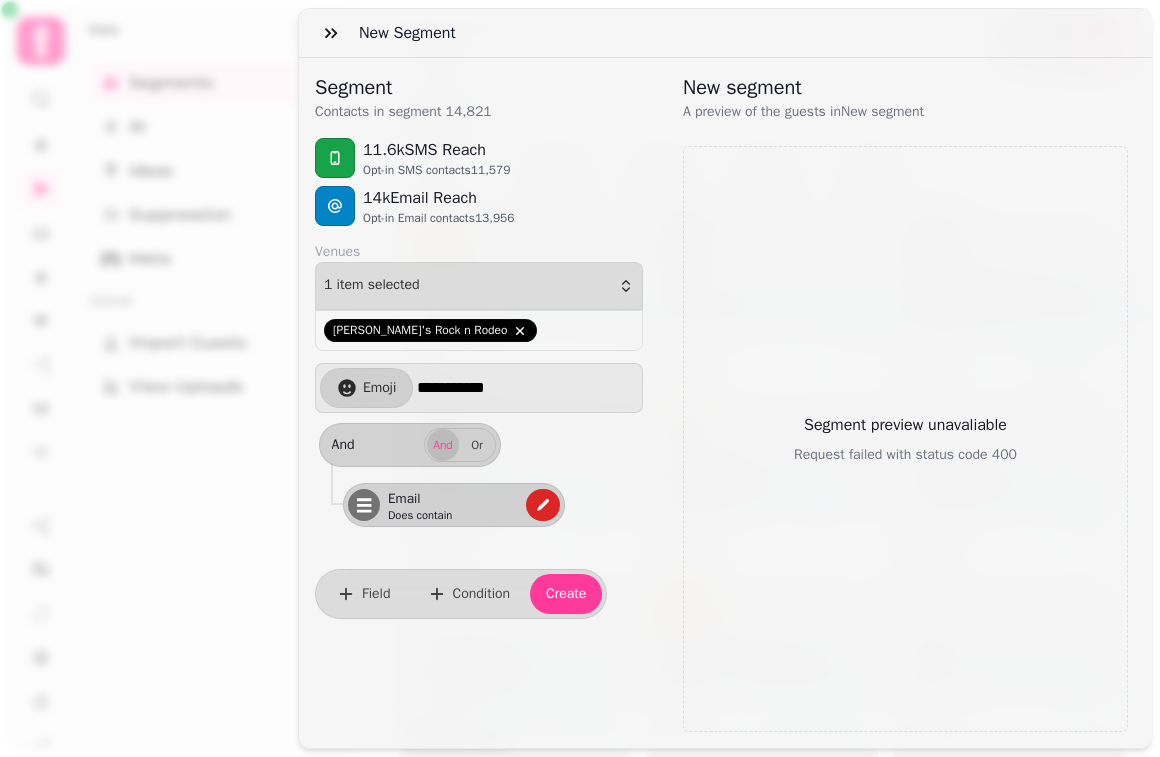 click on "Email" at bounding box center (448, 499) 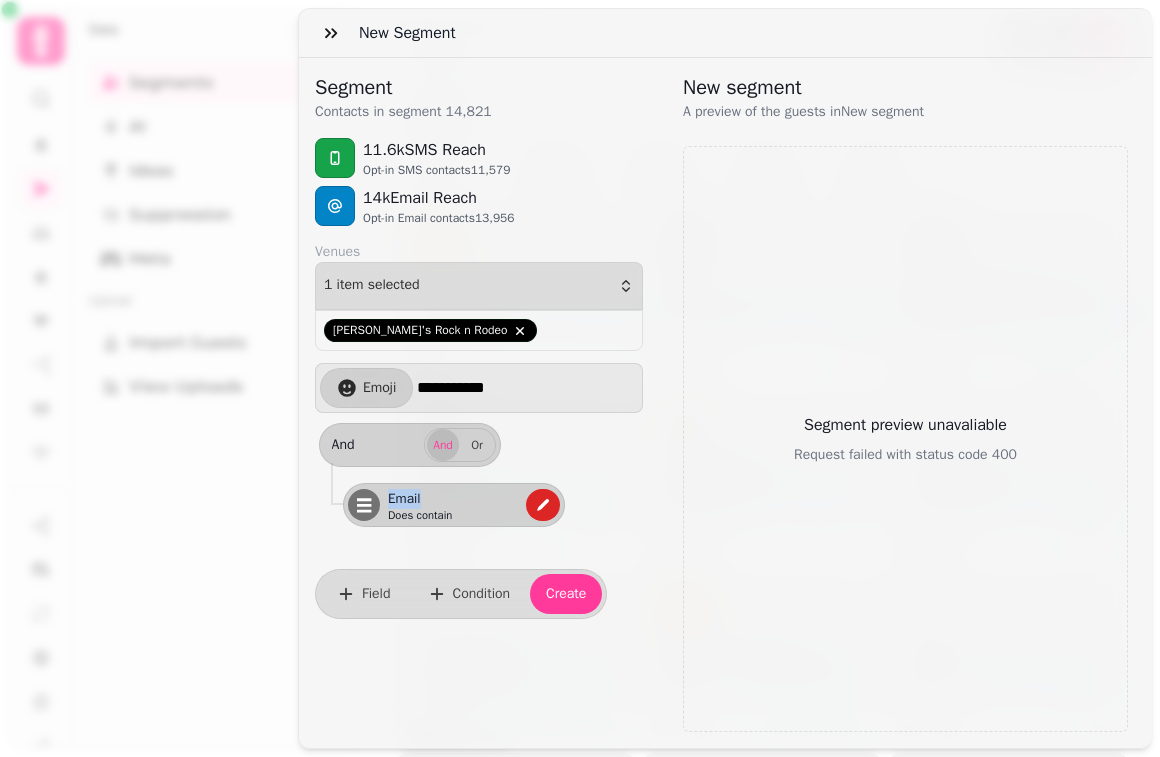 click on "Email" at bounding box center (448, 499) 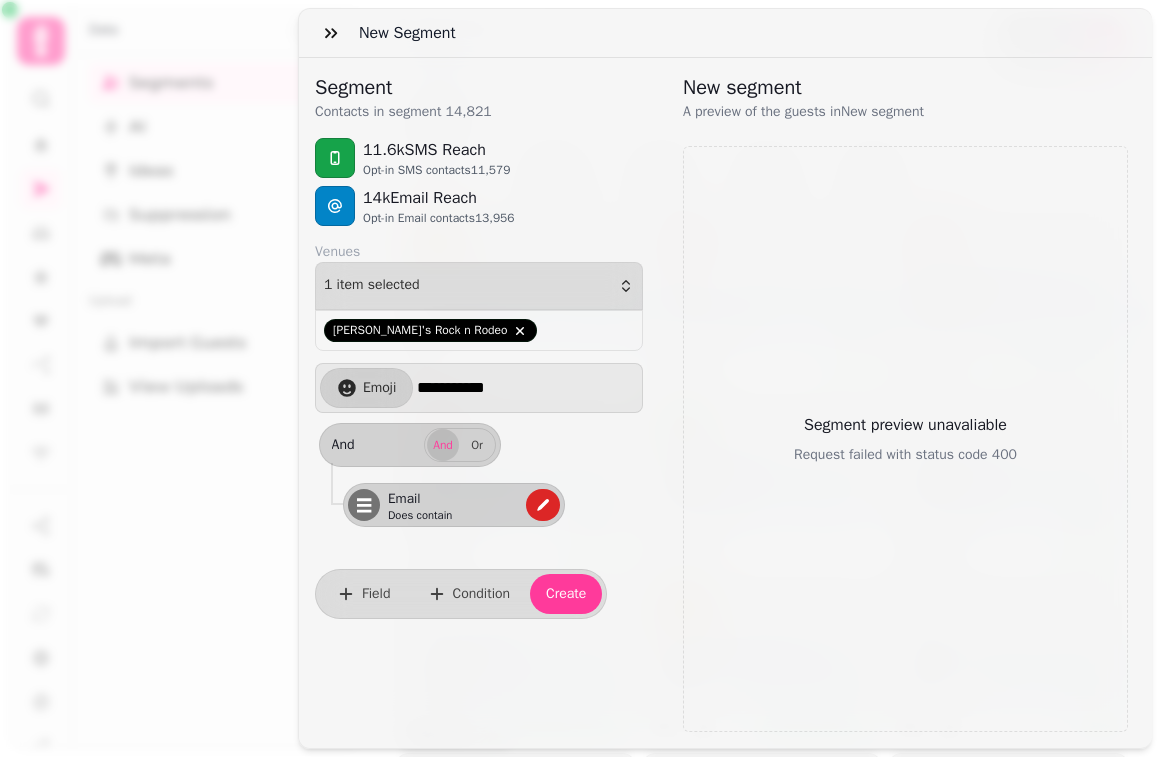 click on "**********" at bounding box center (527, 388) 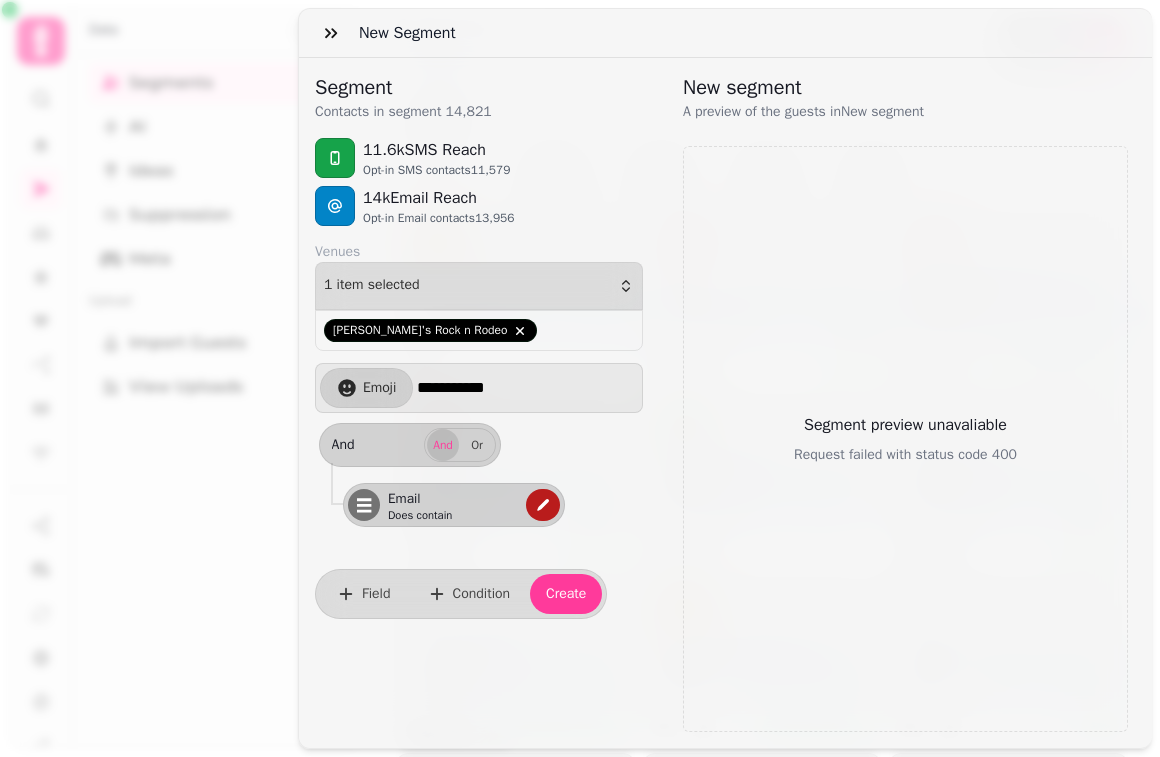 click 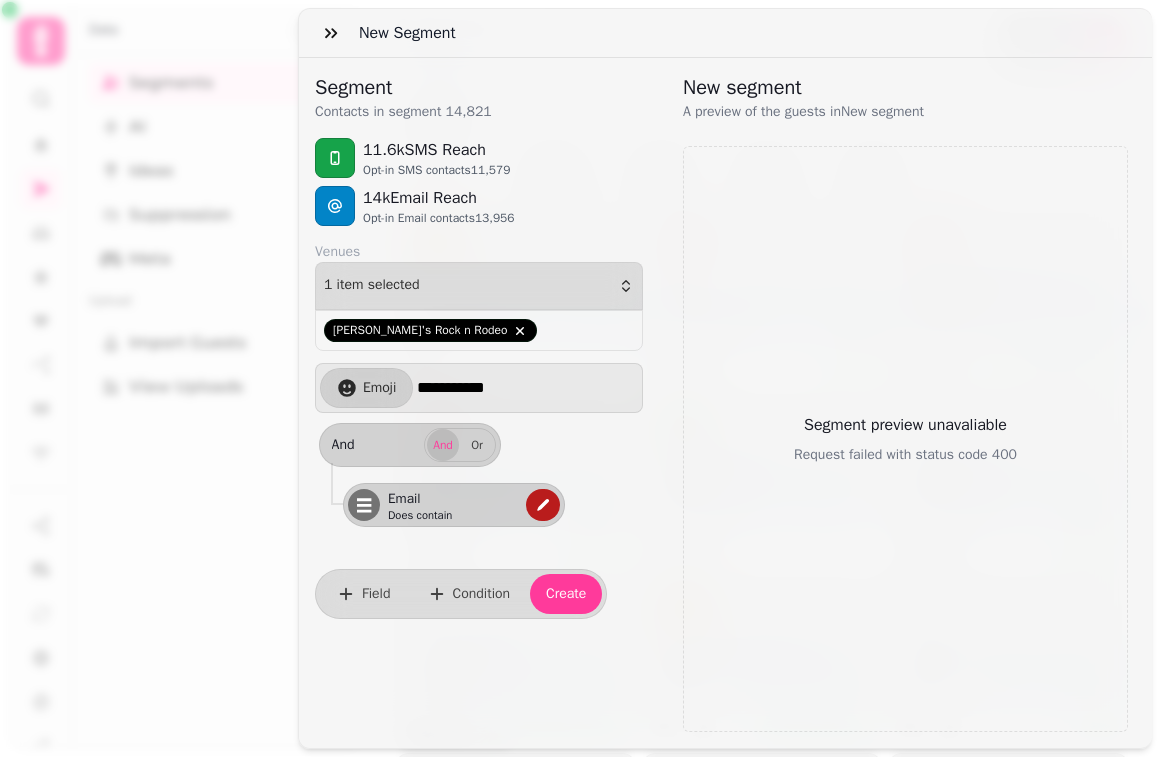 select on "*****" 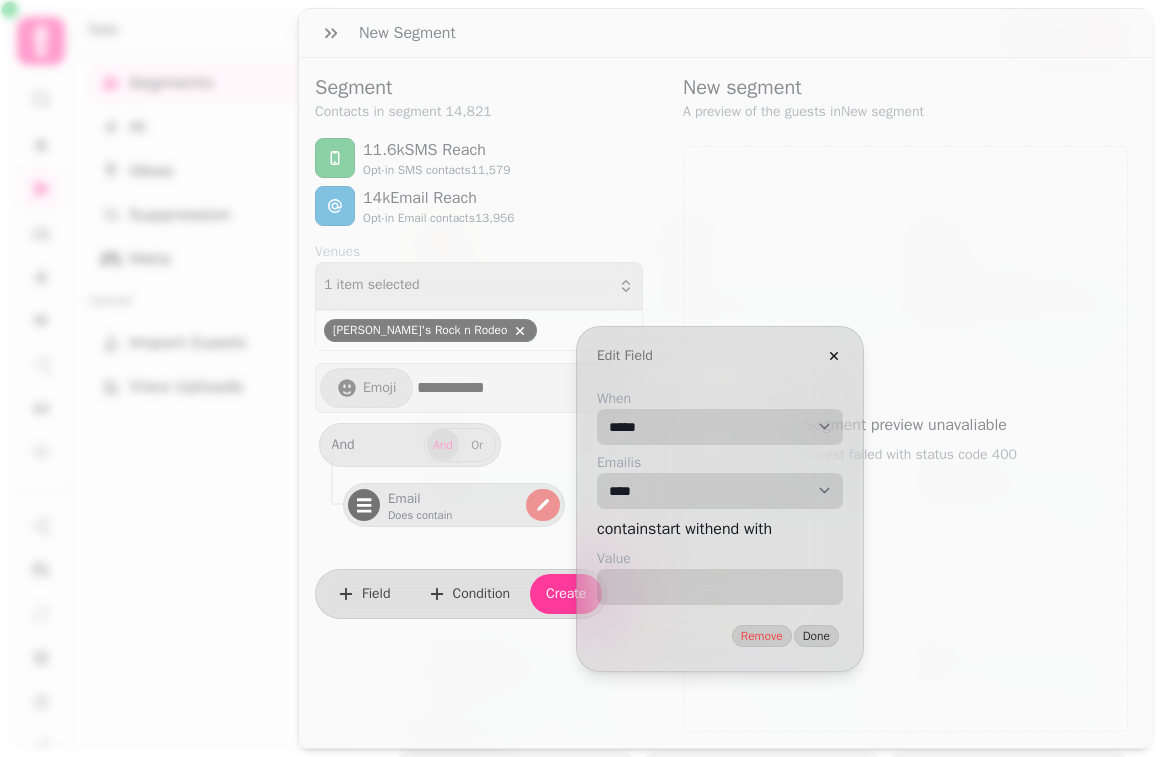 click on "**********" at bounding box center (720, 427) 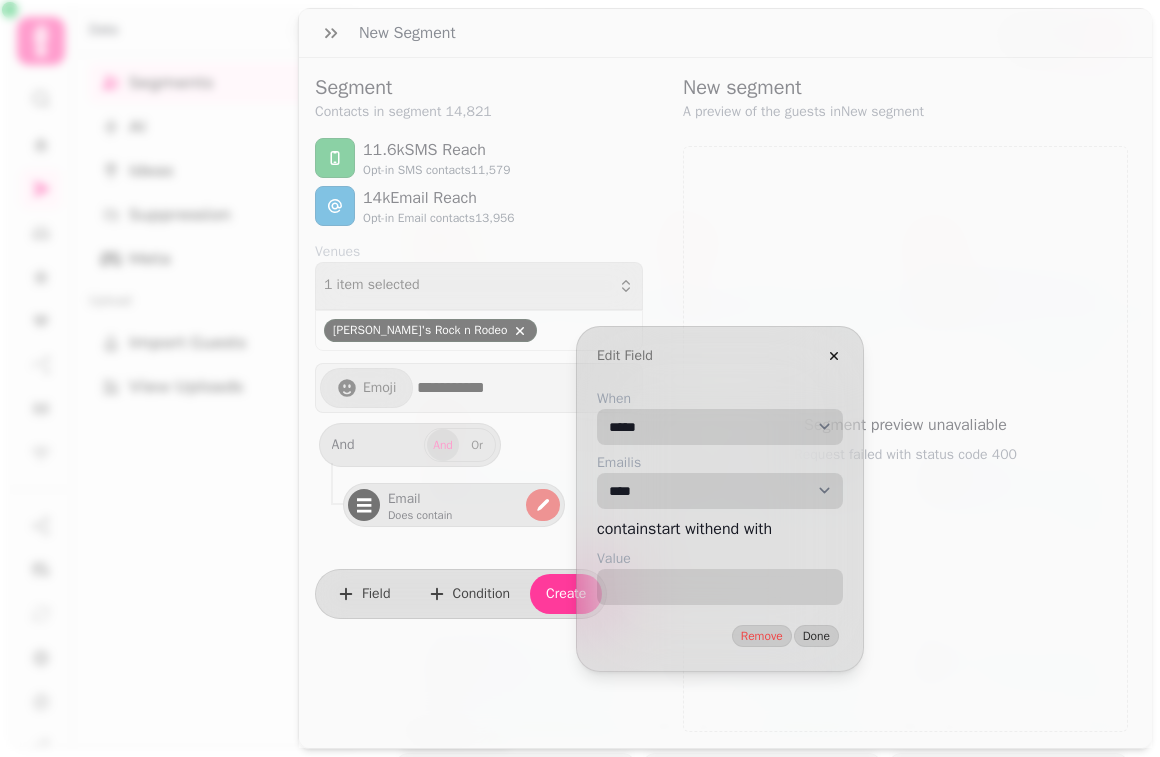 select on "**********" 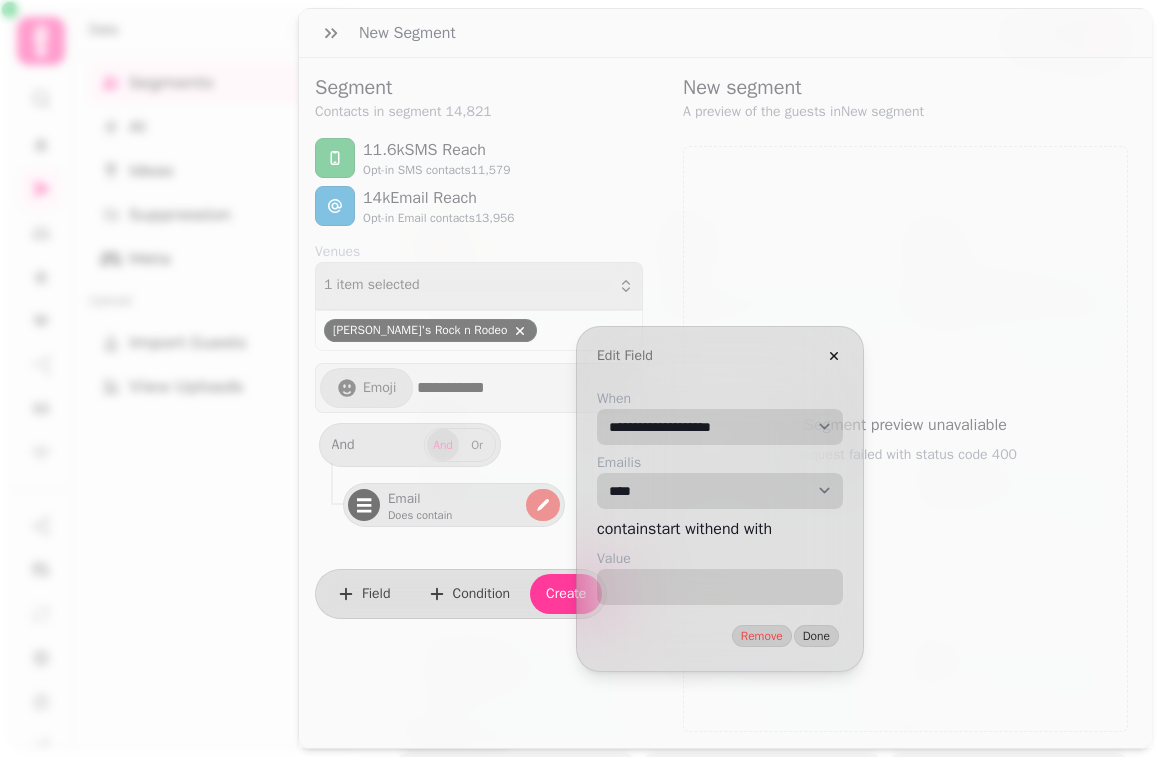 select on "*" 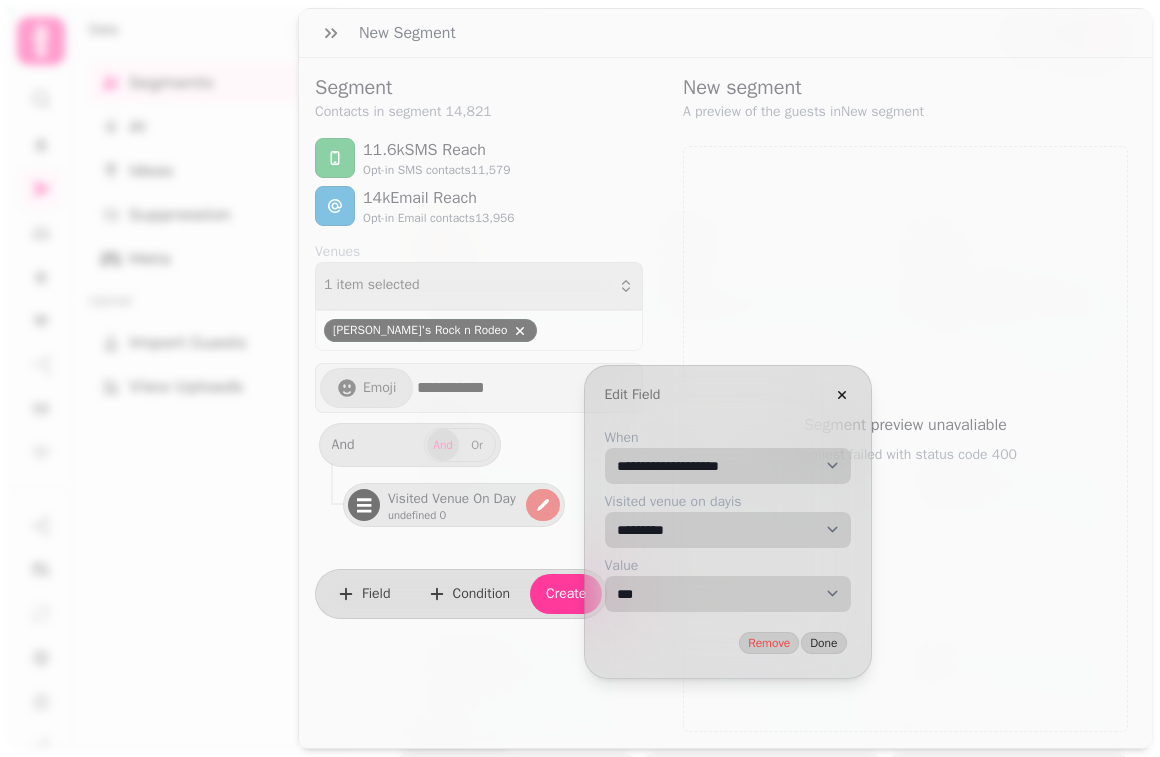 click on "**********" at bounding box center [728, 466] 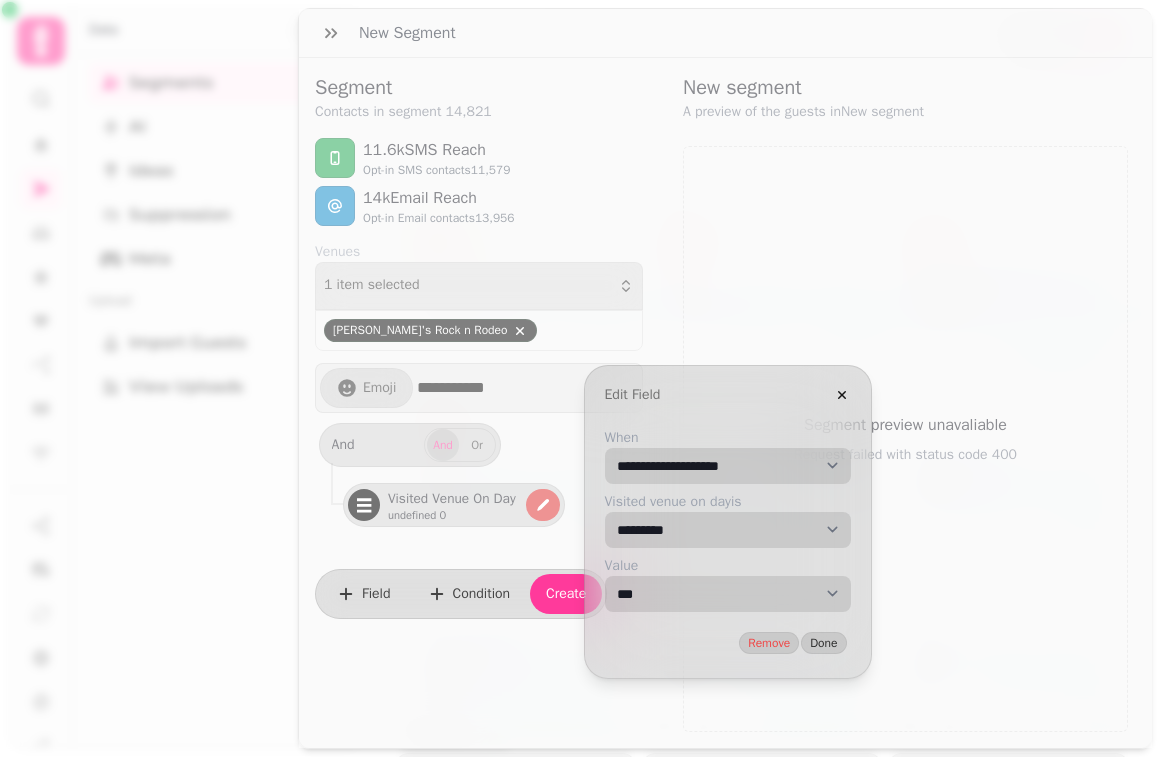 click on "**********" at bounding box center (728, 594) 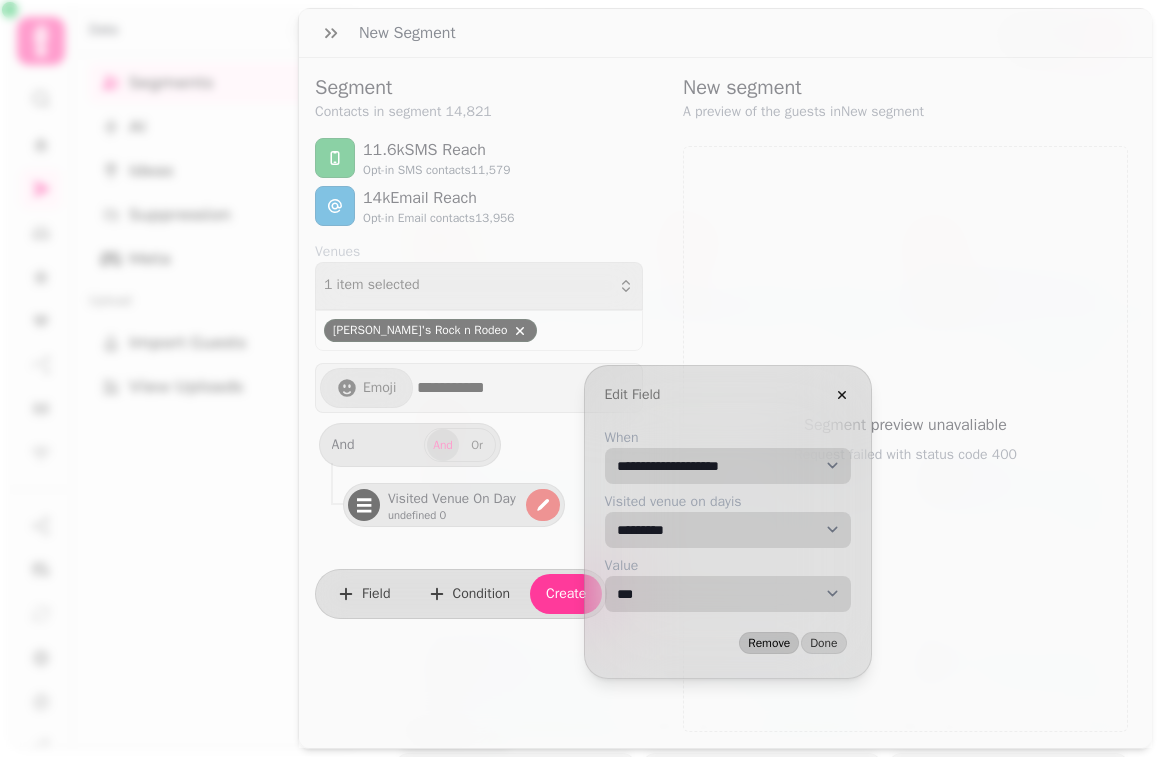 click on "Remove" at bounding box center (769, 643) 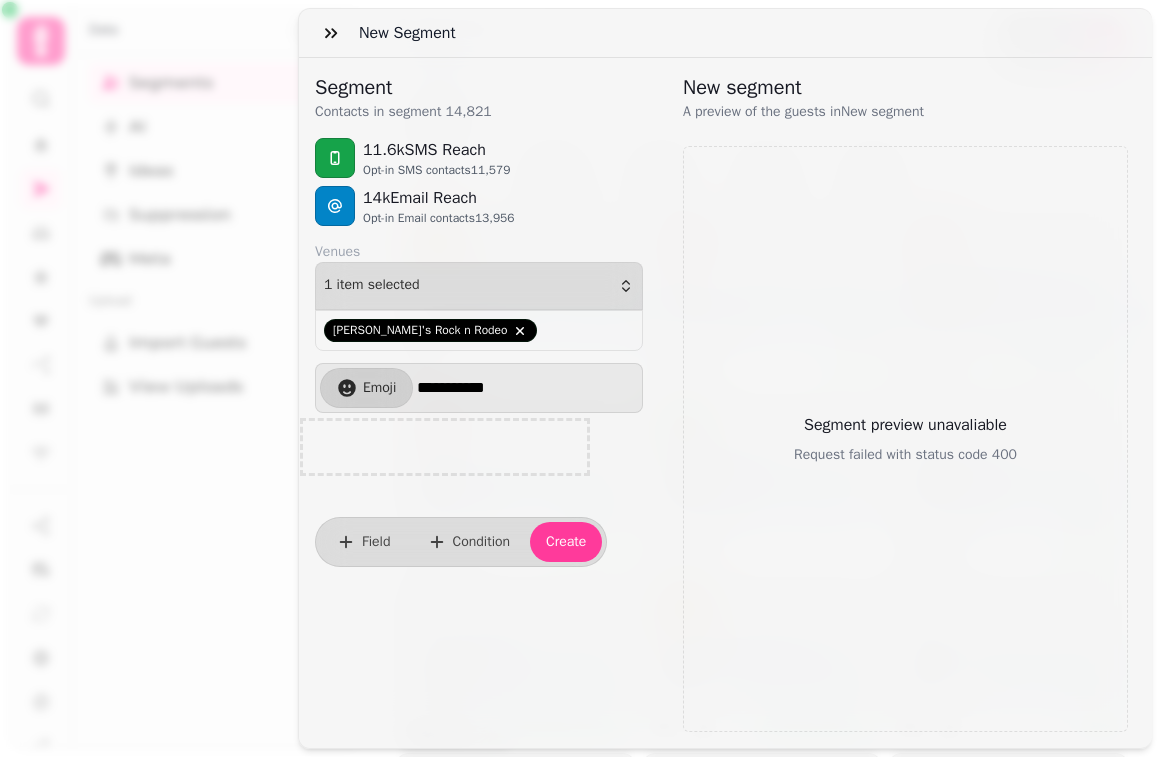 select on "**" 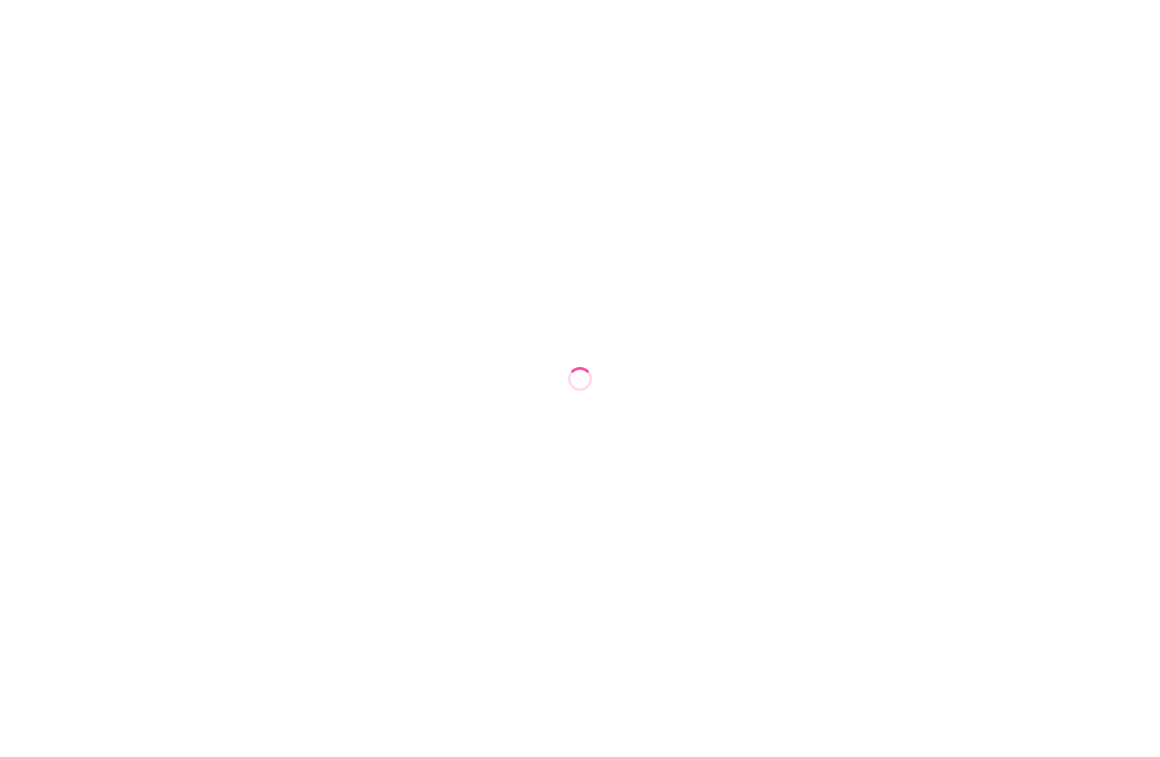 scroll, scrollTop: 0, scrollLeft: 0, axis: both 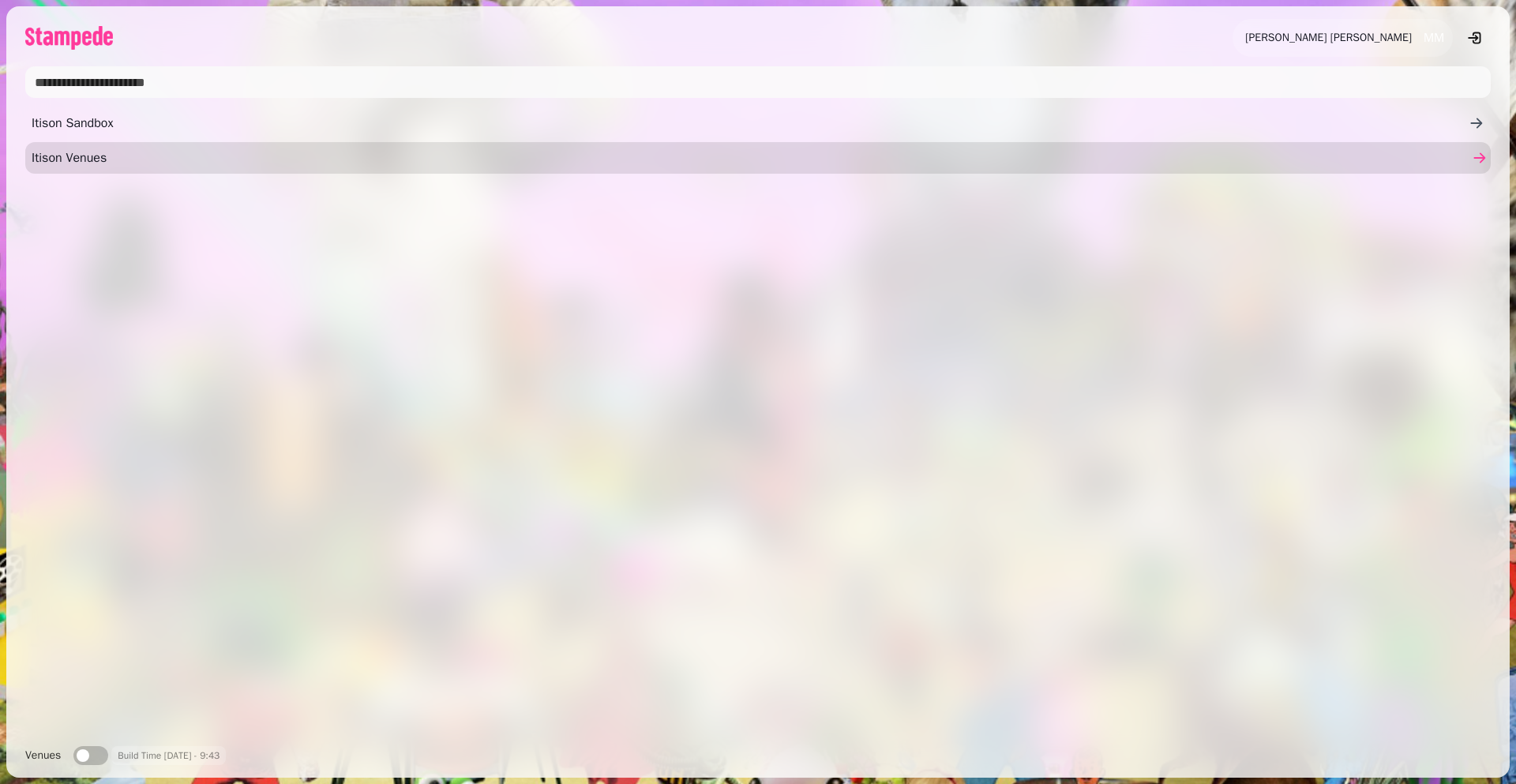 click on "Itison Venues" at bounding box center (750, 158) 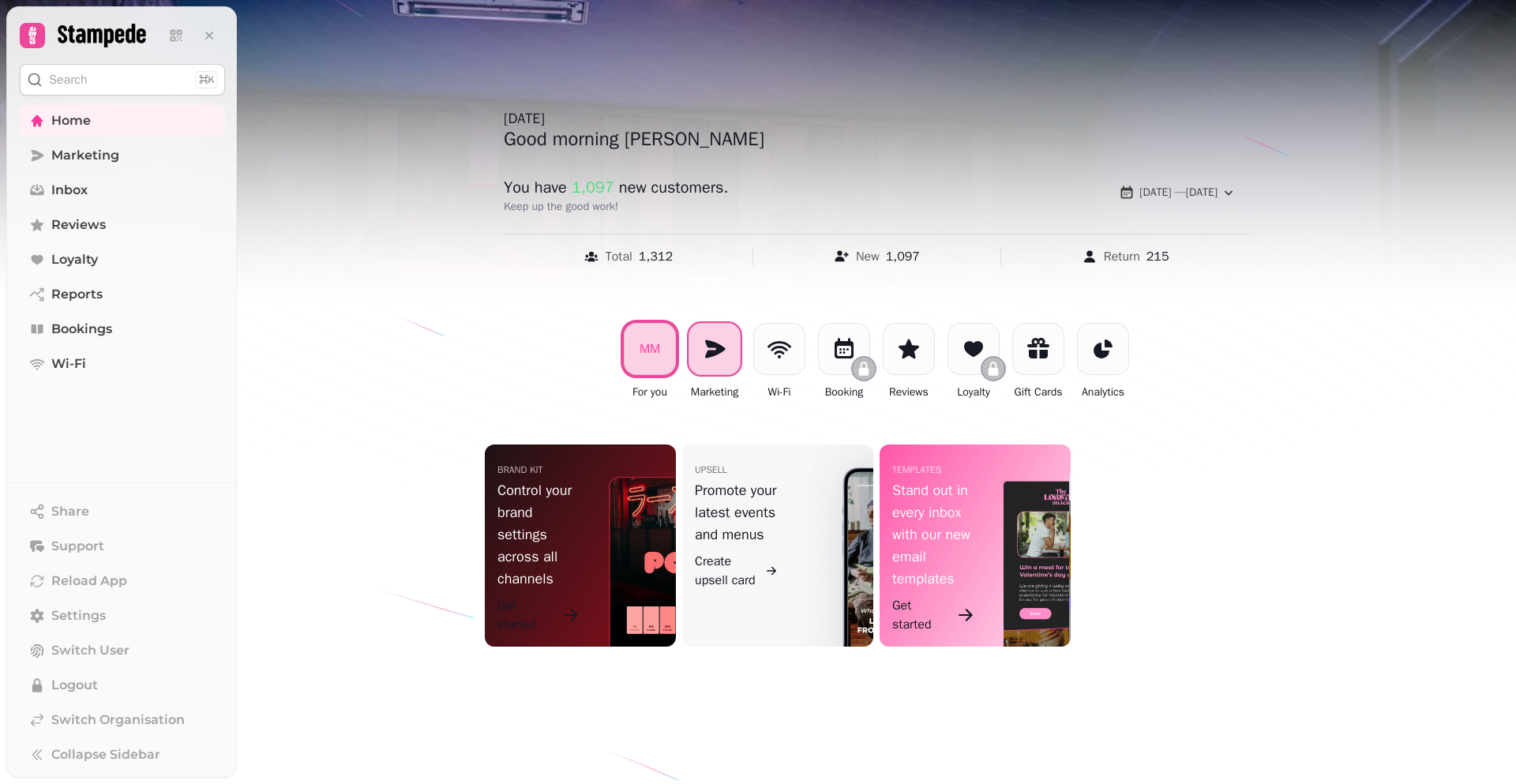 click at bounding box center [715, 349] 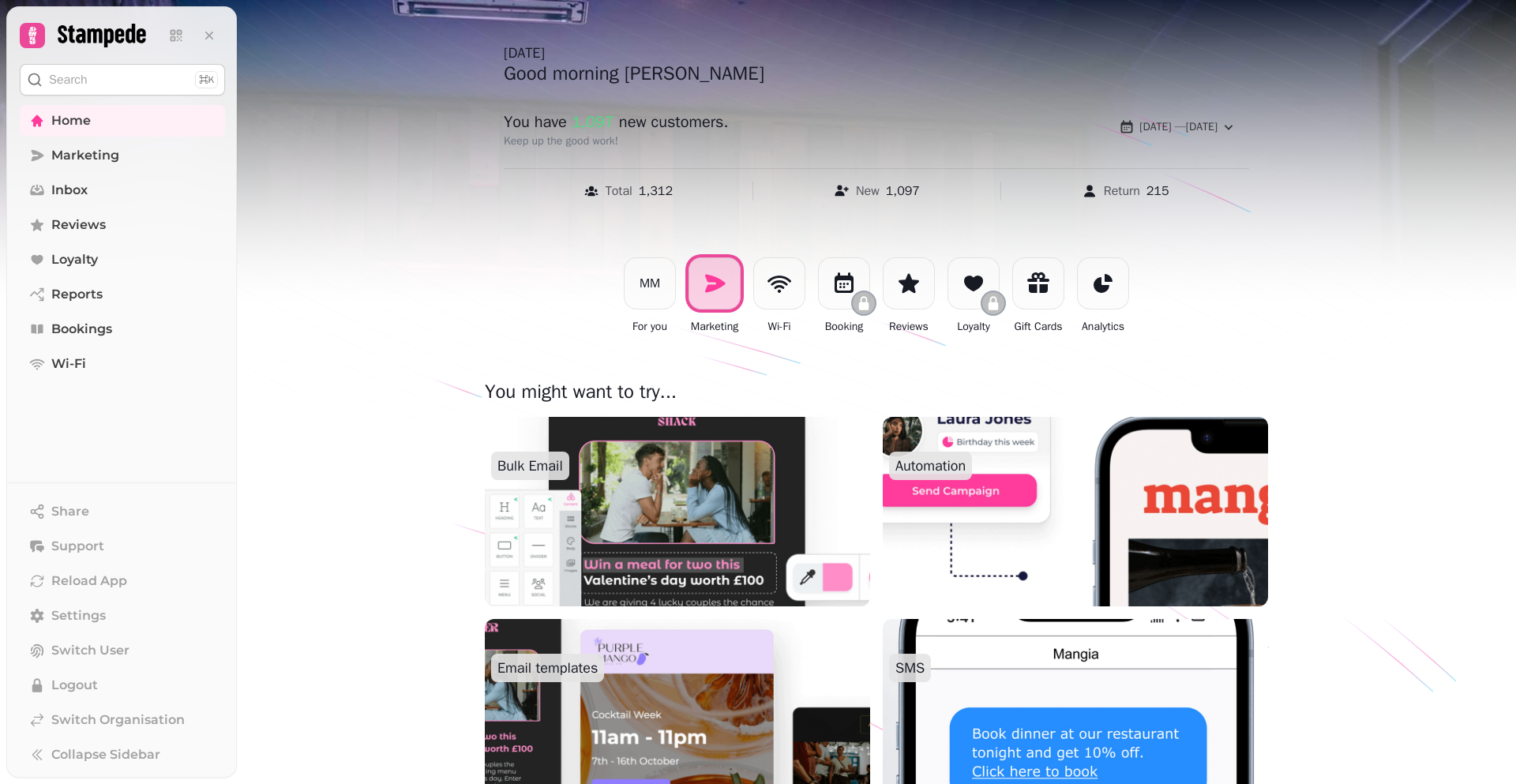 scroll, scrollTop: 32, scrollLeft: 0, axis: vertical 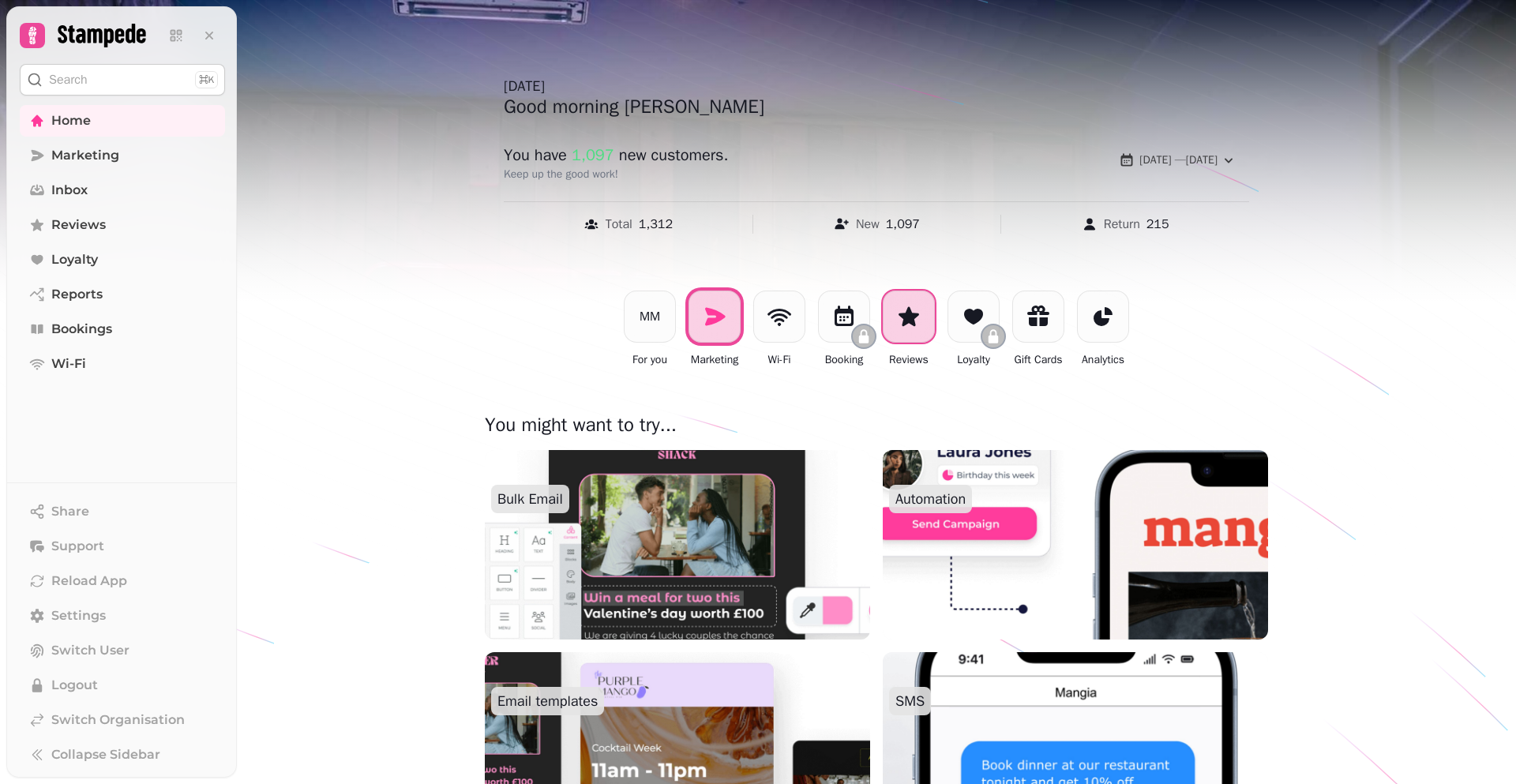 click 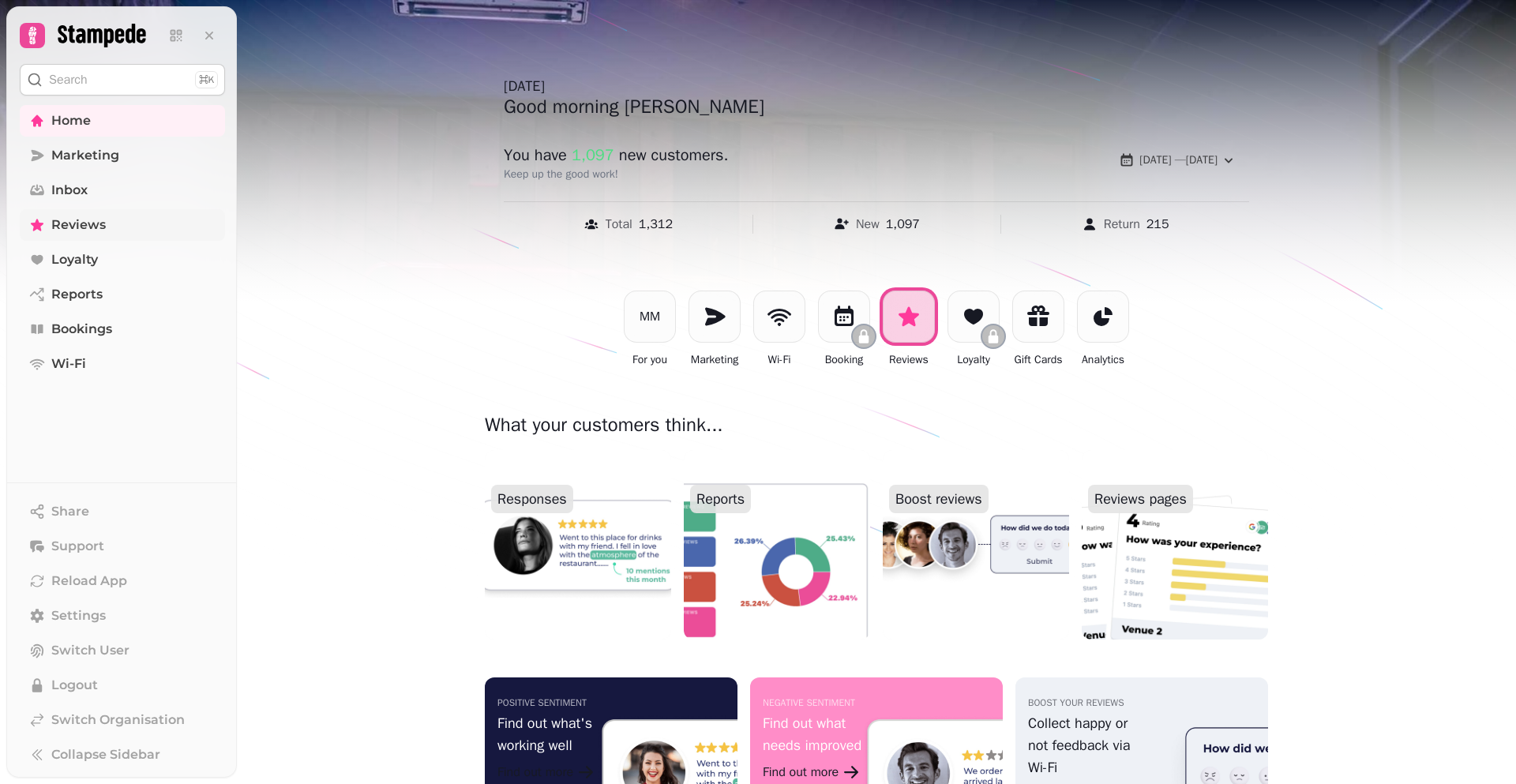 click on "Reviews" at bounding box center (78, 225) 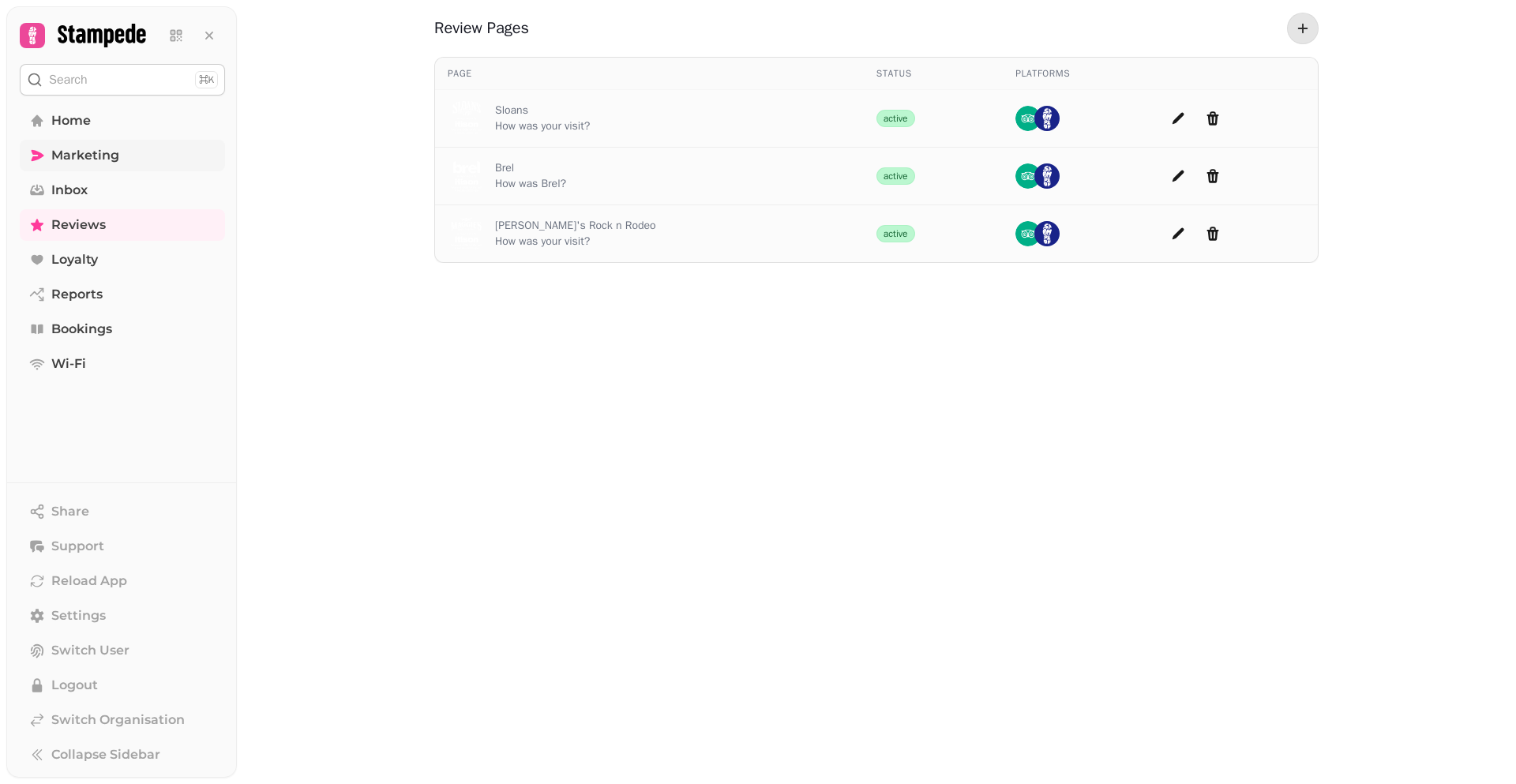 click on "Marketing" at bounding box center [85, 156] 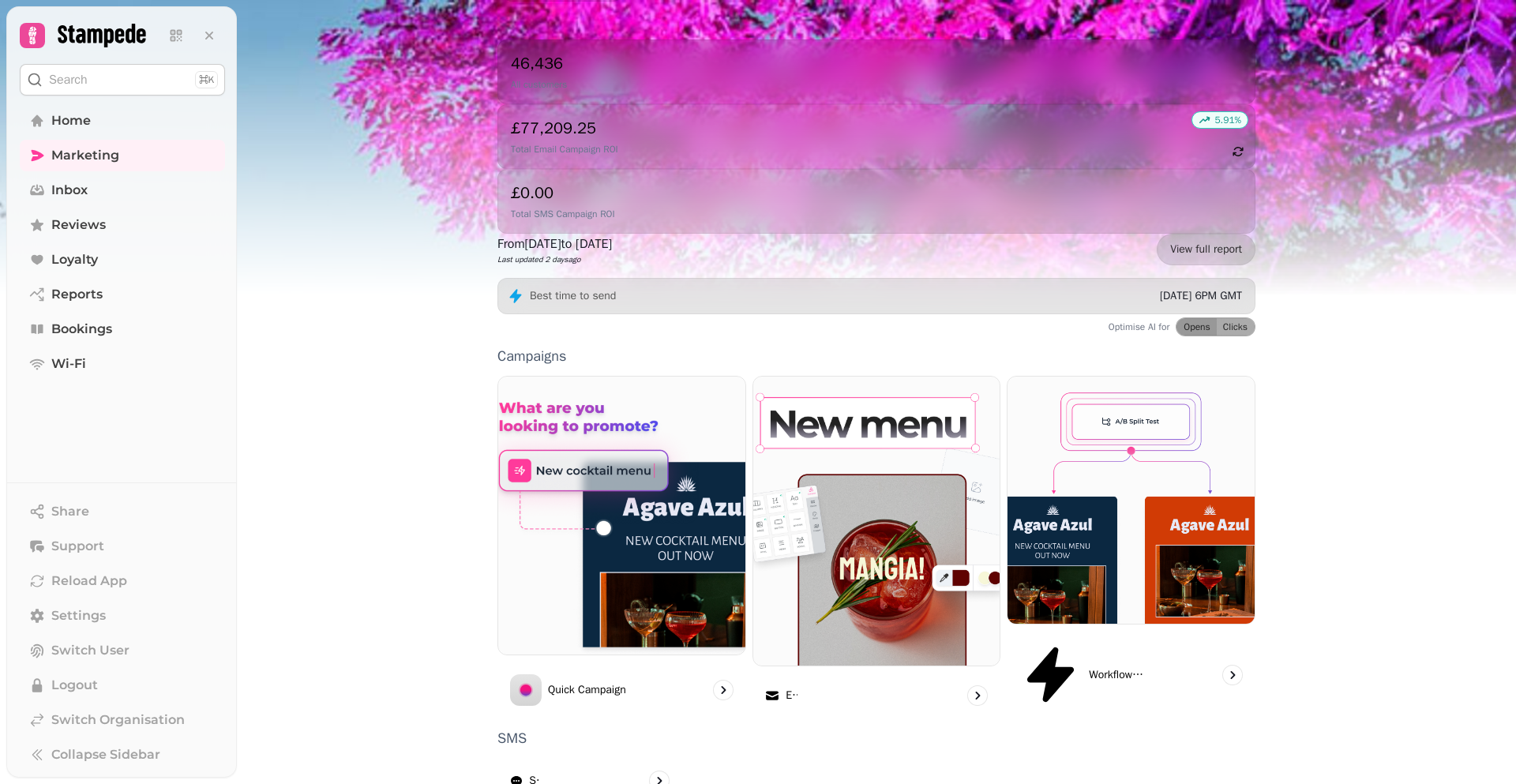 scroll, scrollTop: 201, scrollLeft: 0, axis: vertical 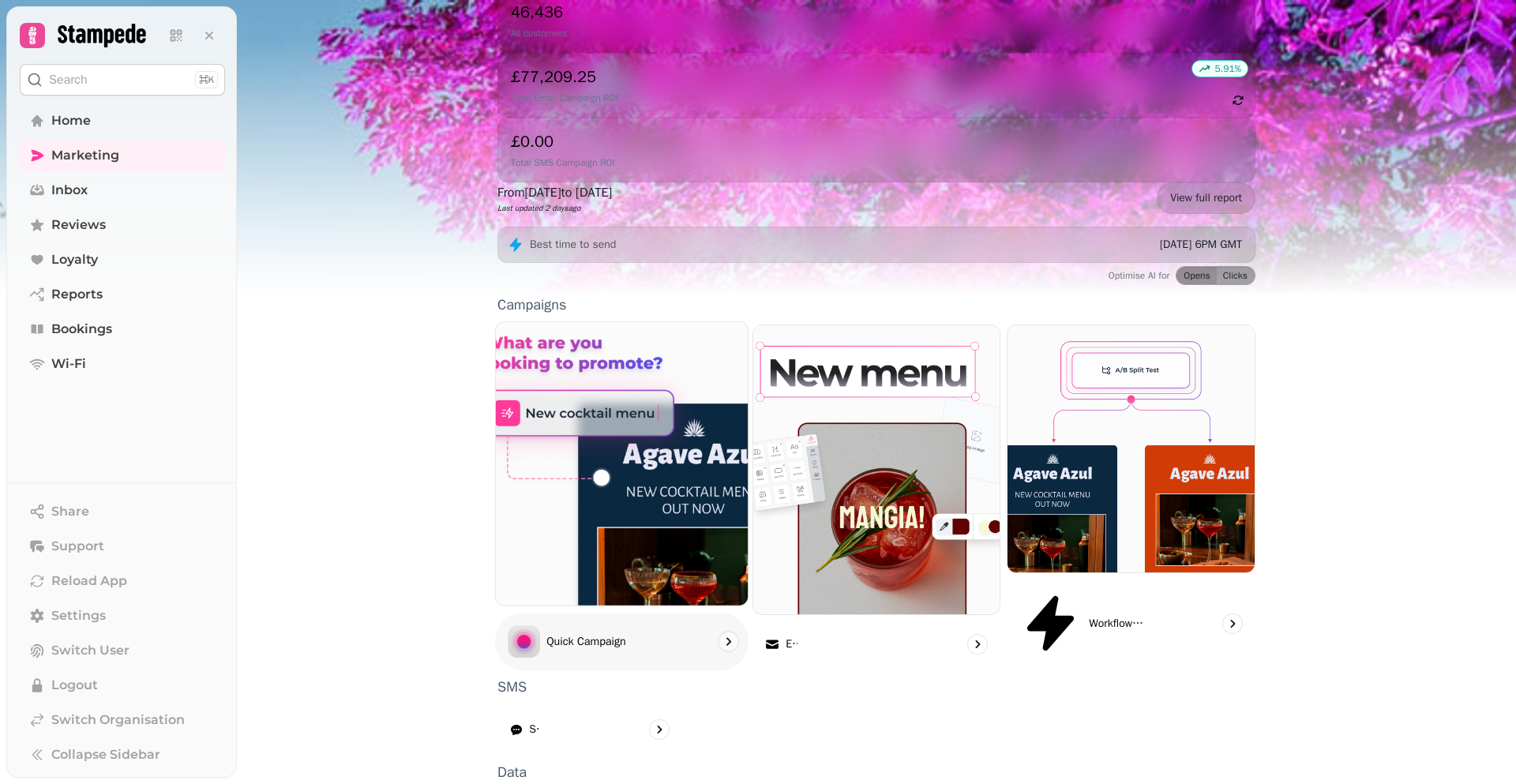 click on "Quick Campaign" at bounding box center [621, 641] 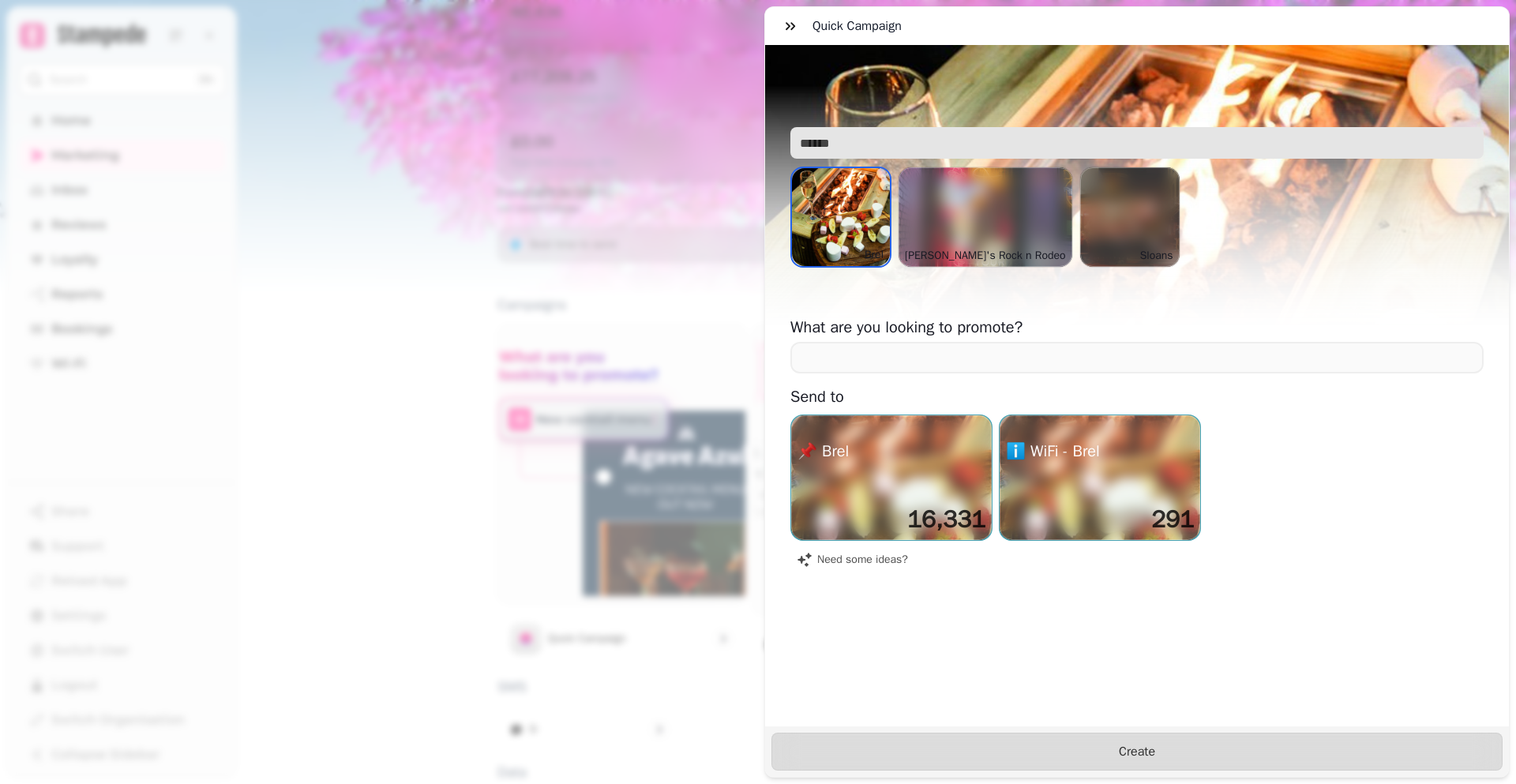 click at bounding box center (1137, 143) 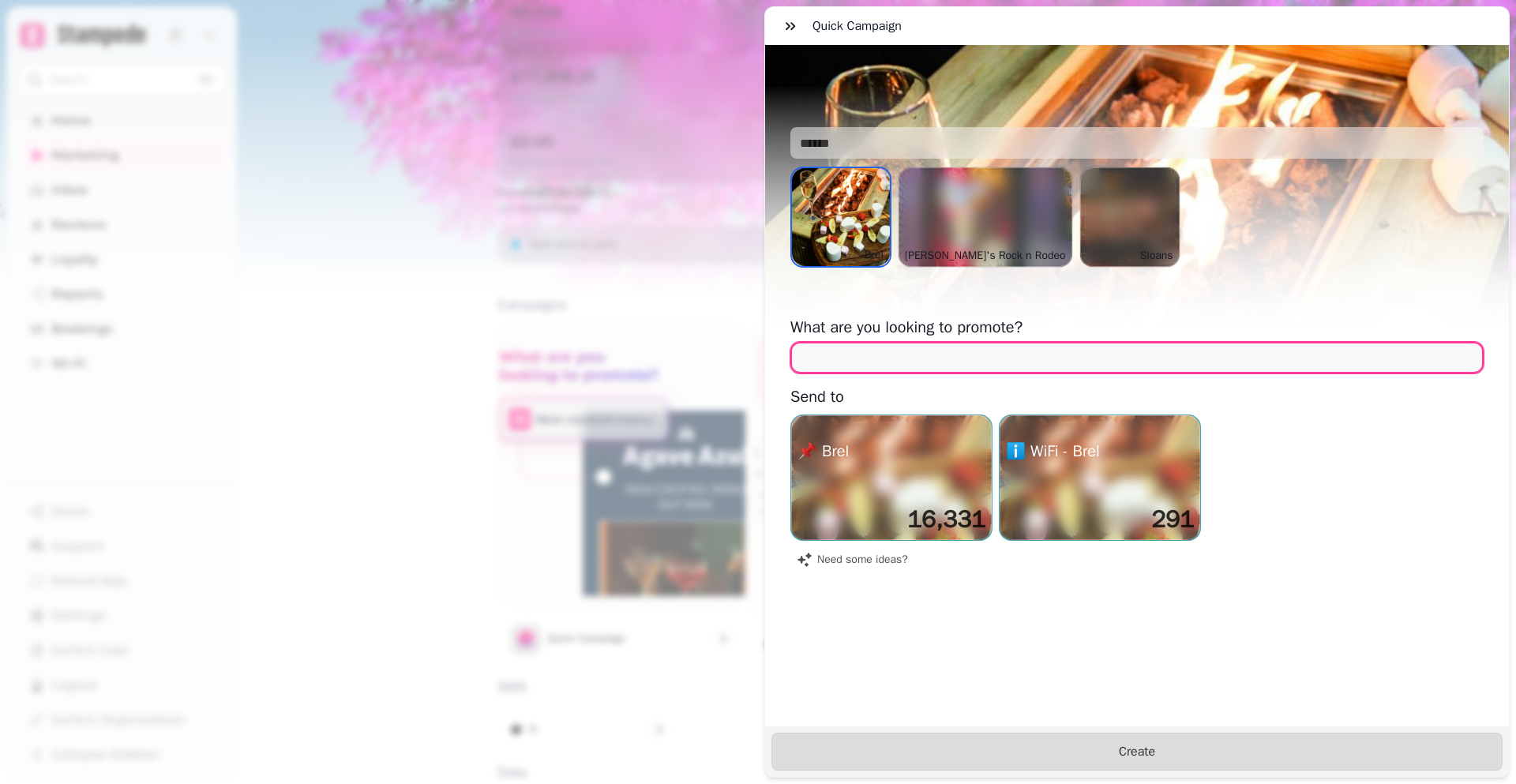 click at bounding box center (1137, 358) 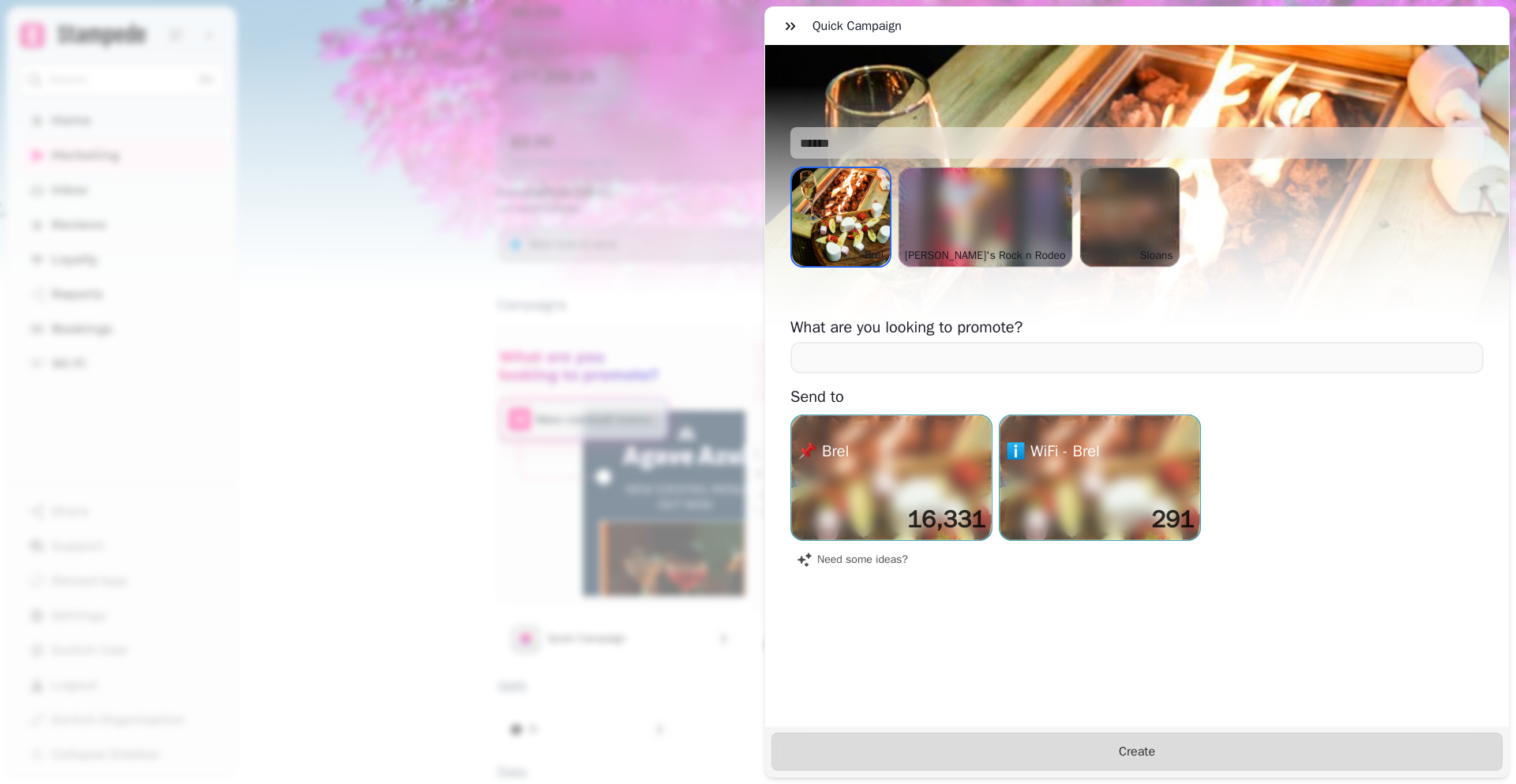 click on "Quick Campaign Brel Brel Maggie's Rock n Rodeo Sloans What are you looking to promote? Send to 📌 Brel 16,331 ℹ️ WiFi - Brel 291 Need some ideas? Create" at bounding box center [758, 404] 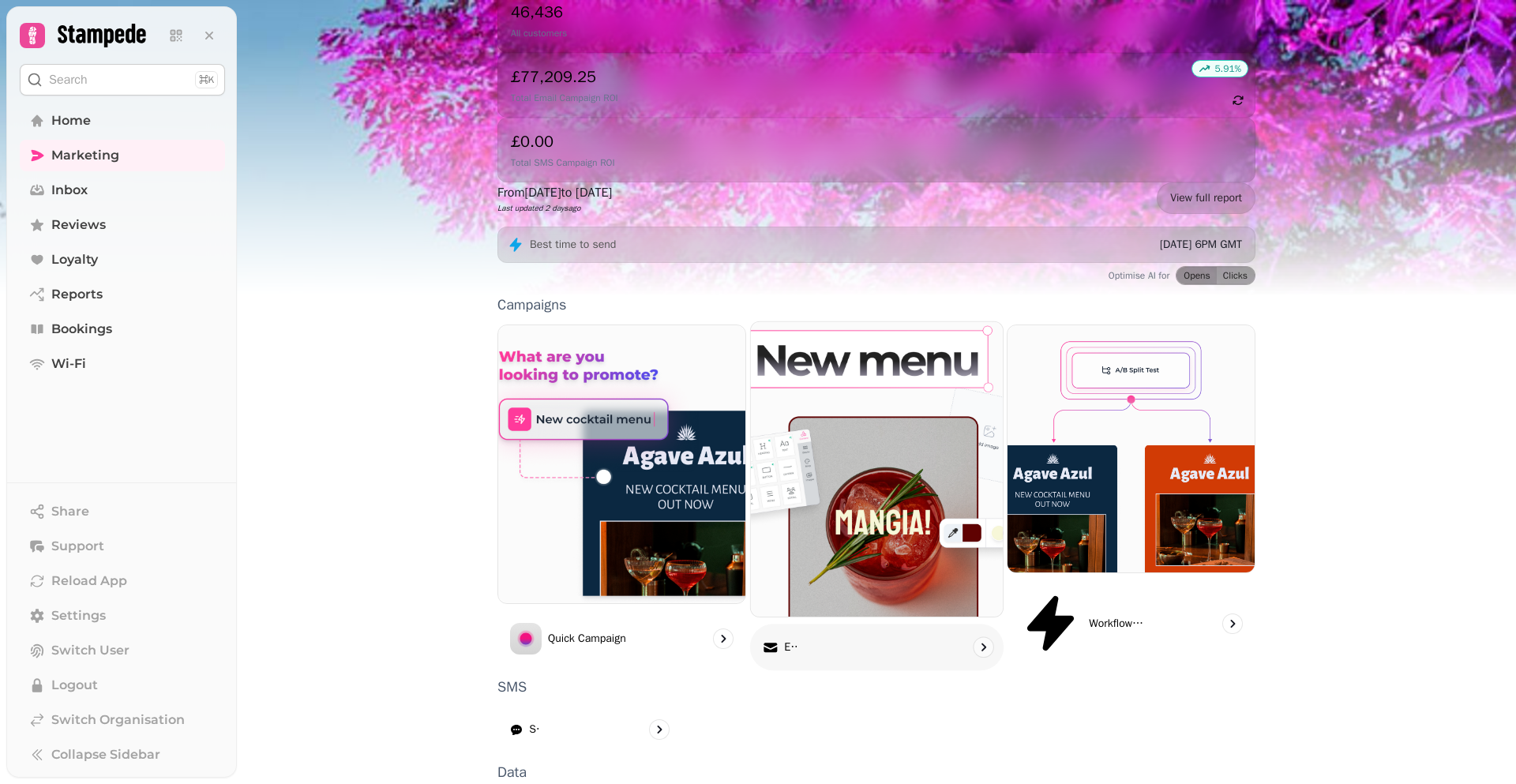 click on "Email" at bounding box center (876, 647) 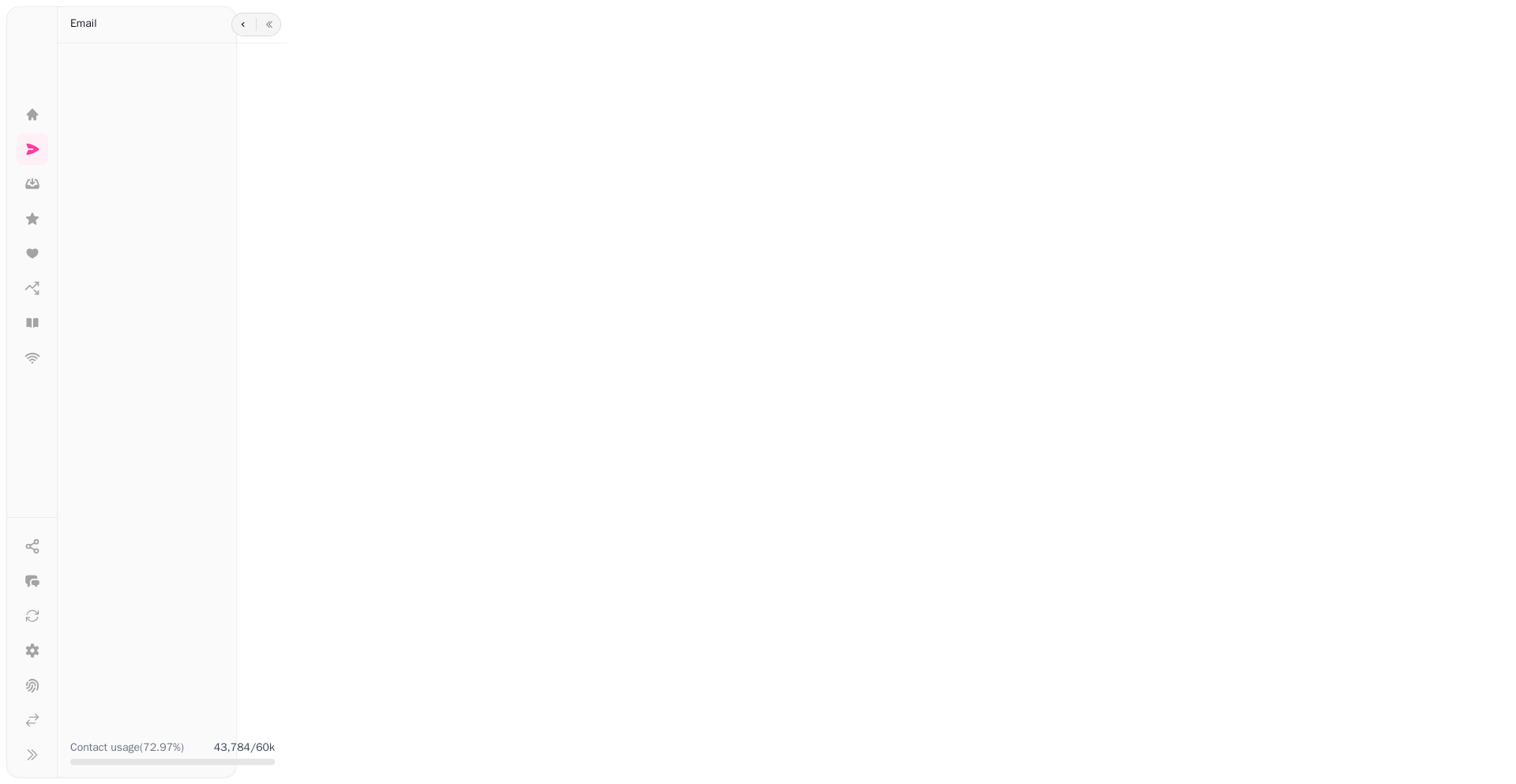 scroll, scrollTop: 0, scrollLeft: 0, axis: both 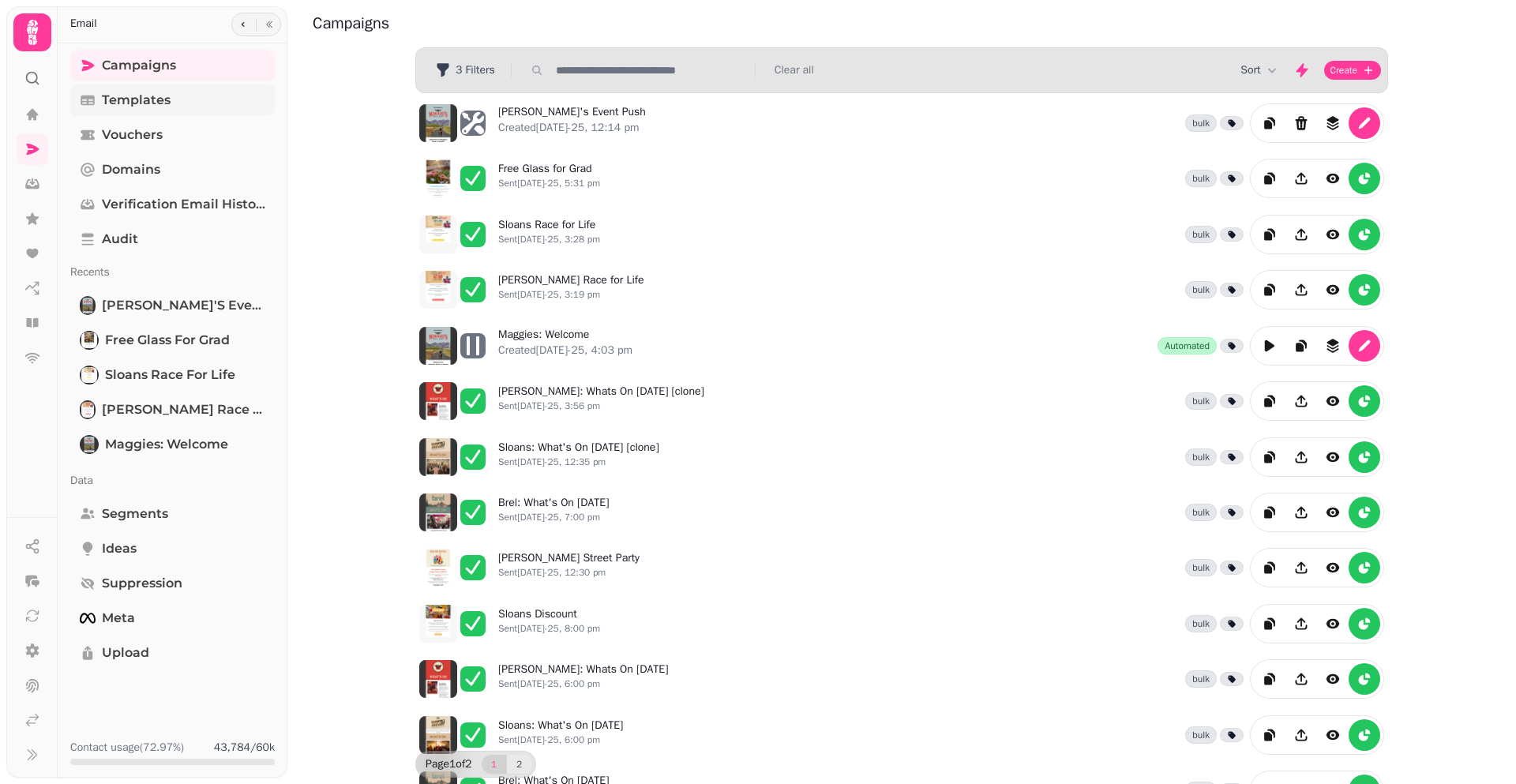 click on "Templates" at bounding box center (136, 100) 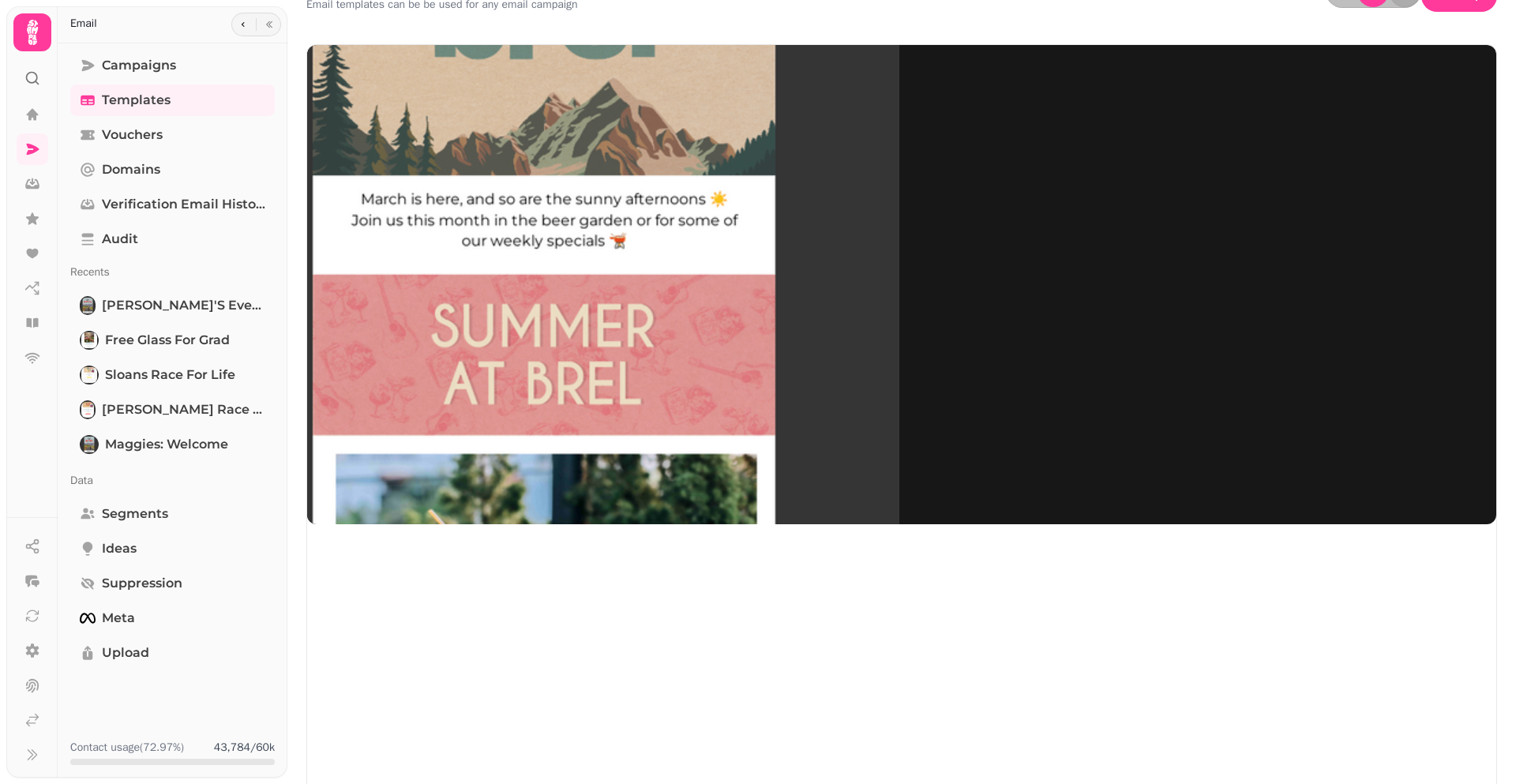 scroll, scrollTop: 0, scrollLeft: 0, axis: both 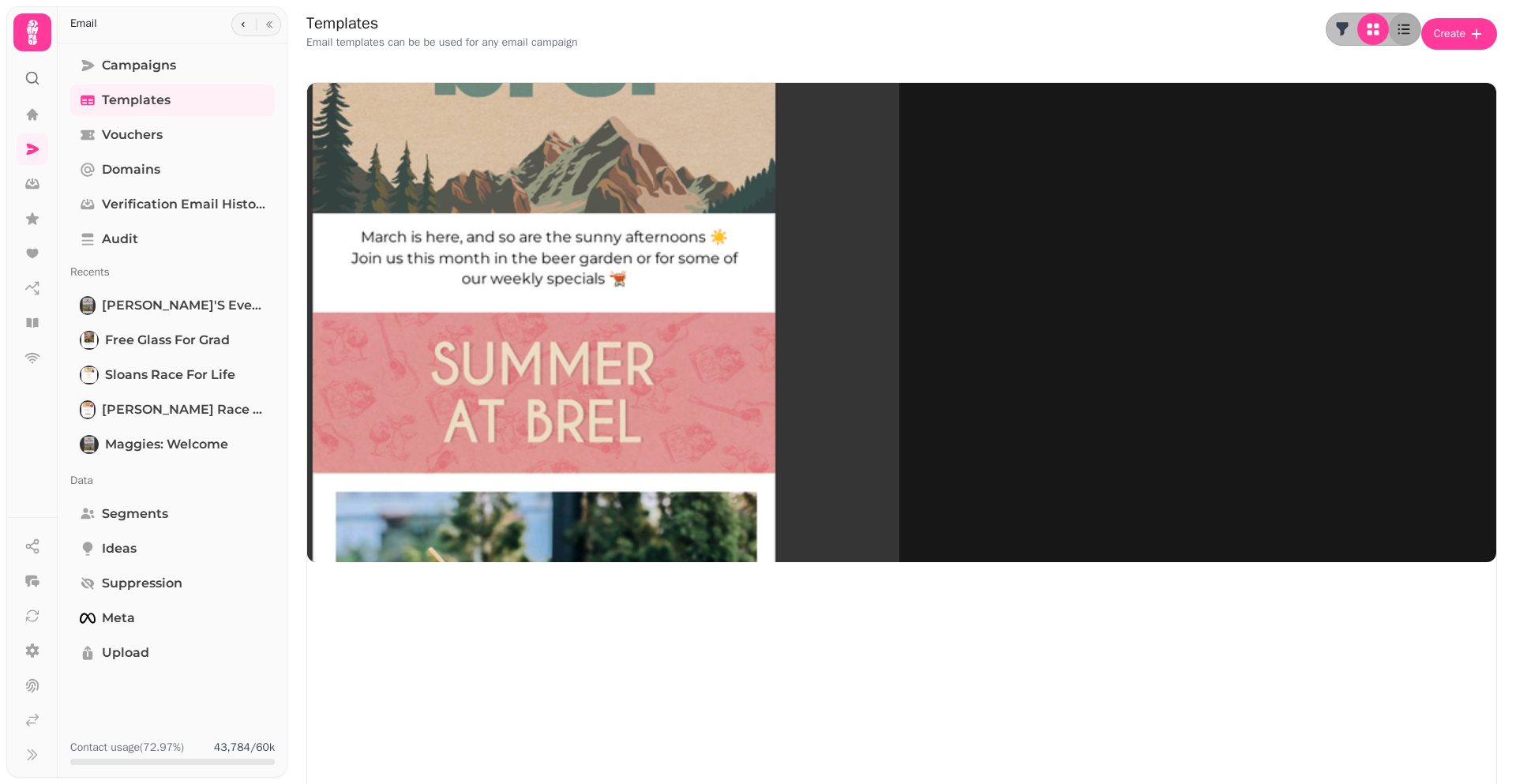 click at bounding box center [544, 2783] 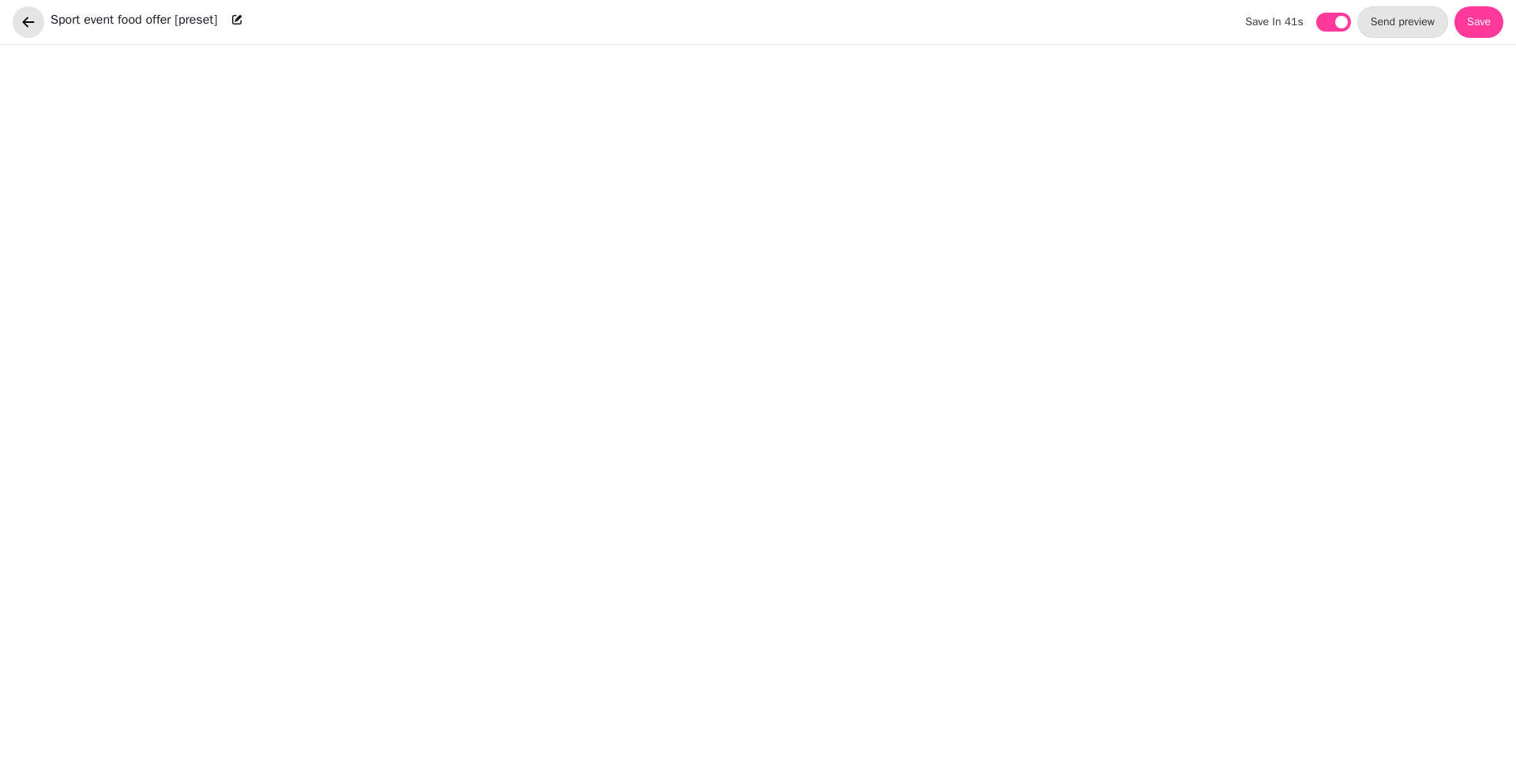 click 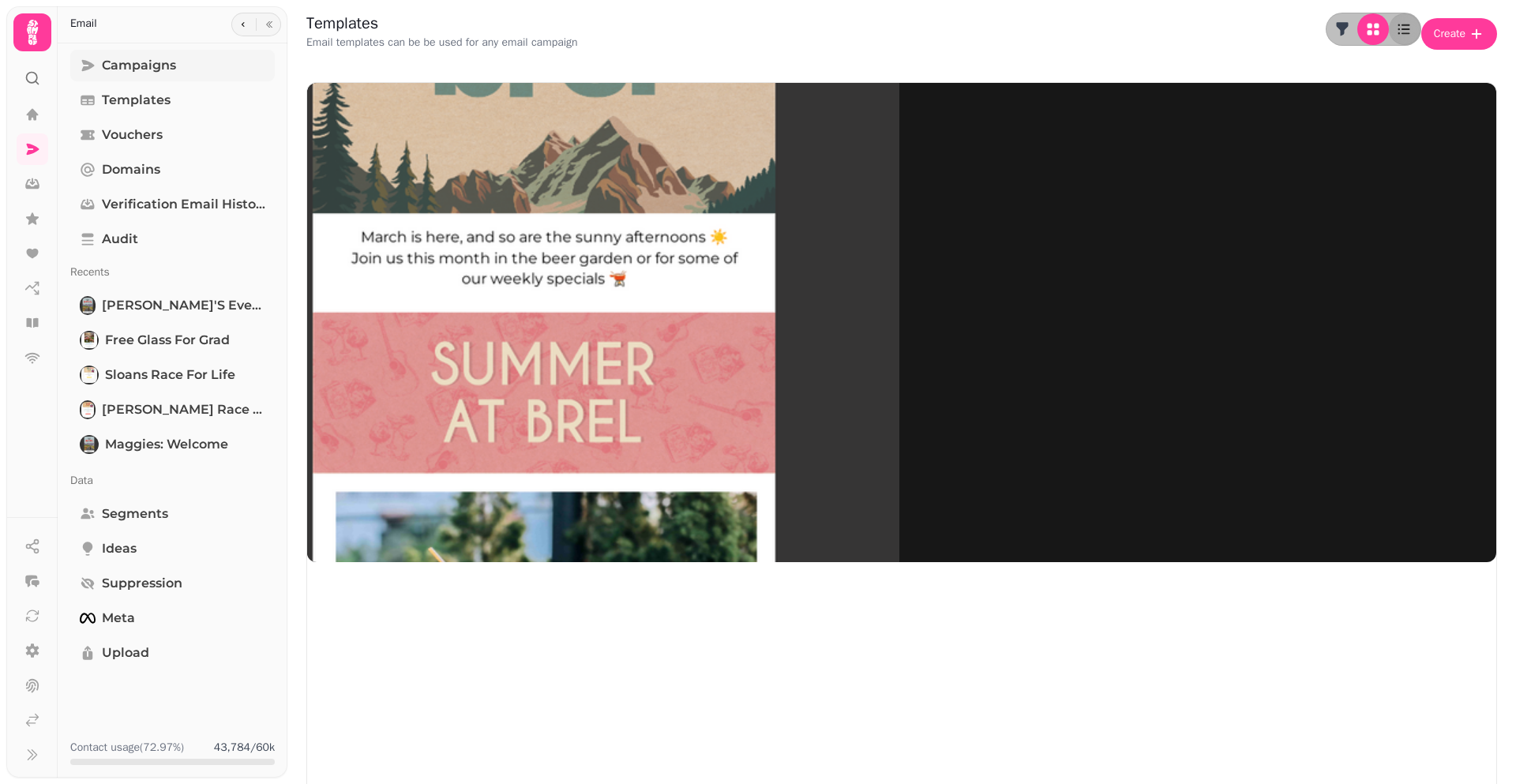 click on "Campaigns" at bounding box center [139, 66] 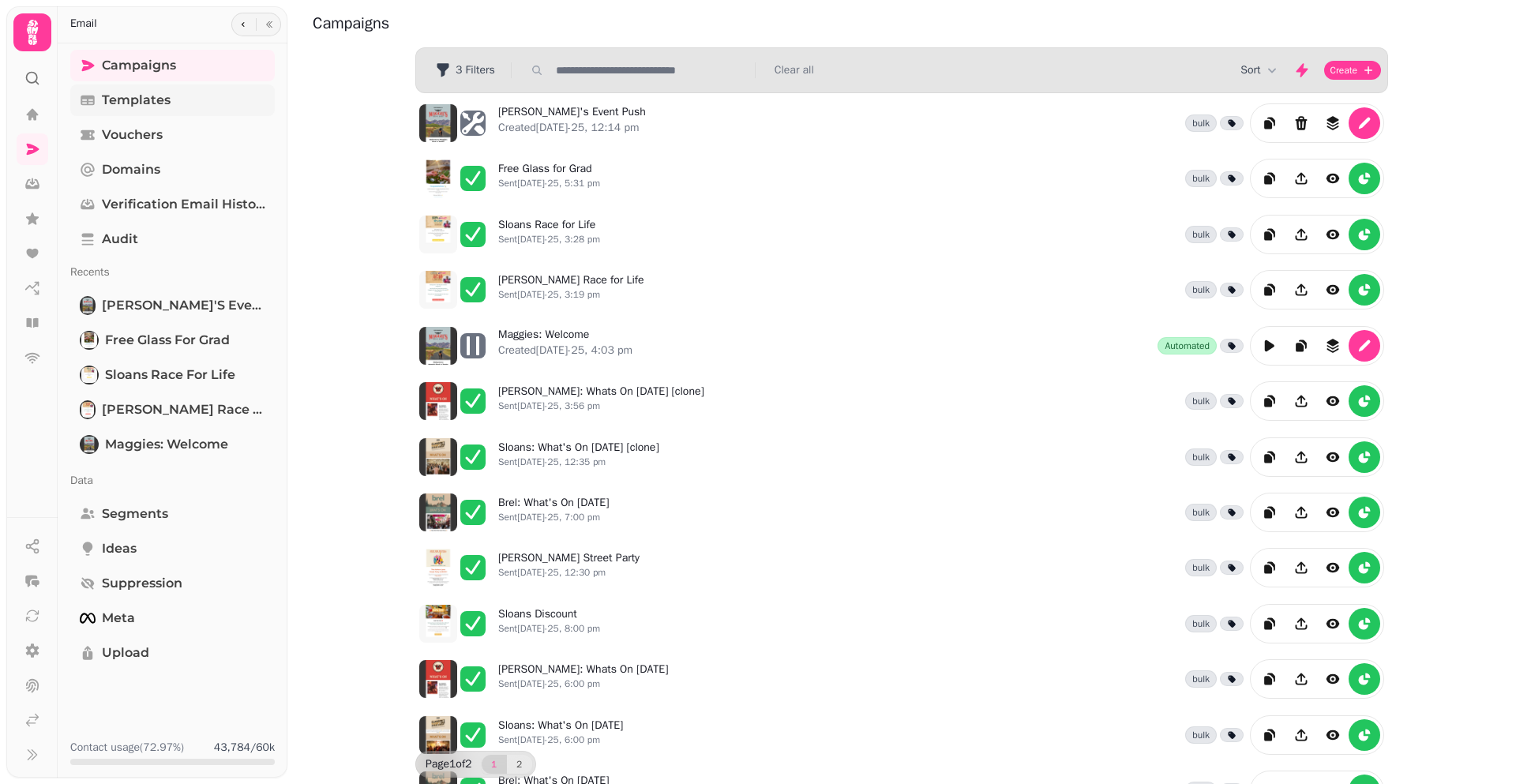 click on "Templates" at bounding box center (136, 100) 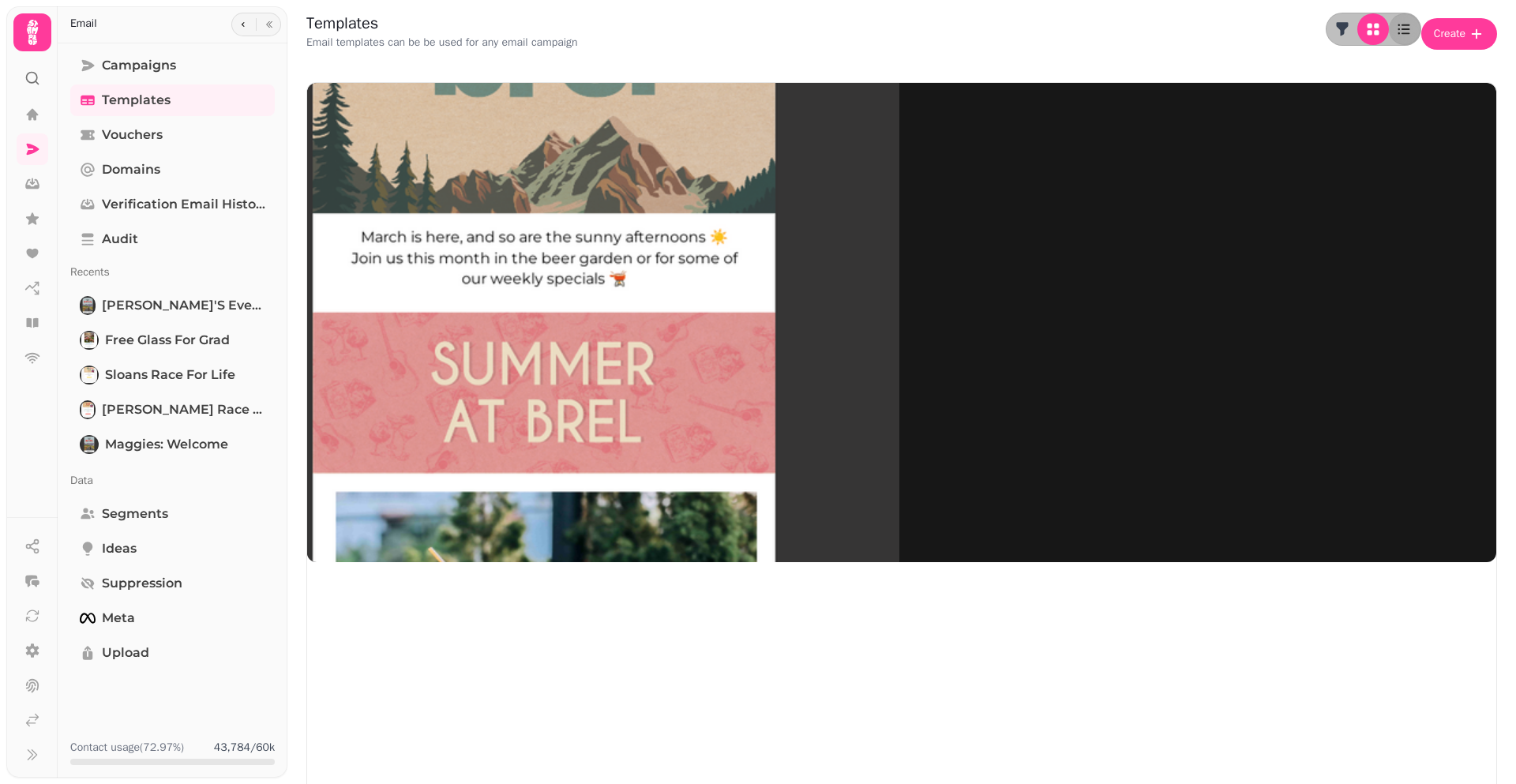 click at bounding box center [544, 13868] 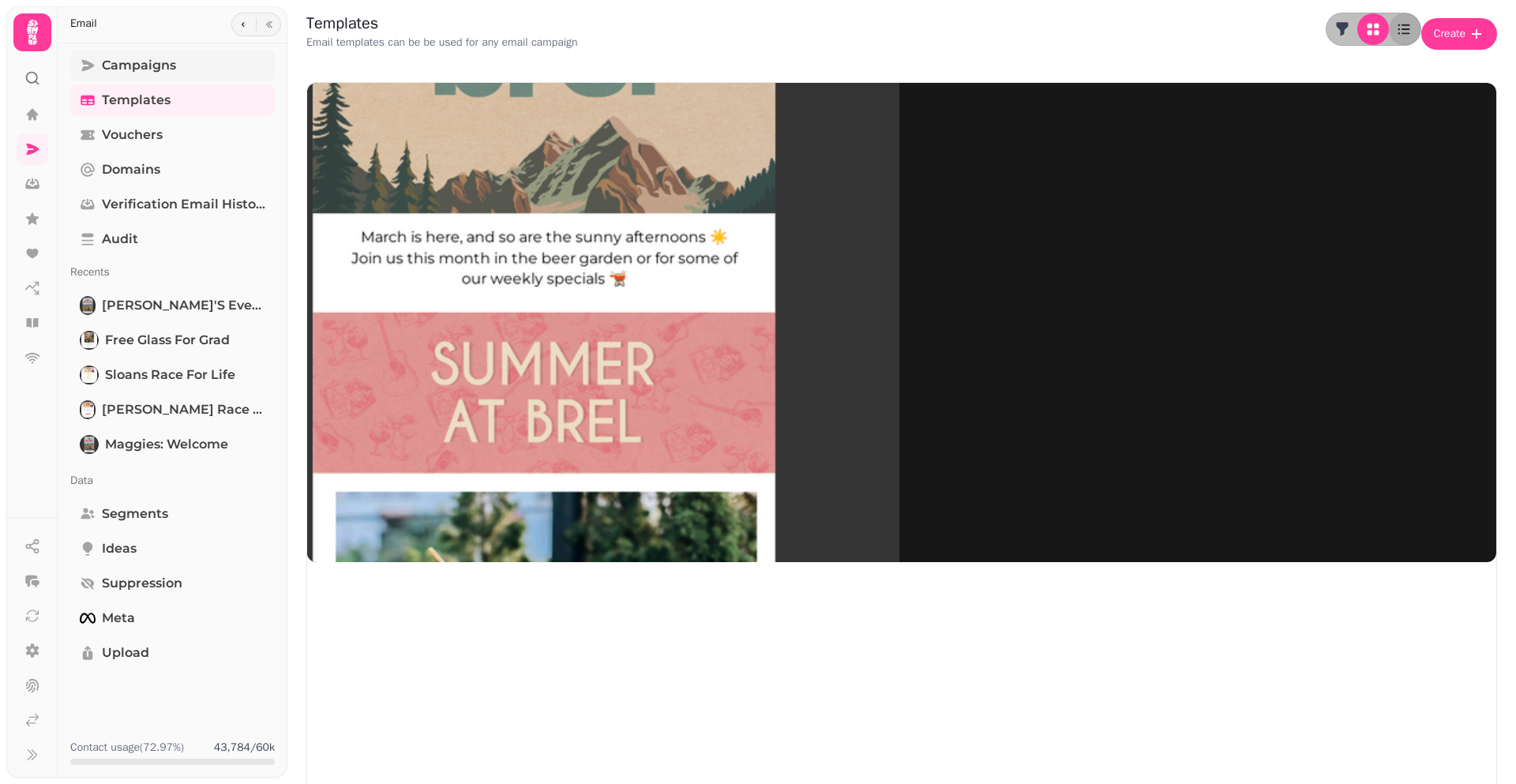 click on "Campaigns" at bounding box center (139, 66) 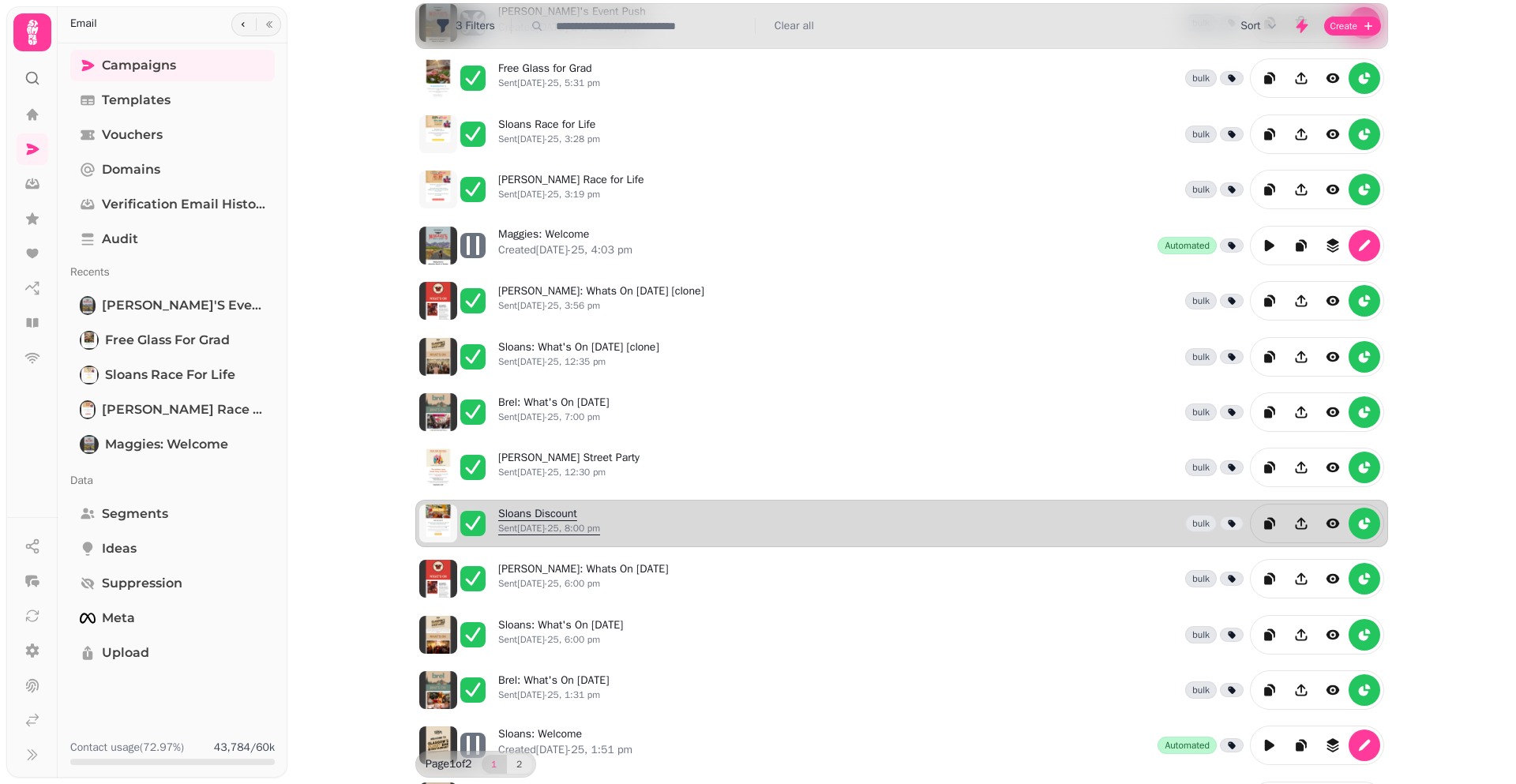 scroll, scrollTop: 122, scrollLeft: 0, axis: vertical 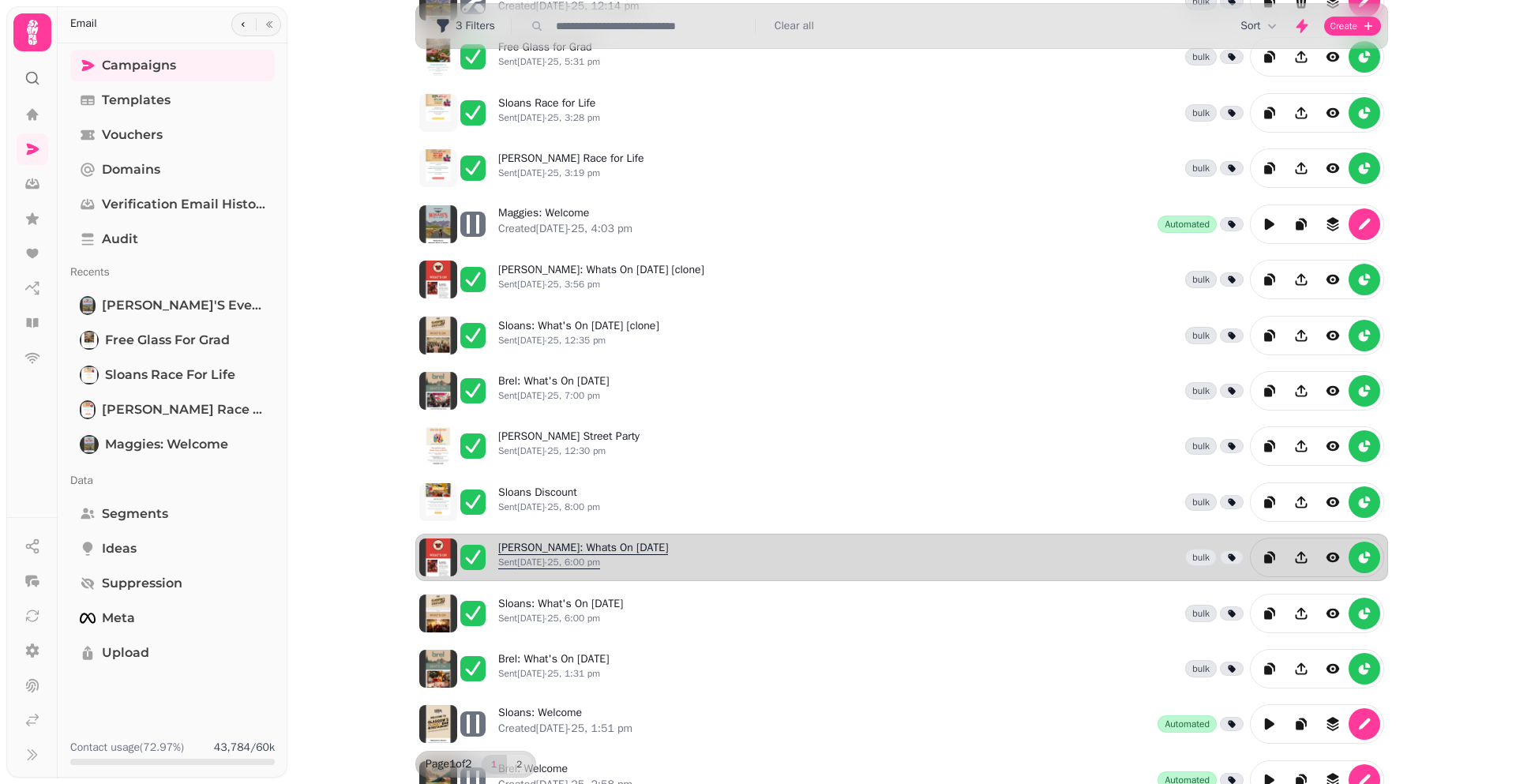 click on "Maggies: Whats On April 25 Sent  1st Apr-25, 6:00 pm" at bounding box center (583, 557) 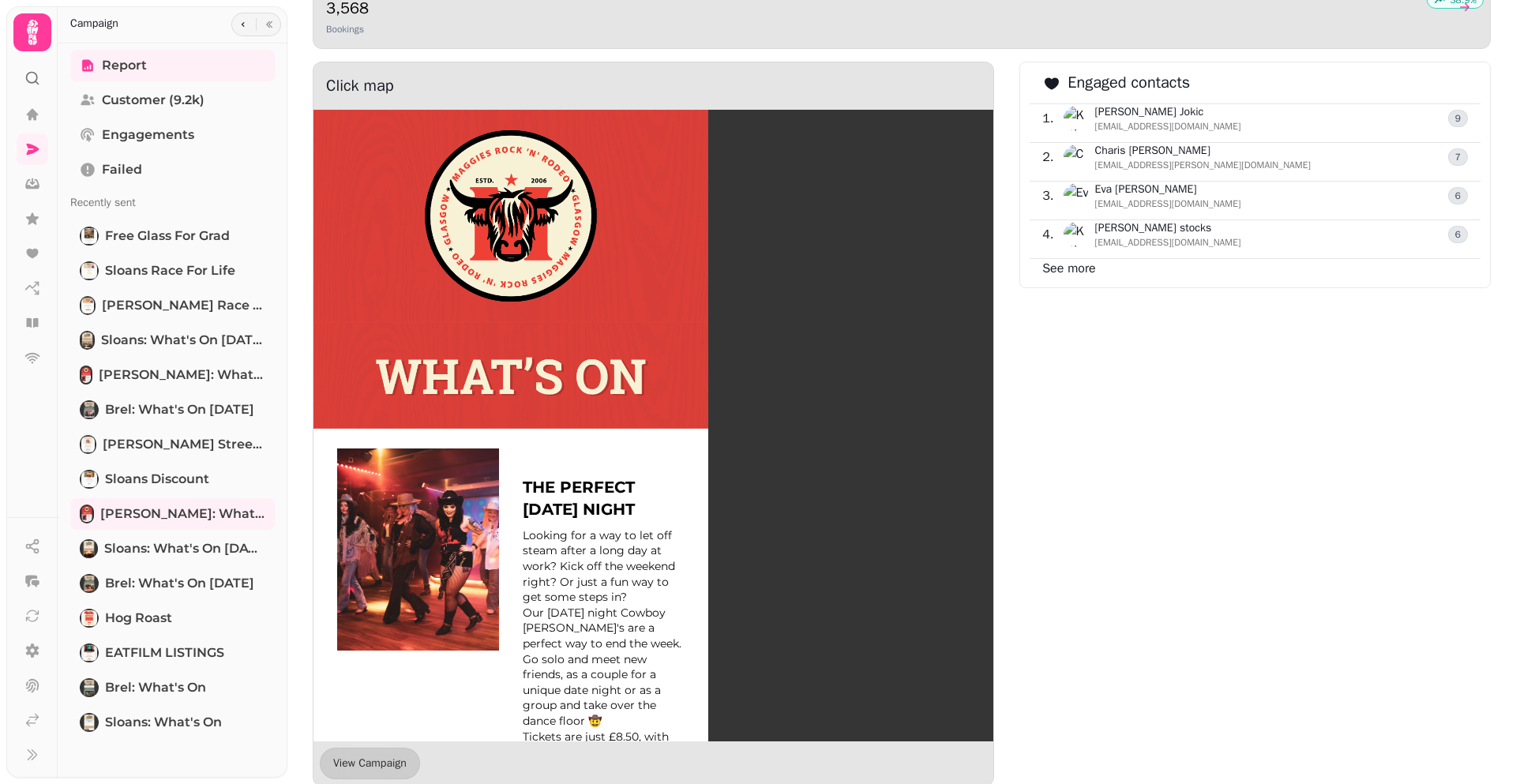 scroll, scrollTop: 1287, scrollLeft: 0, axis: vertical 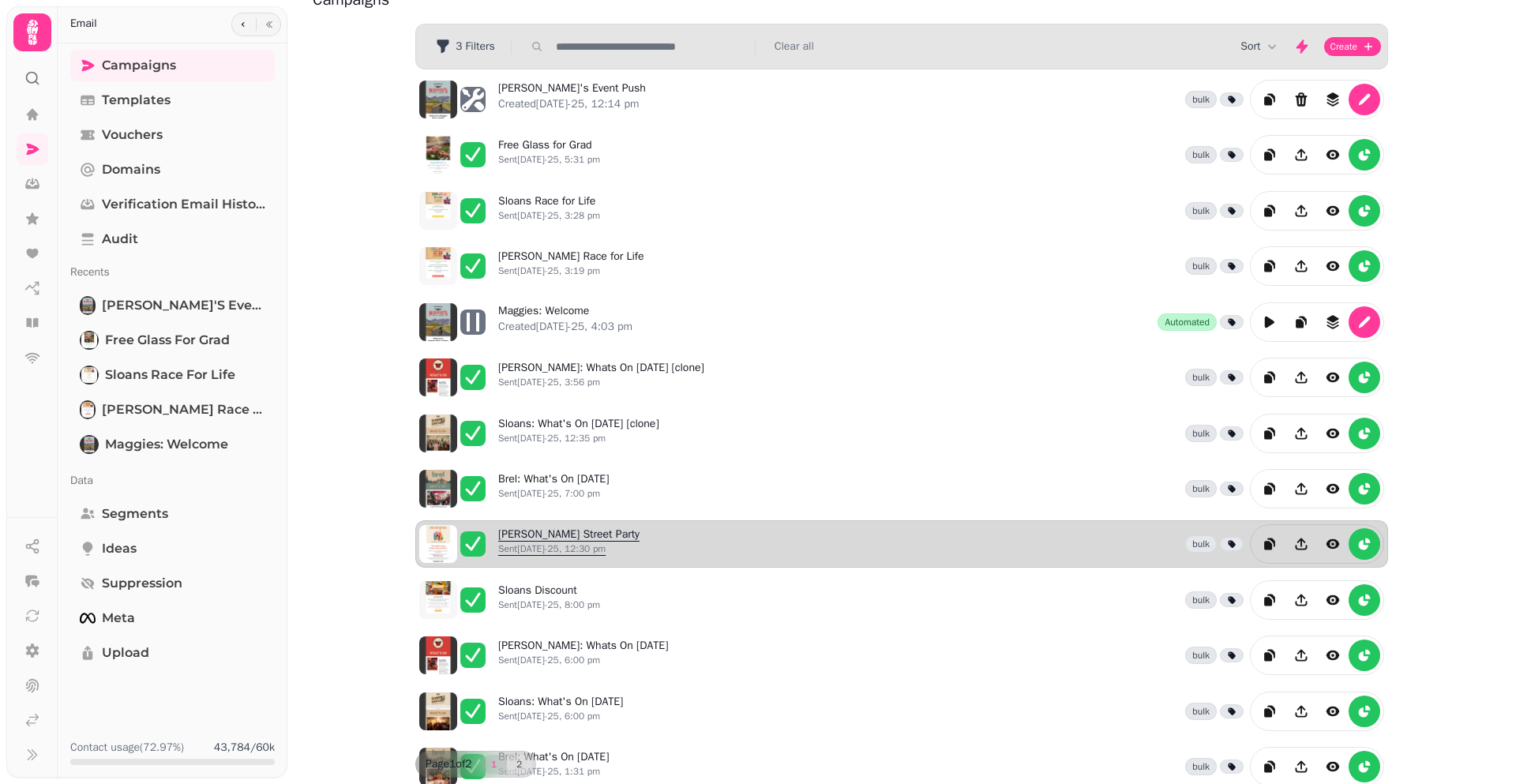 click on "Ashton Lane Street Party Sent  25th Apr-25, 12:30 pm" at bounding box center (568, 544) 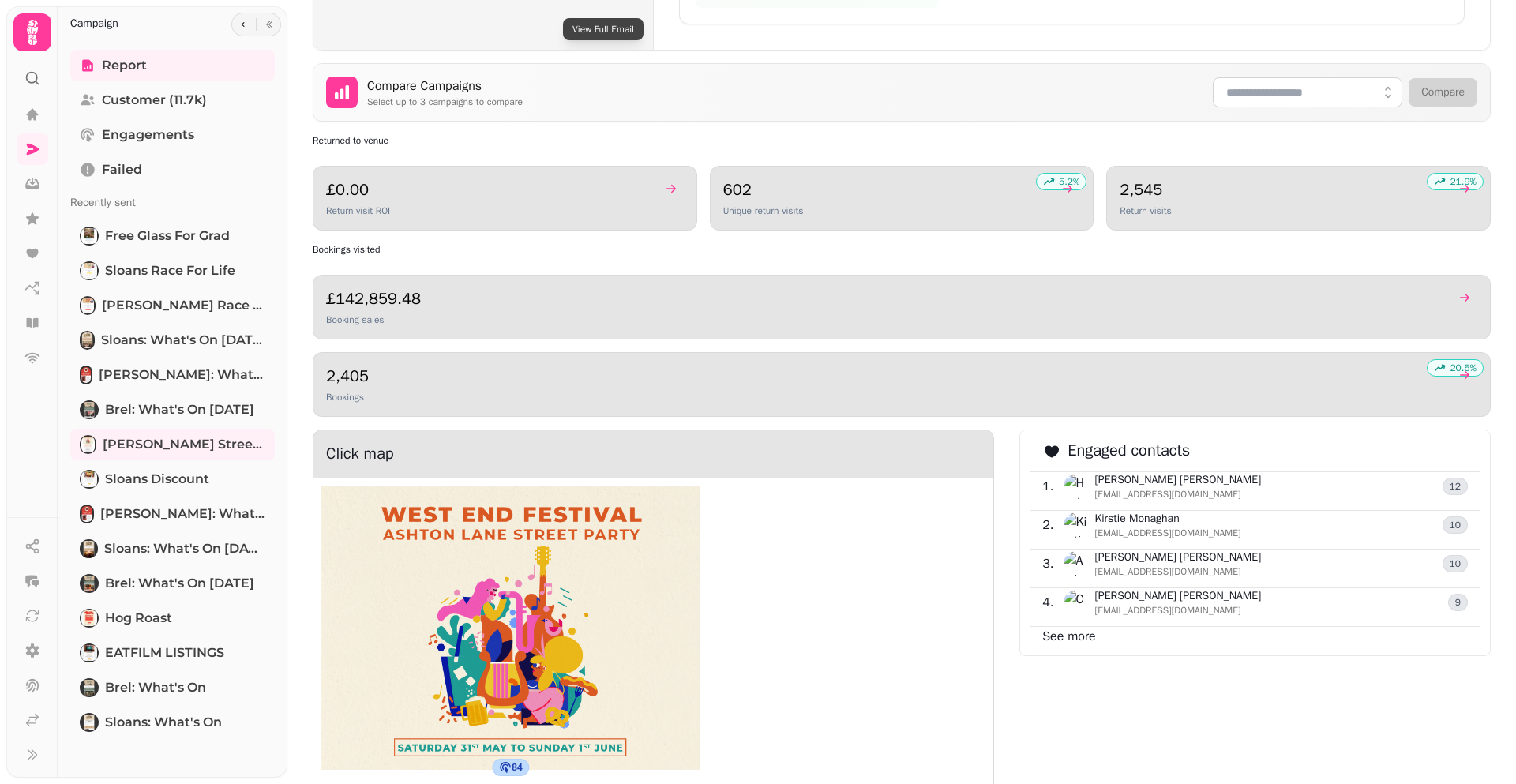 scroll, scrollTop: 917, scrollLeft: 0, axis: vertical 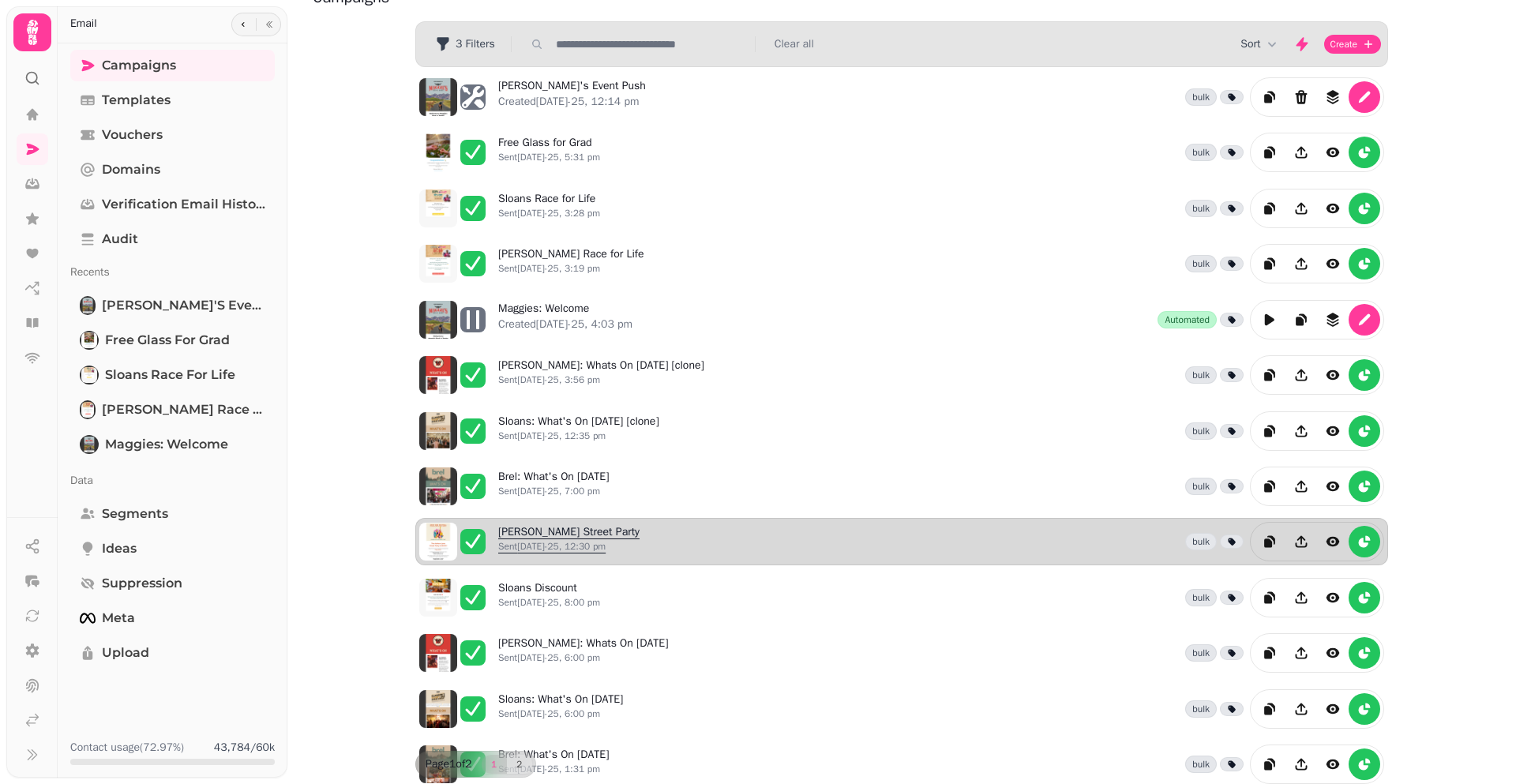 click on "Ashton Lane Street Party Sent  25th Apr-25, 12:30 pm" at bounding box center (568, 542) 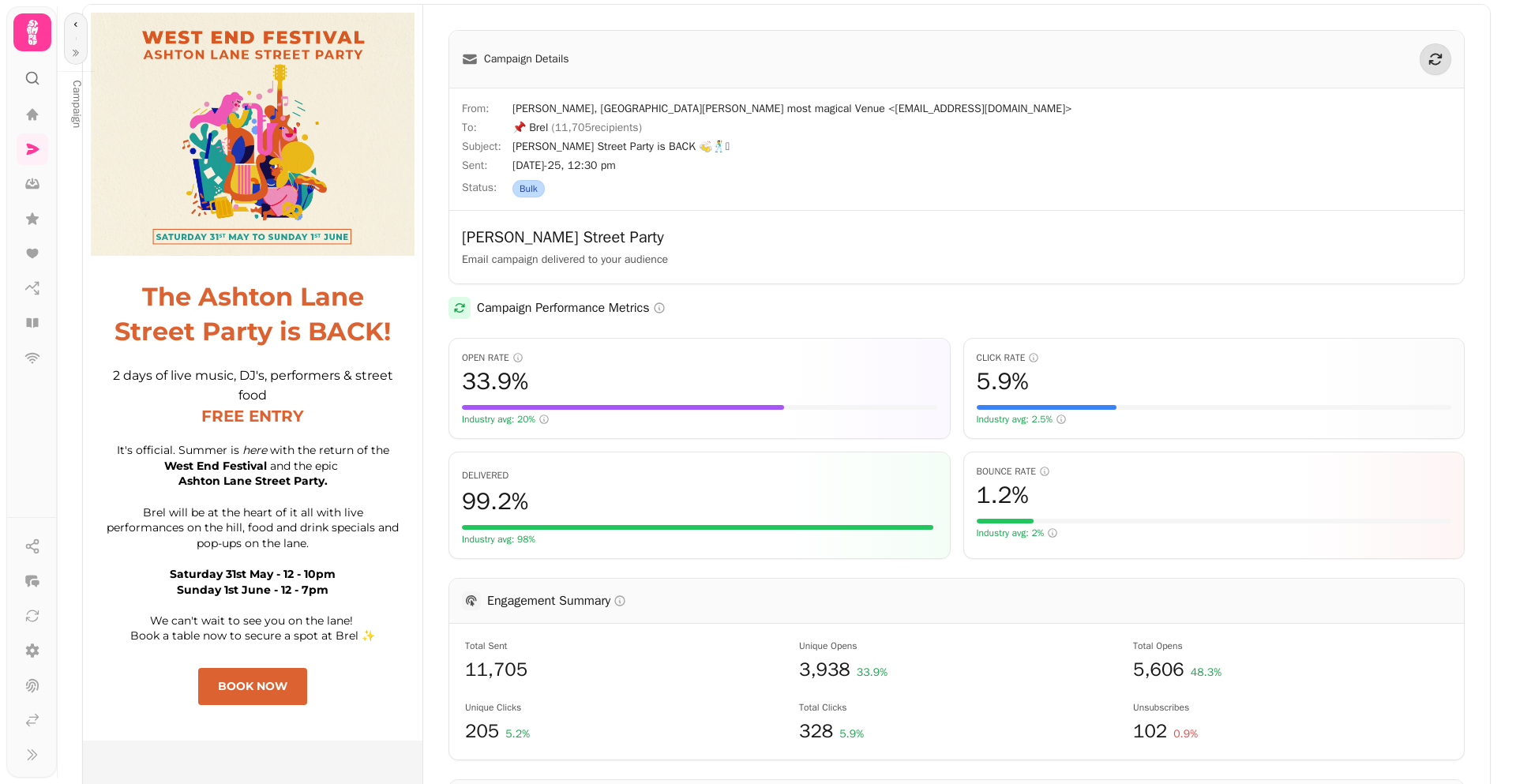 scroll, scrollTop: 0, scrollLeft: 0, axis: both 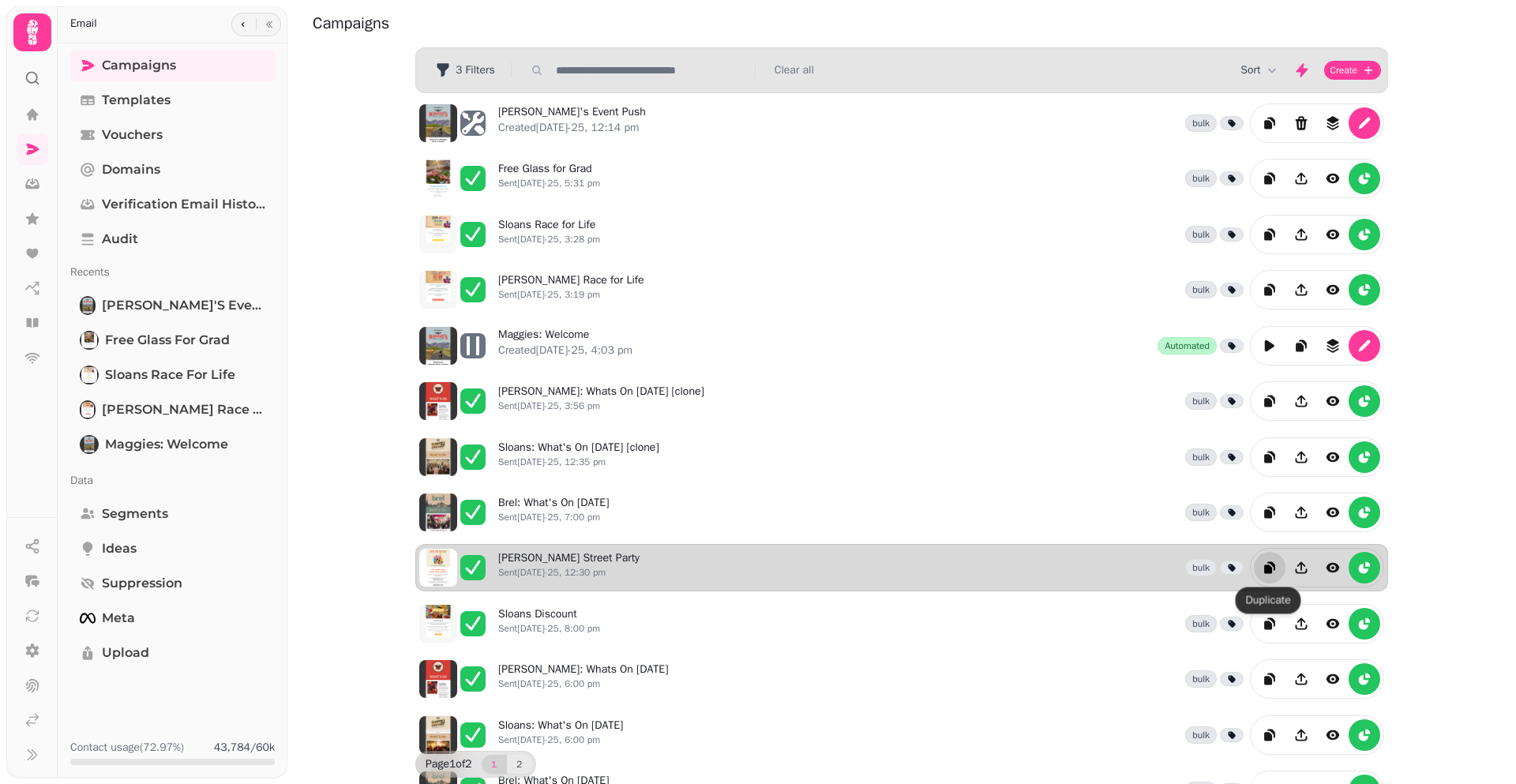 click 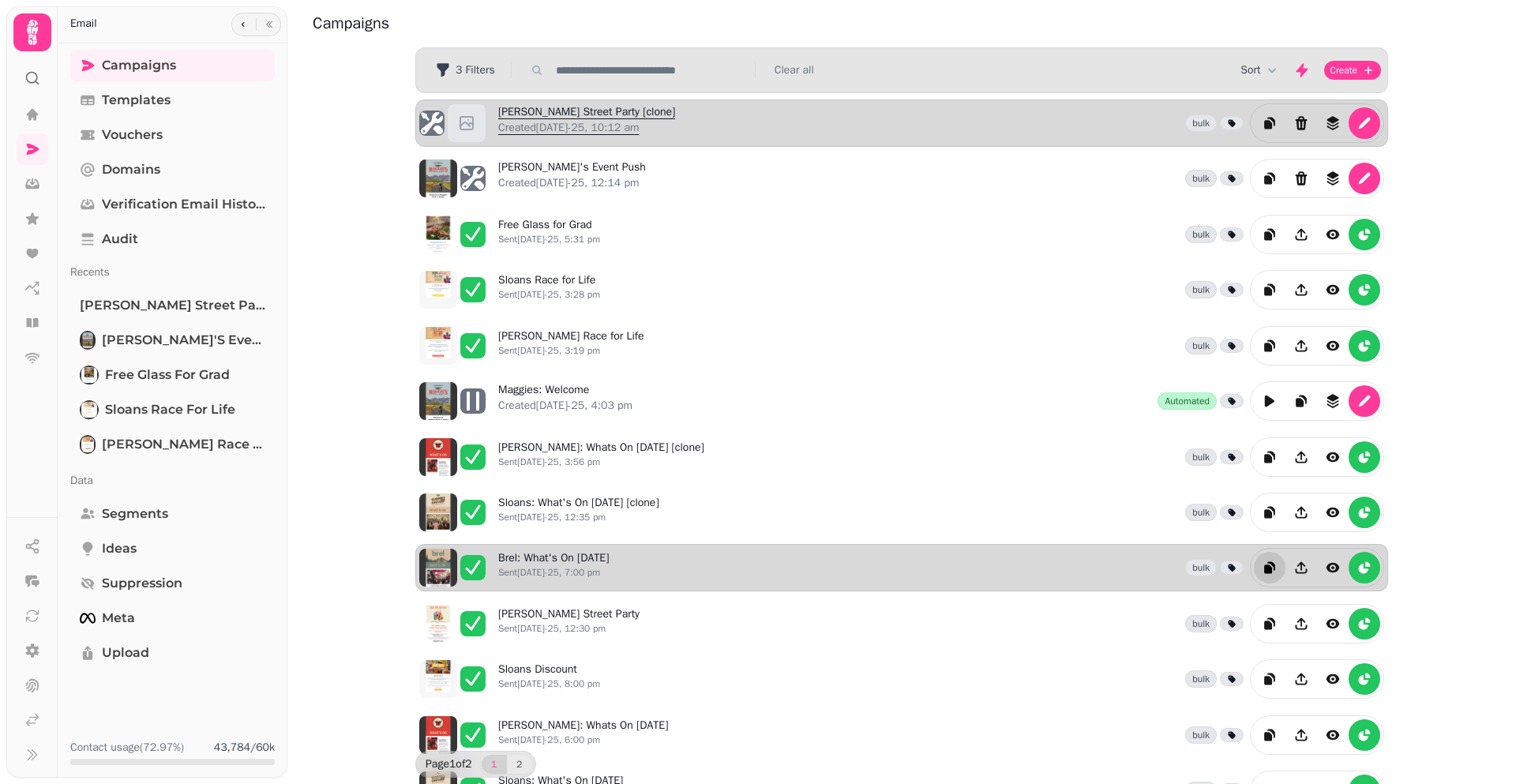 click on "Ashton Lane Street Party [clone] Created  22nd Jul-25, 10:12 am" at bounding box center (587, 123) 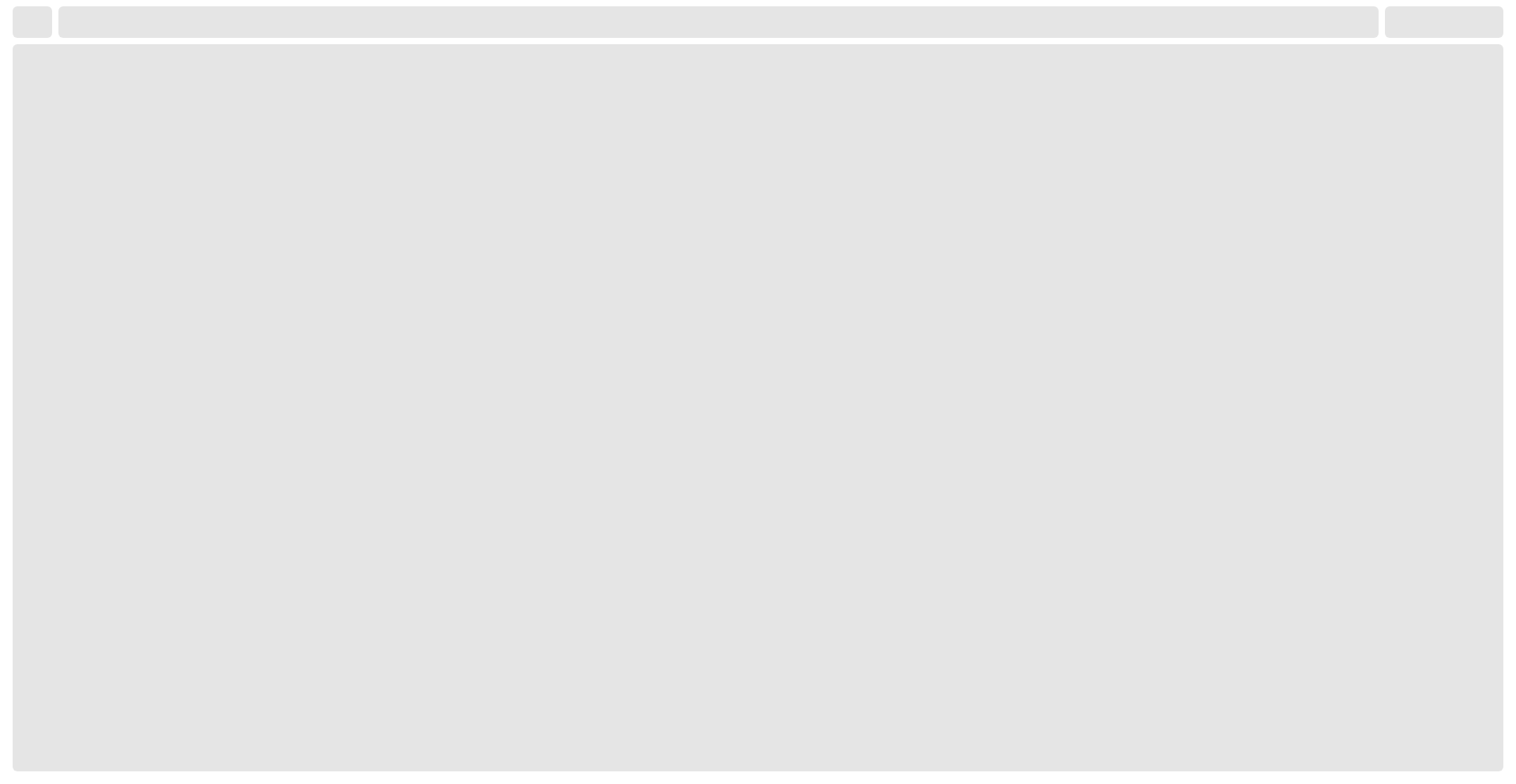 select on "**********" 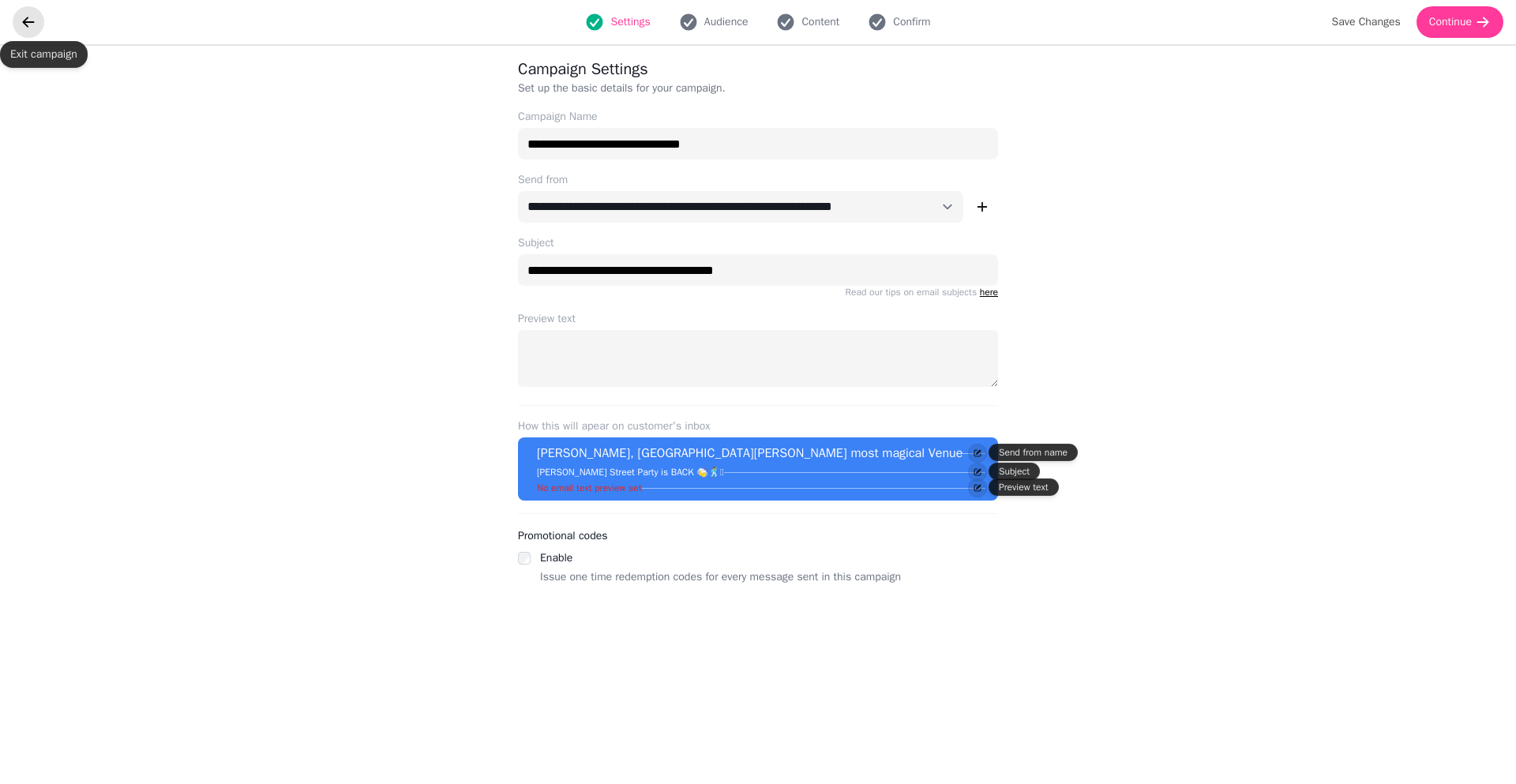 click 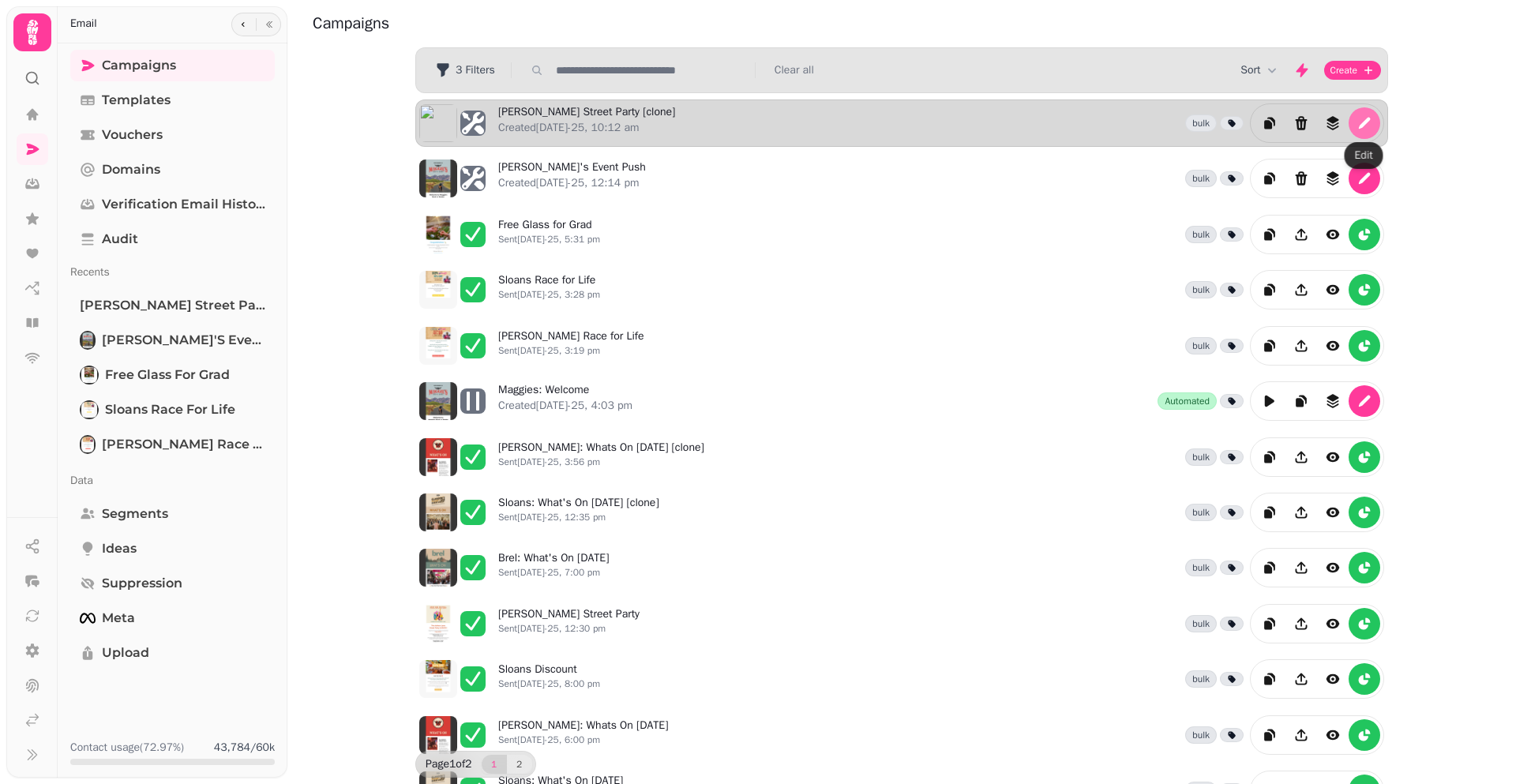 click 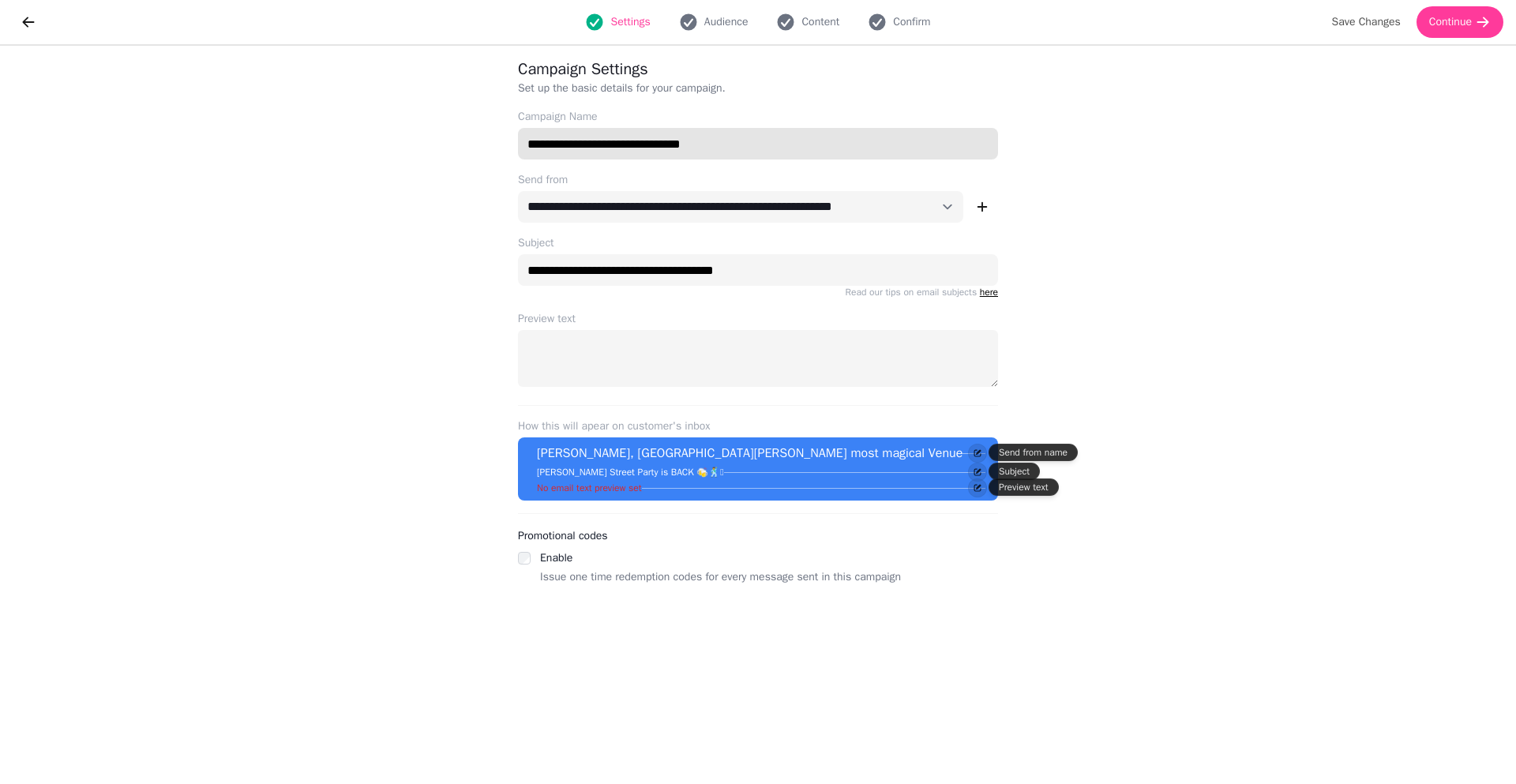 click on "**********" at bounding box center (758, 144) 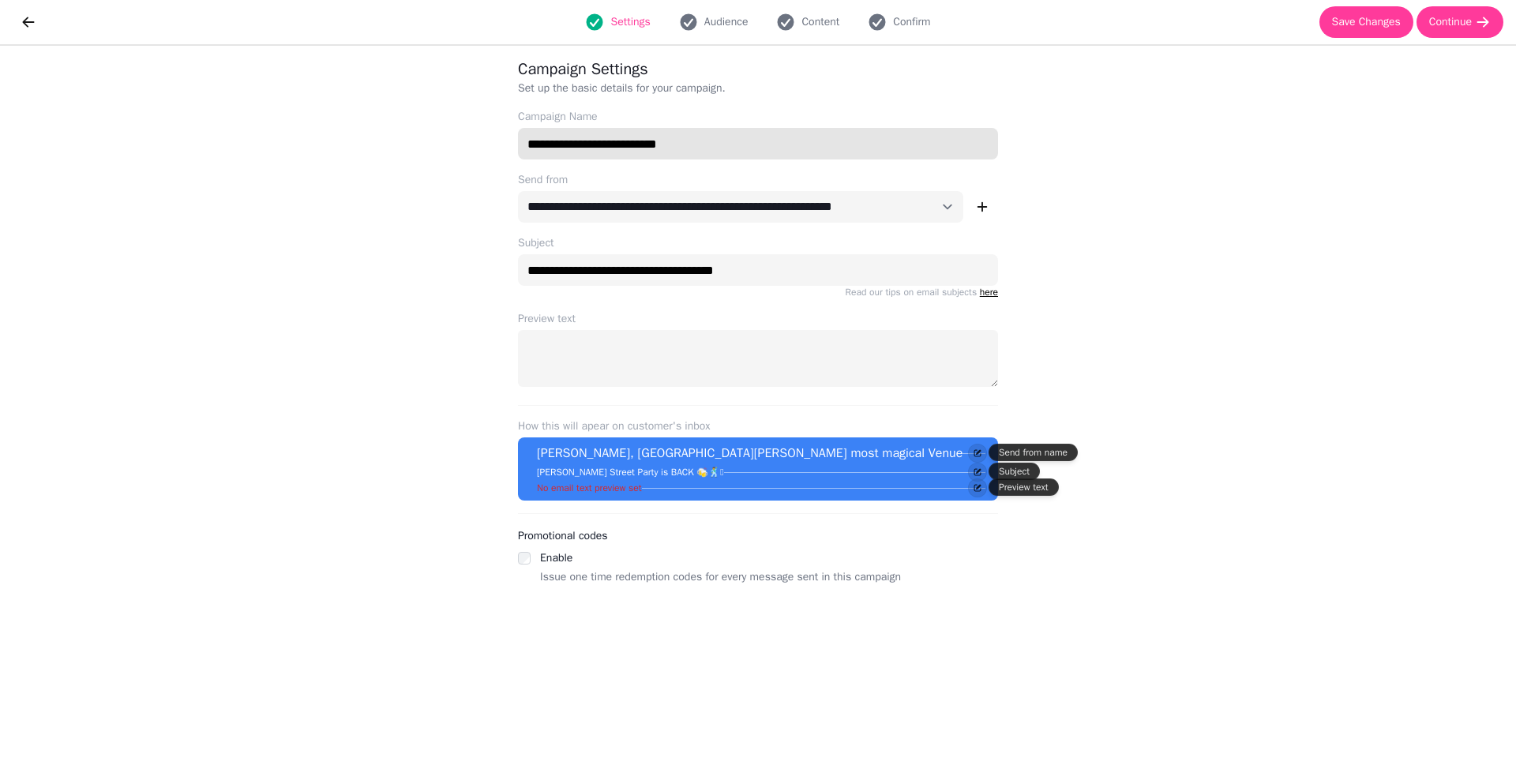 type on "**********" 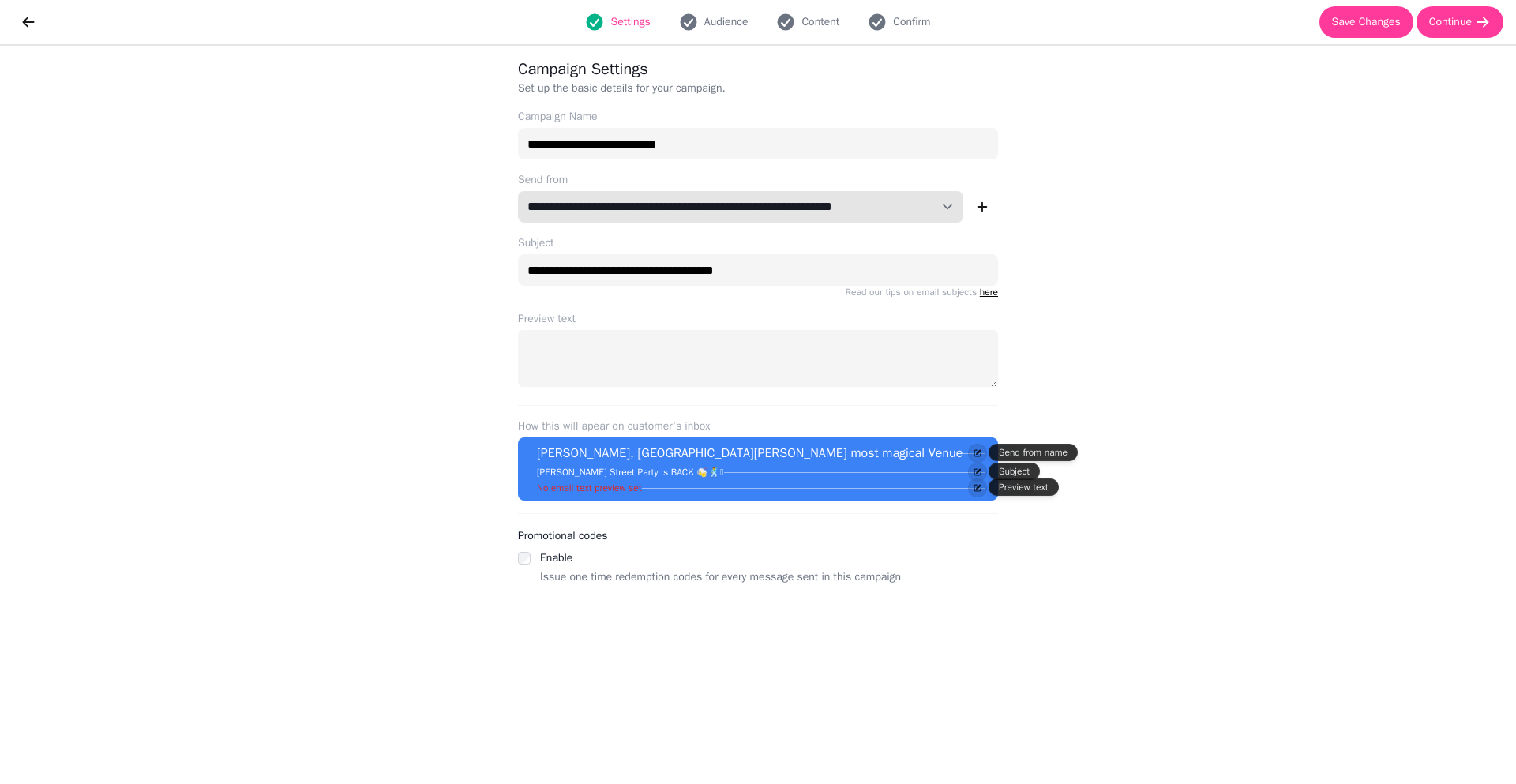 click on "**********" at bounding box center (741, 207) 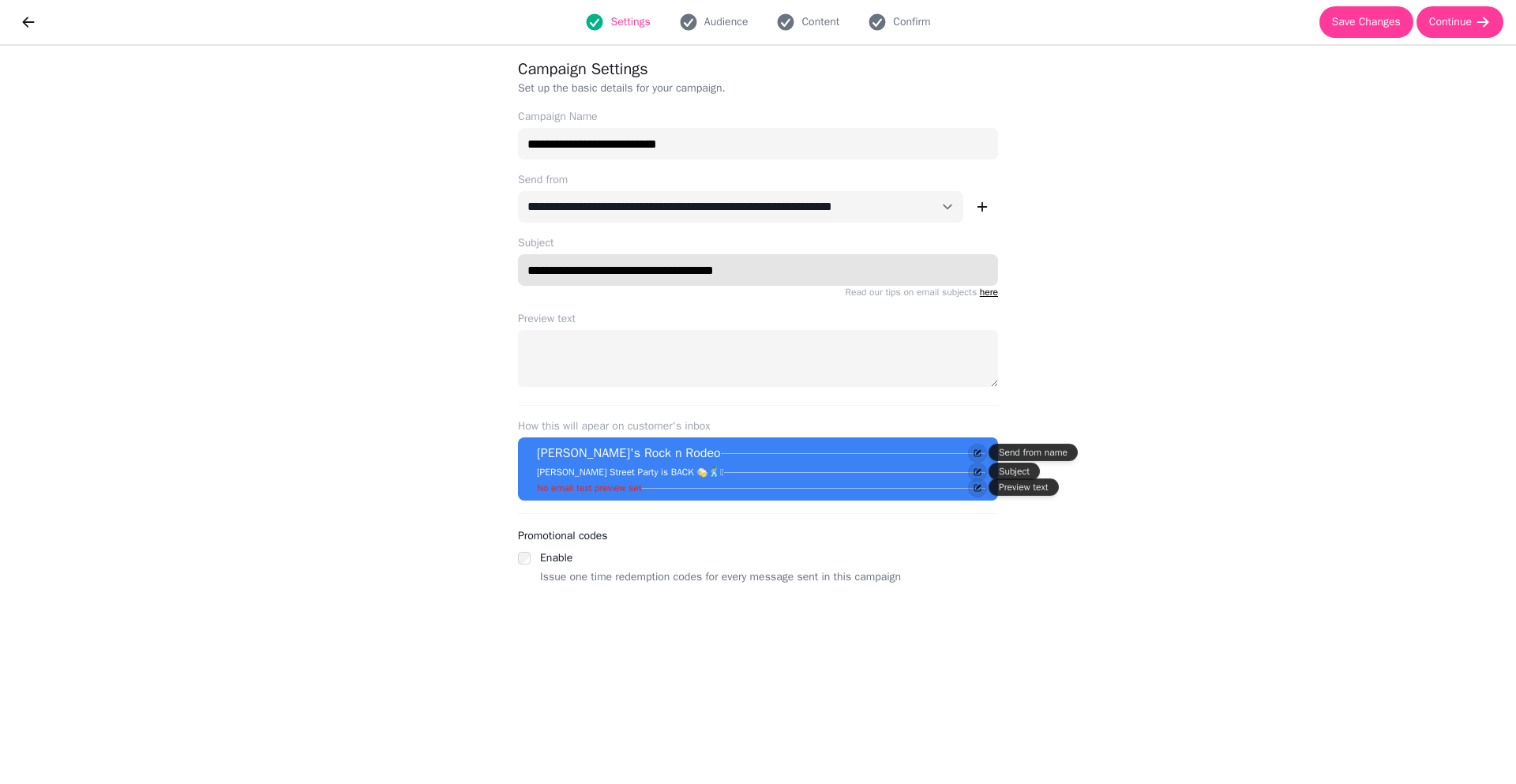 click on "**********" at bounding box center [758, 270] 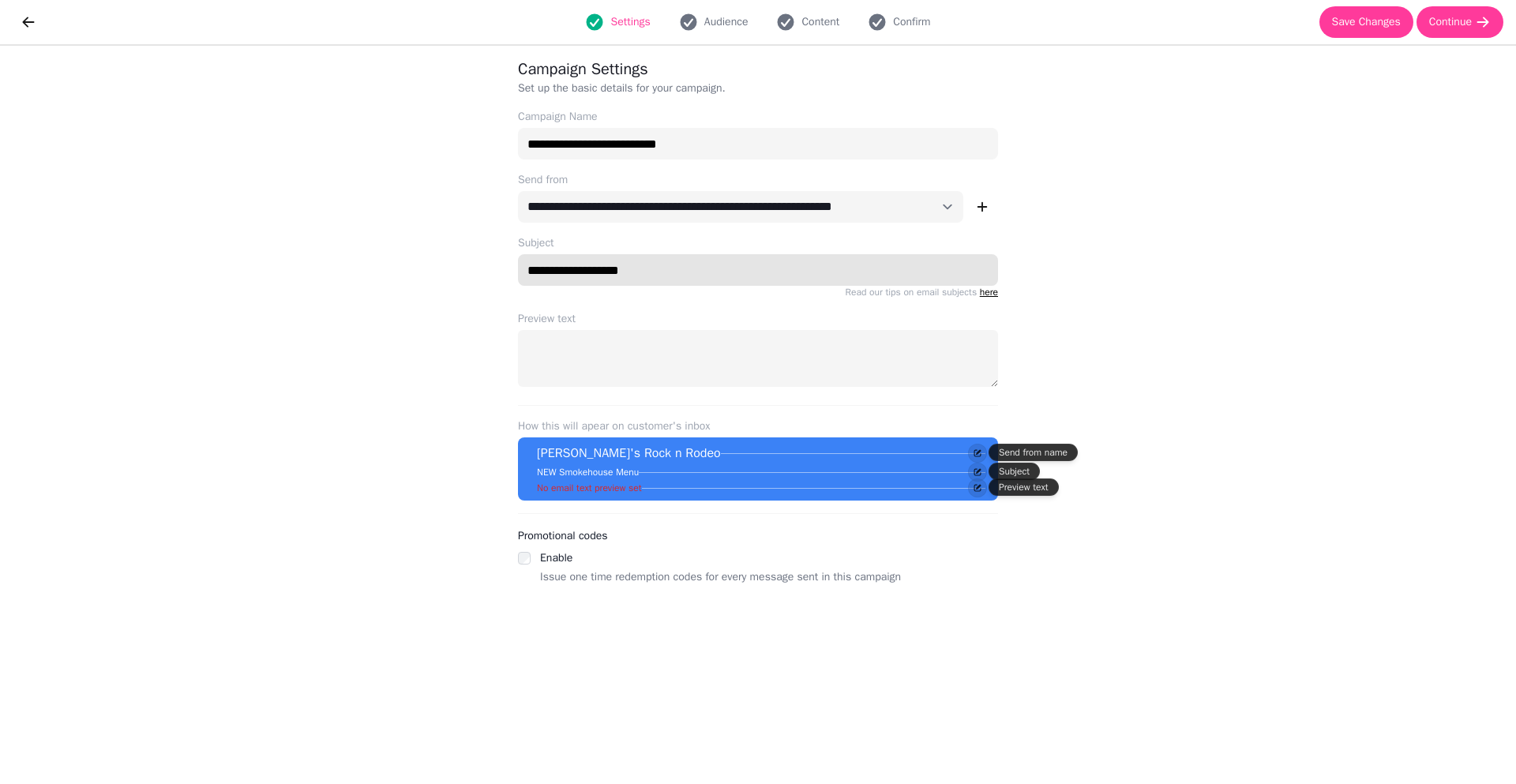 type on "**********" 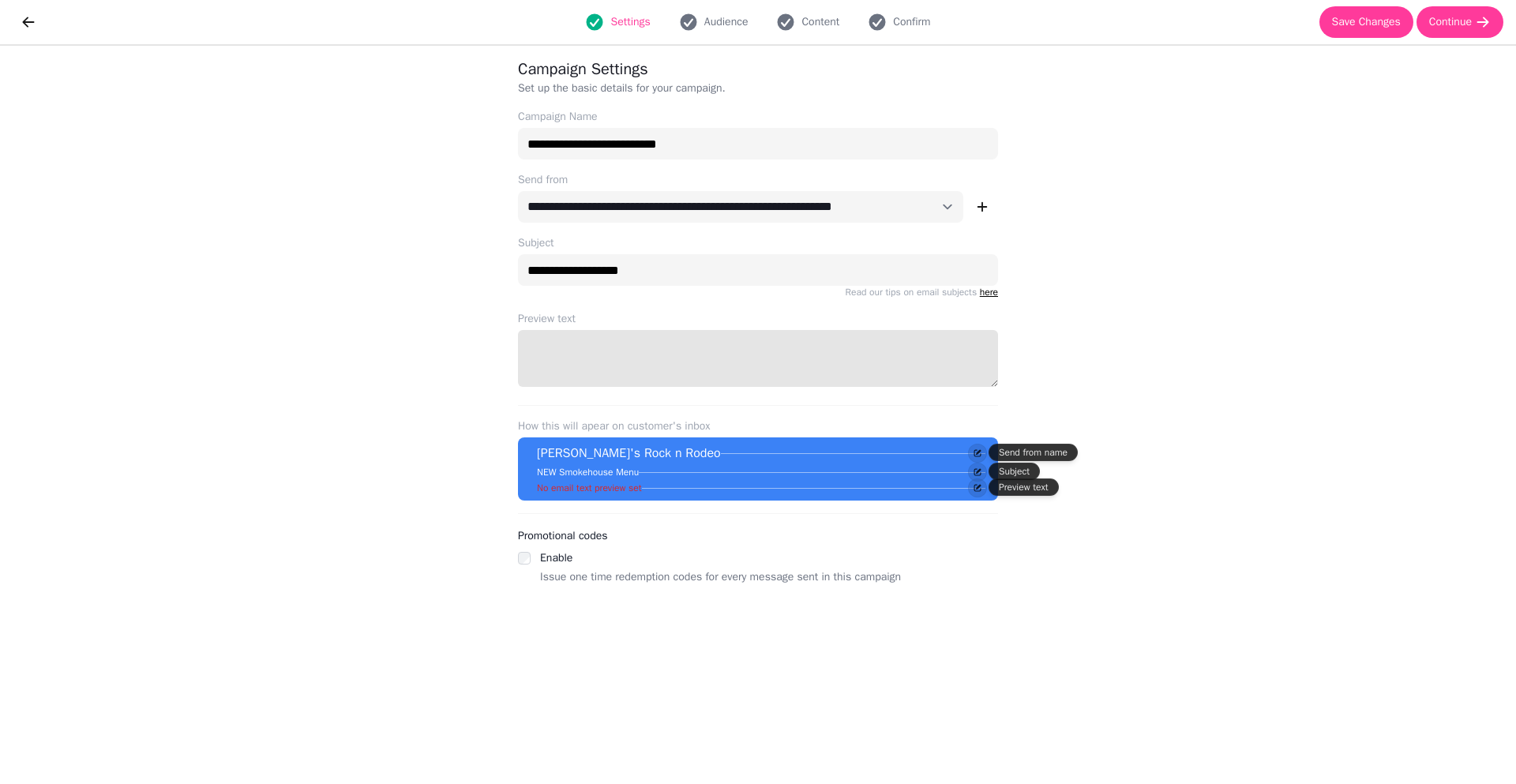 click on "Preview text" at bounding box center (758, 358) 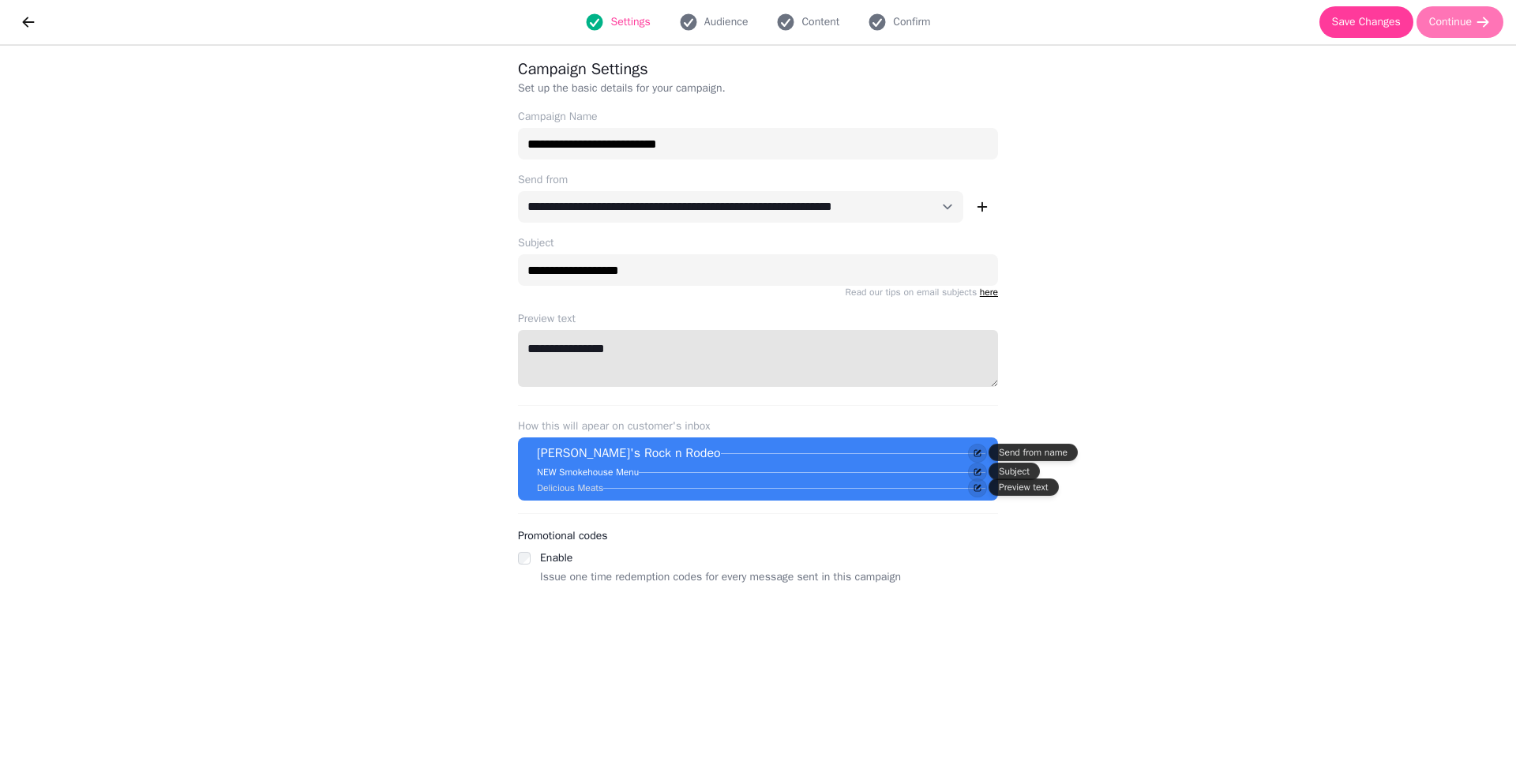 type on "**********" 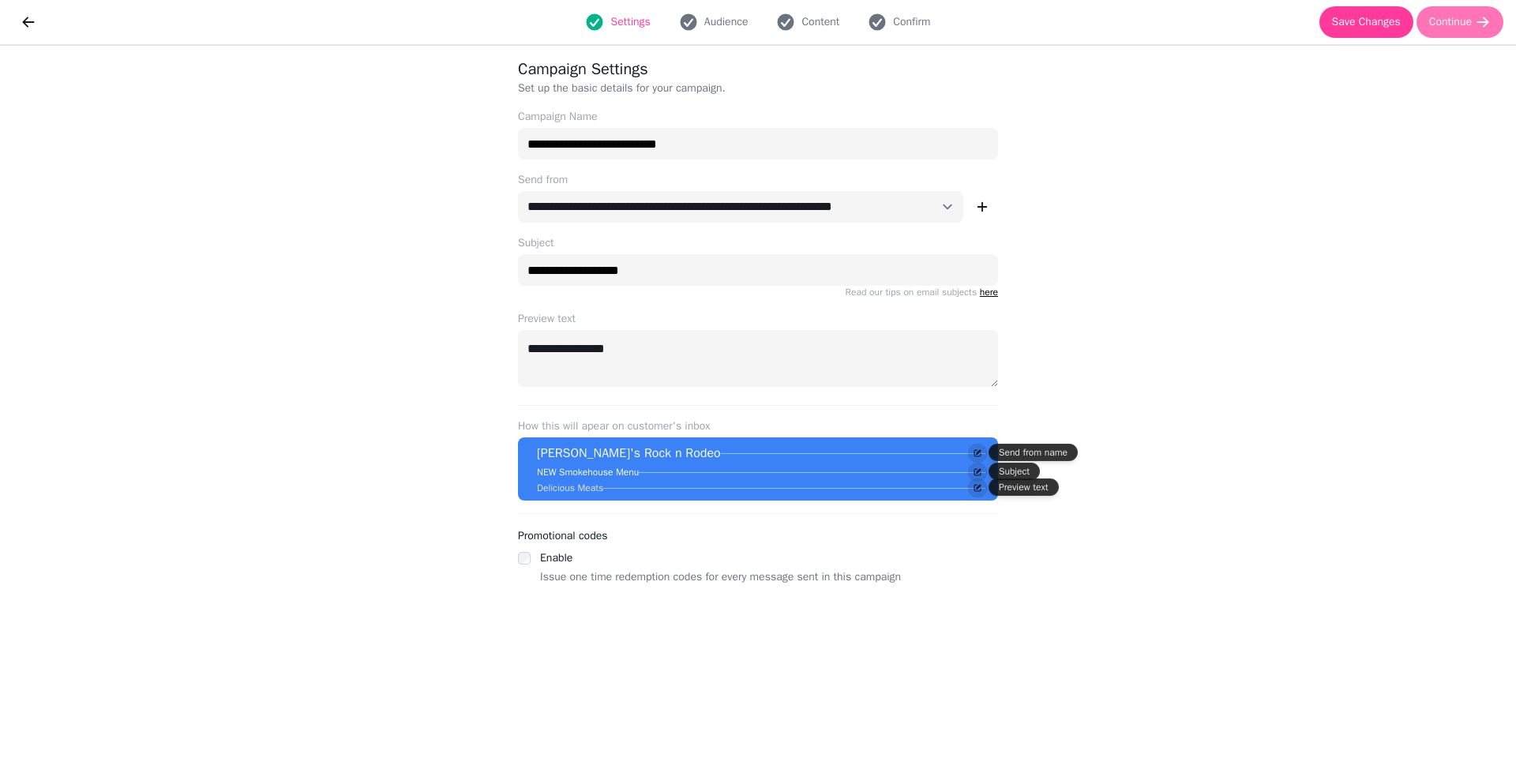 click on "Continue" at bounding box center (1450, 22) 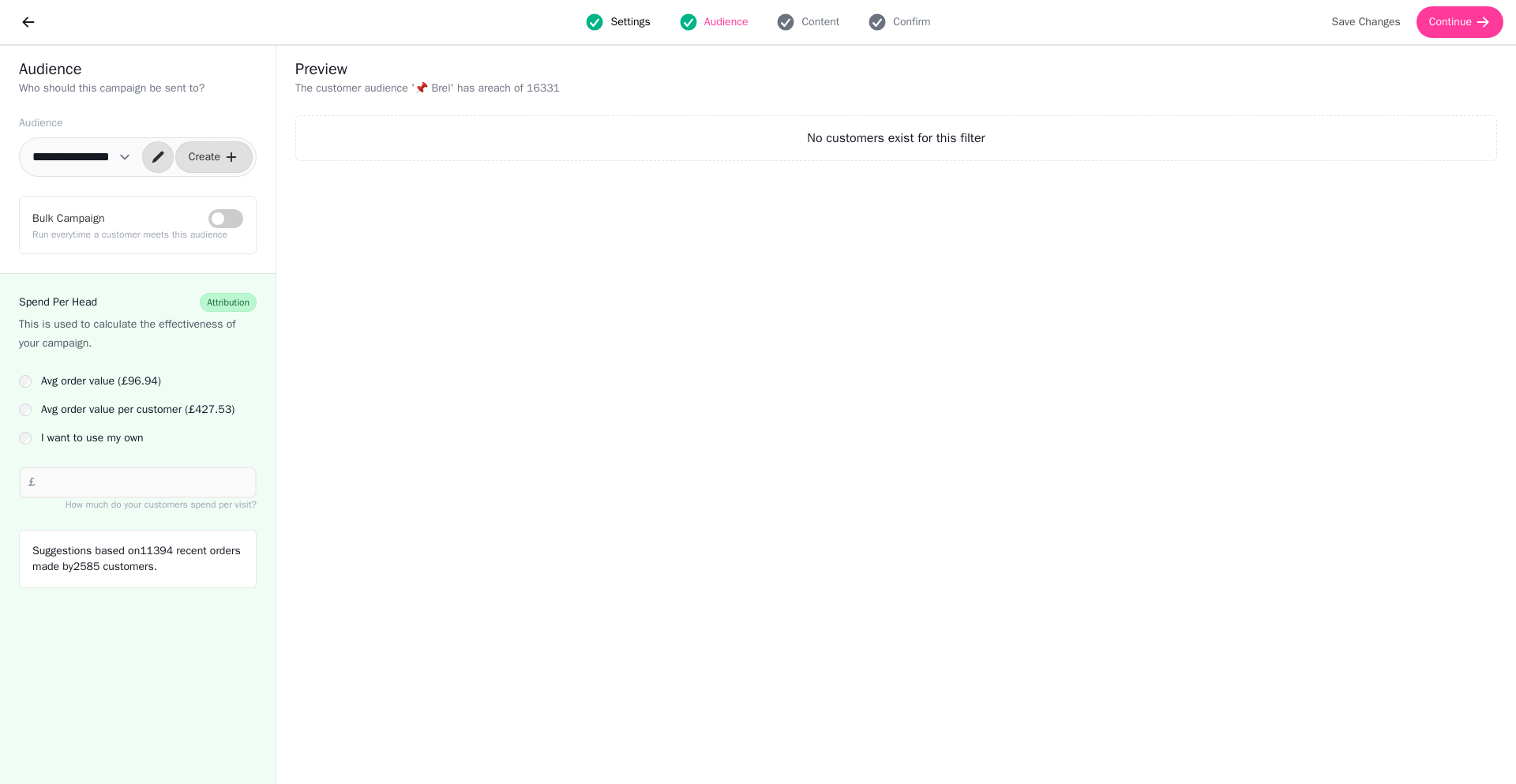 click on "**********" at bounding box center (81, 157) 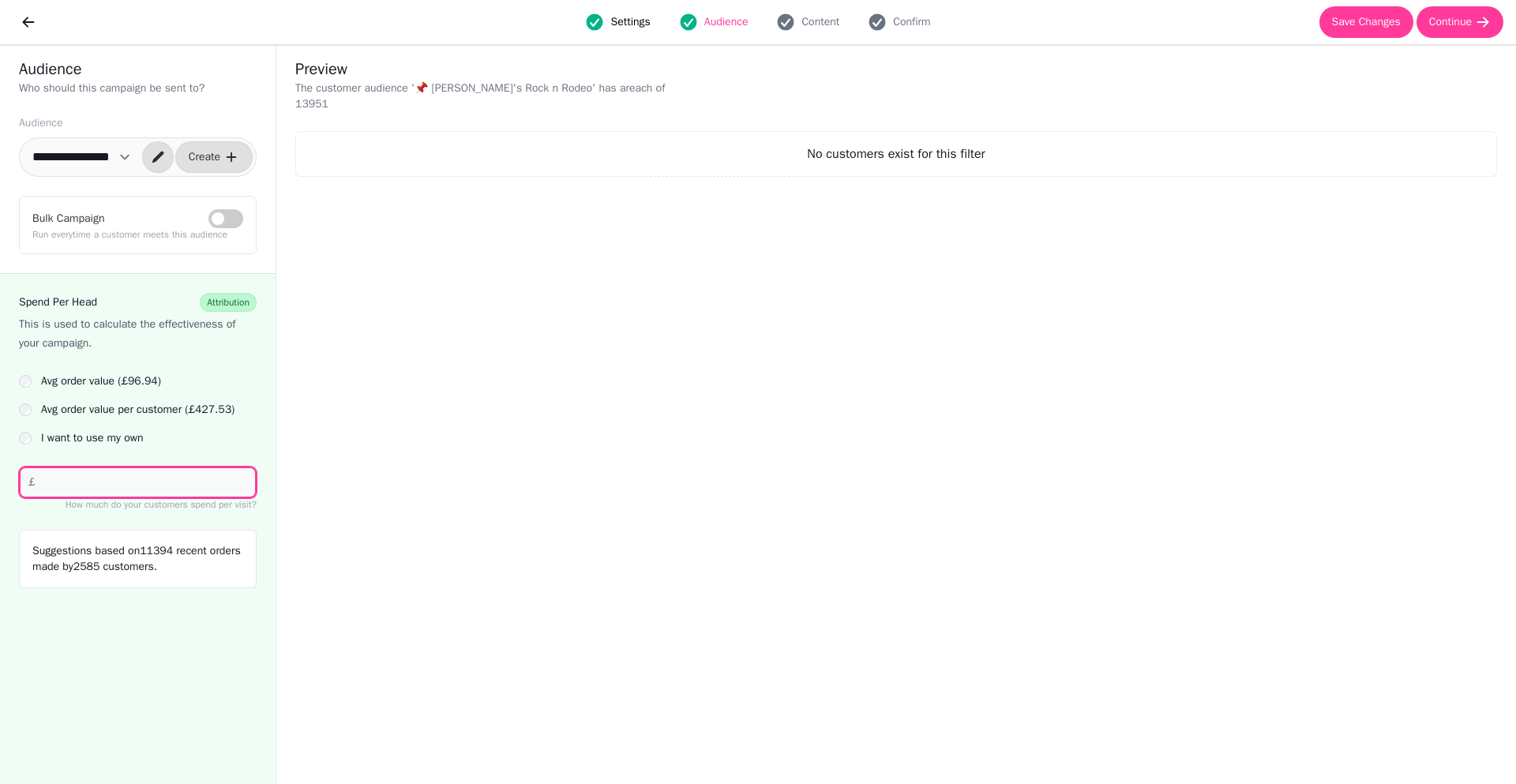 click on "**" at bounding box center [137, 482] 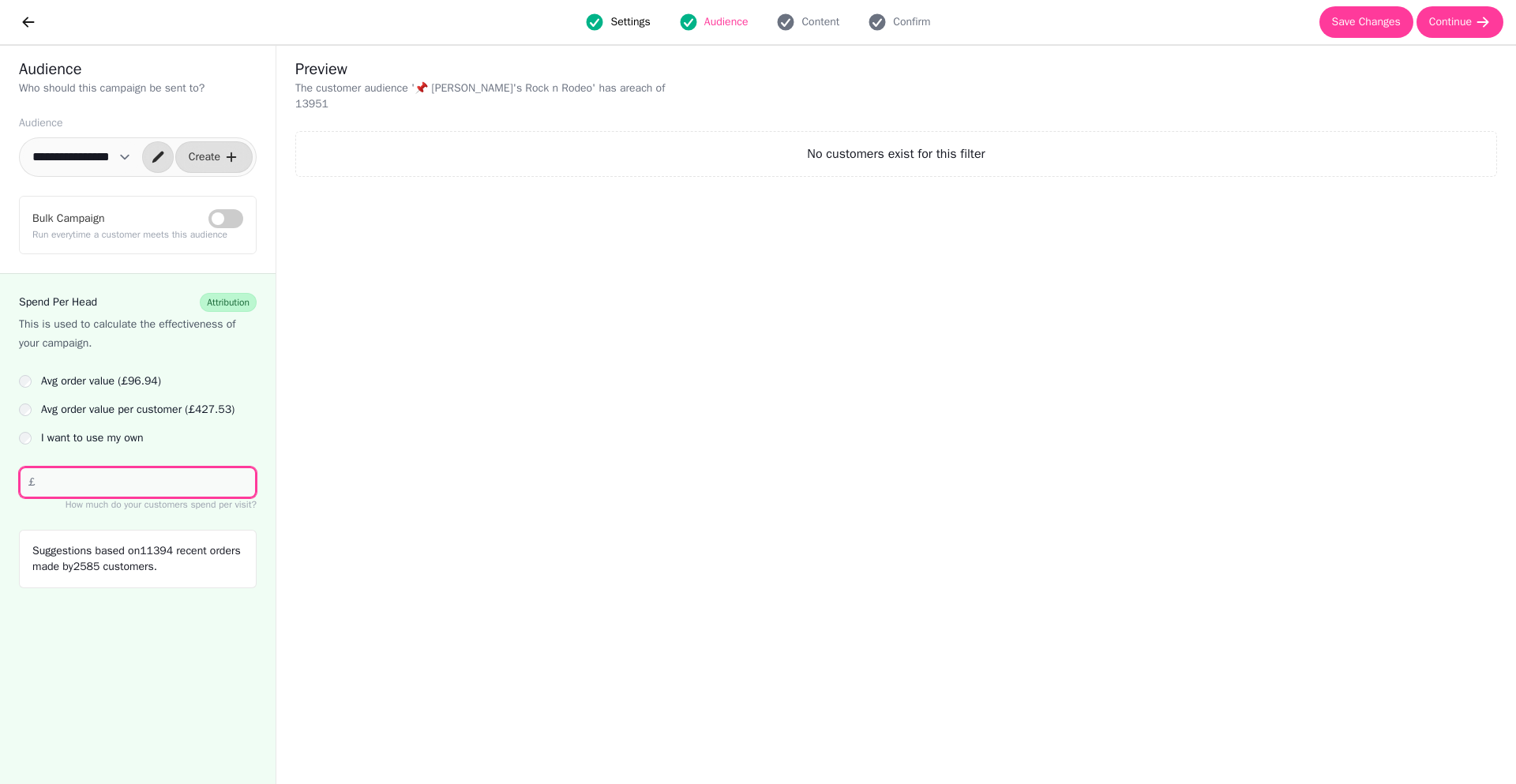 click on "**" at bounding box center (137, 482) 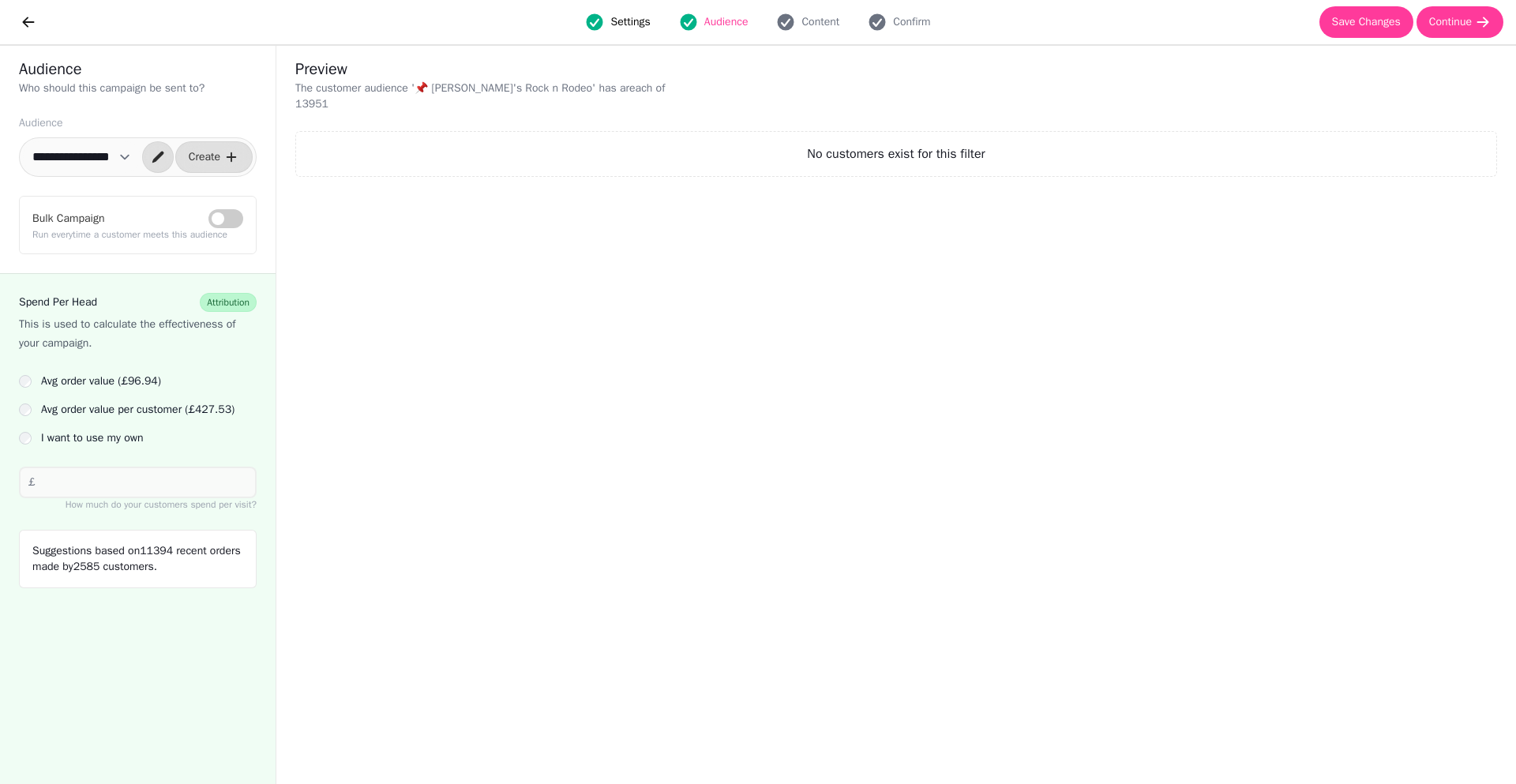click on "**********" at bounding box center (81, 157) 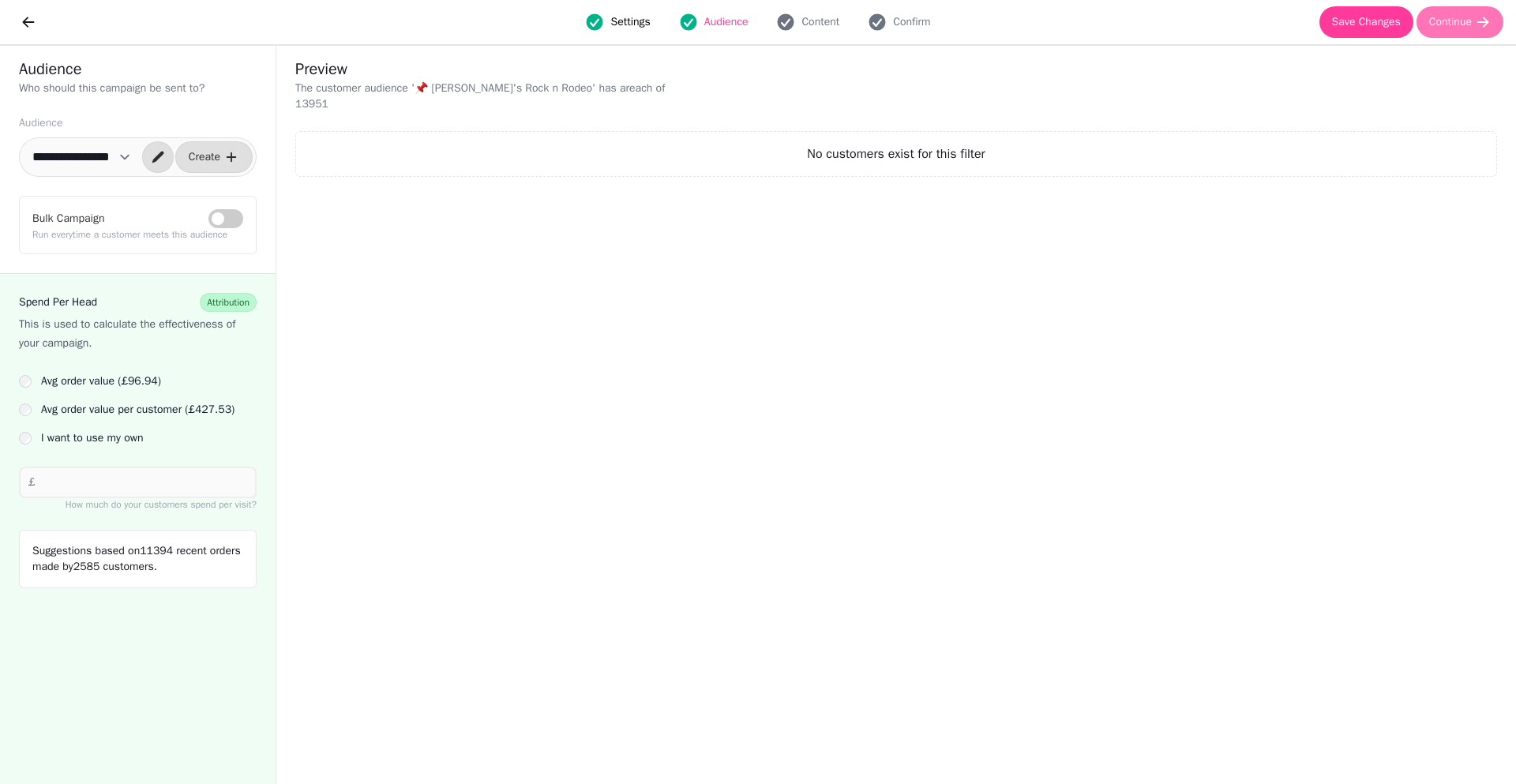 click on "Continue" at bounding box center (1450, 22) 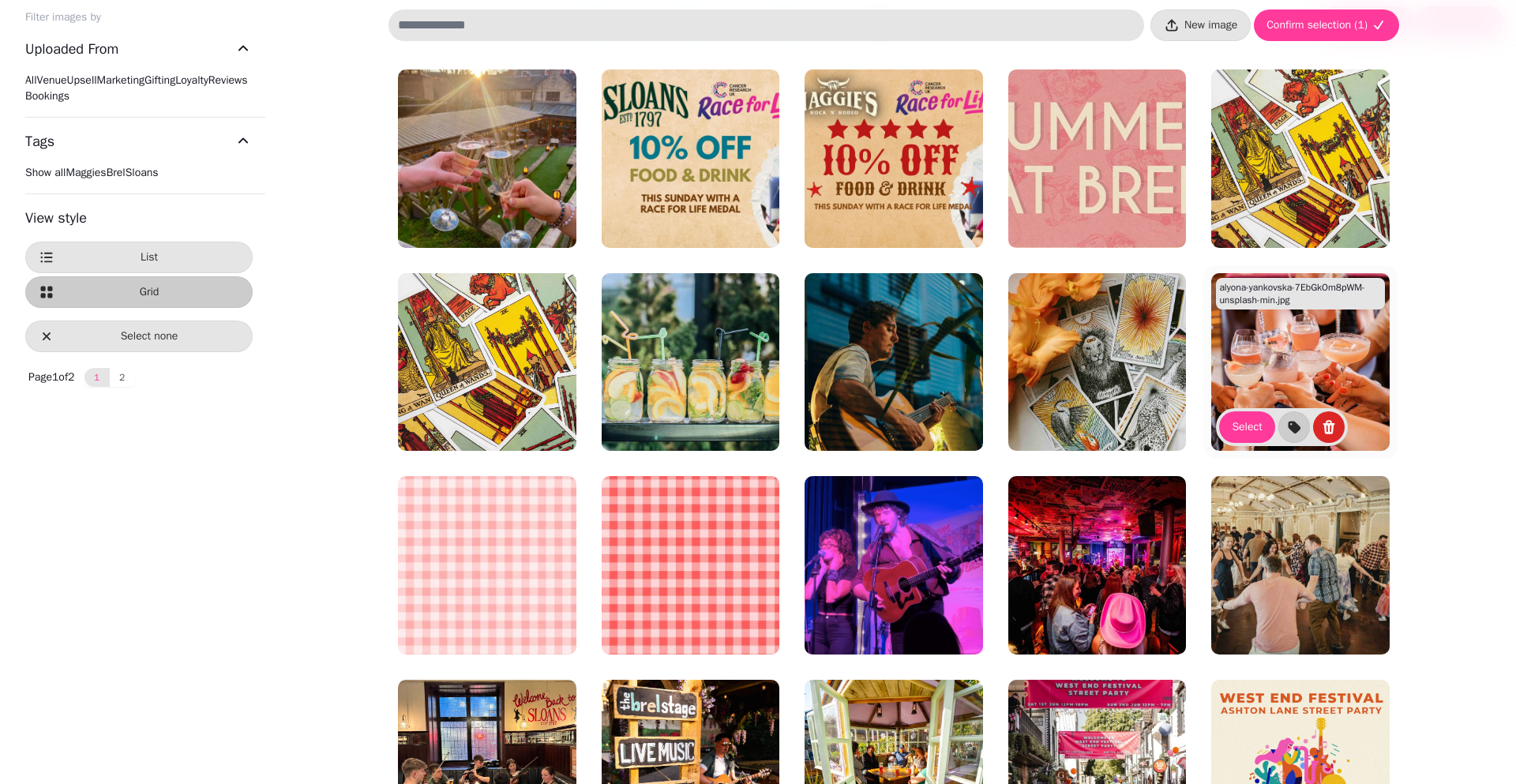scroll, scrollTop: 0, scrollLeft: 0, axis: both 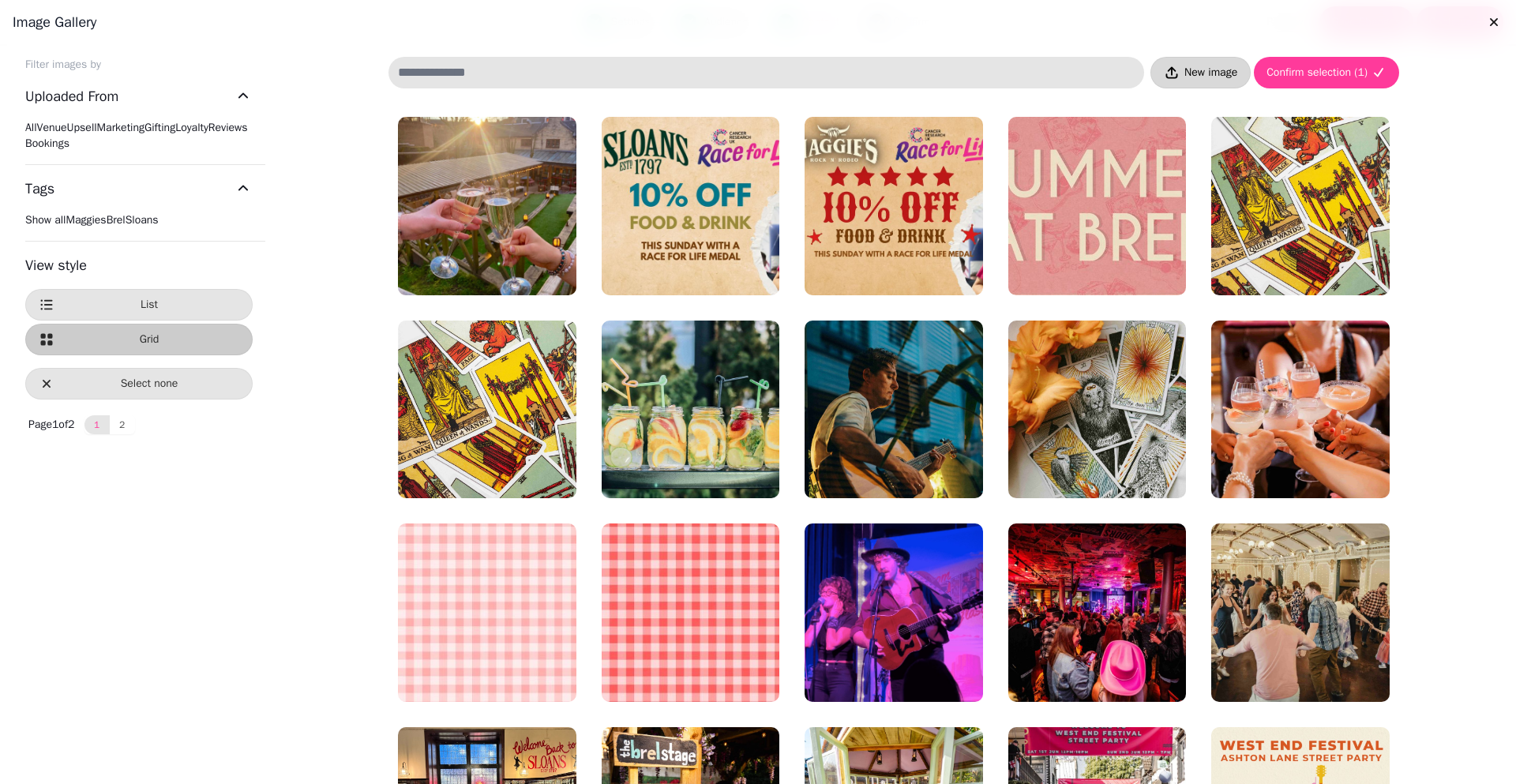 click on "New image" at bounding box center (1210, 73) 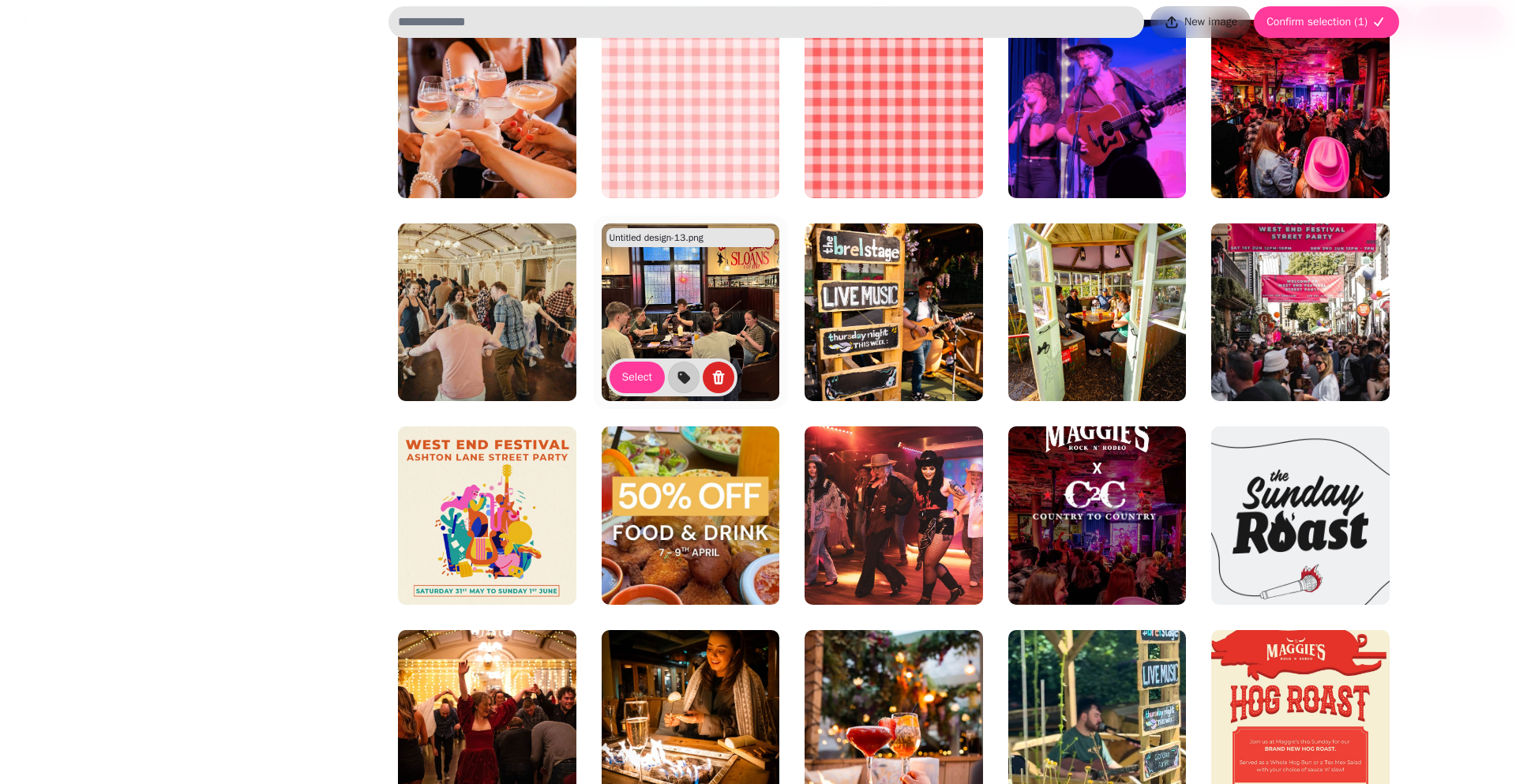 scroll, scrollTop: 527, scrollLeft: 0, axis: vertical 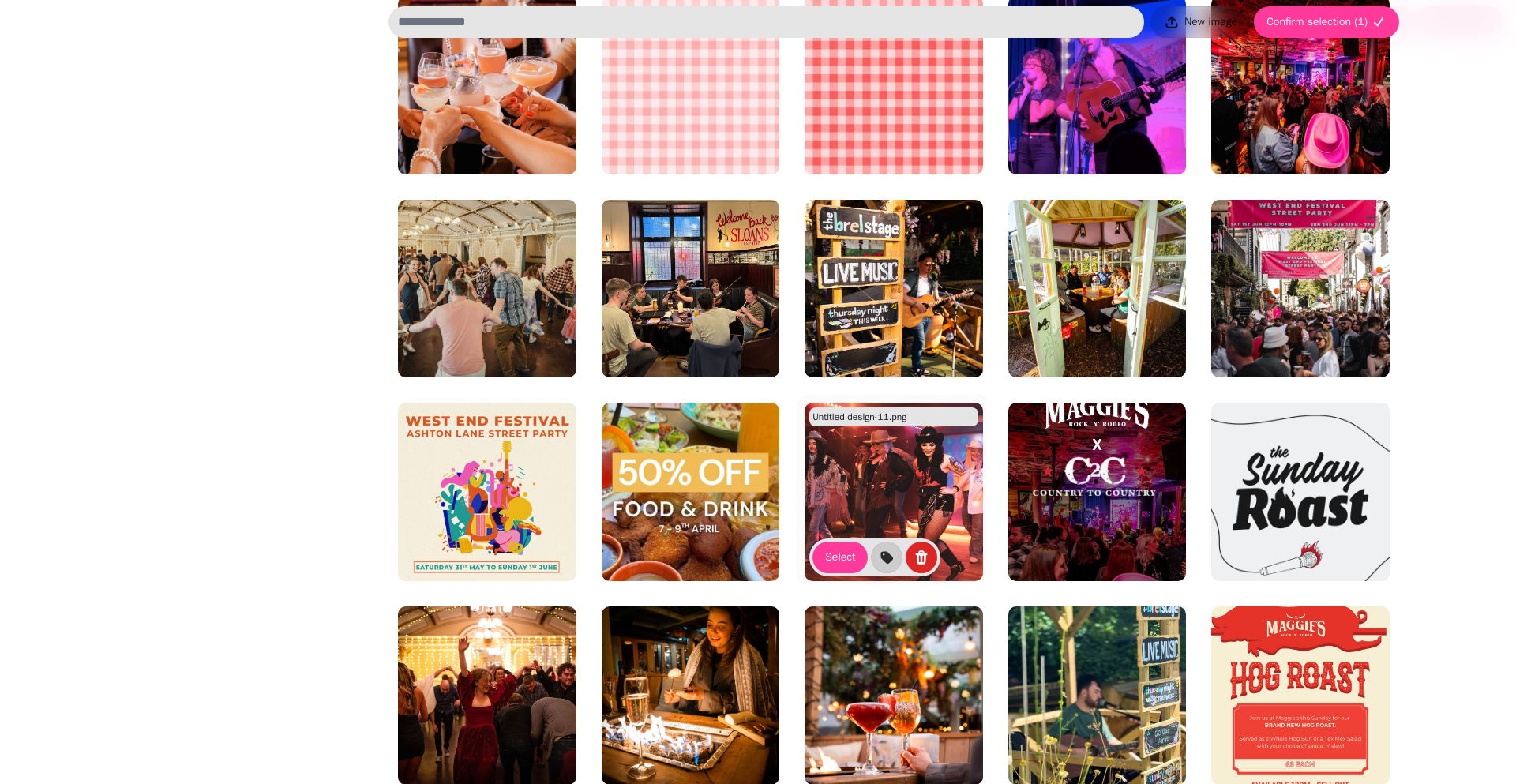 click at bounding box center [894, 492] 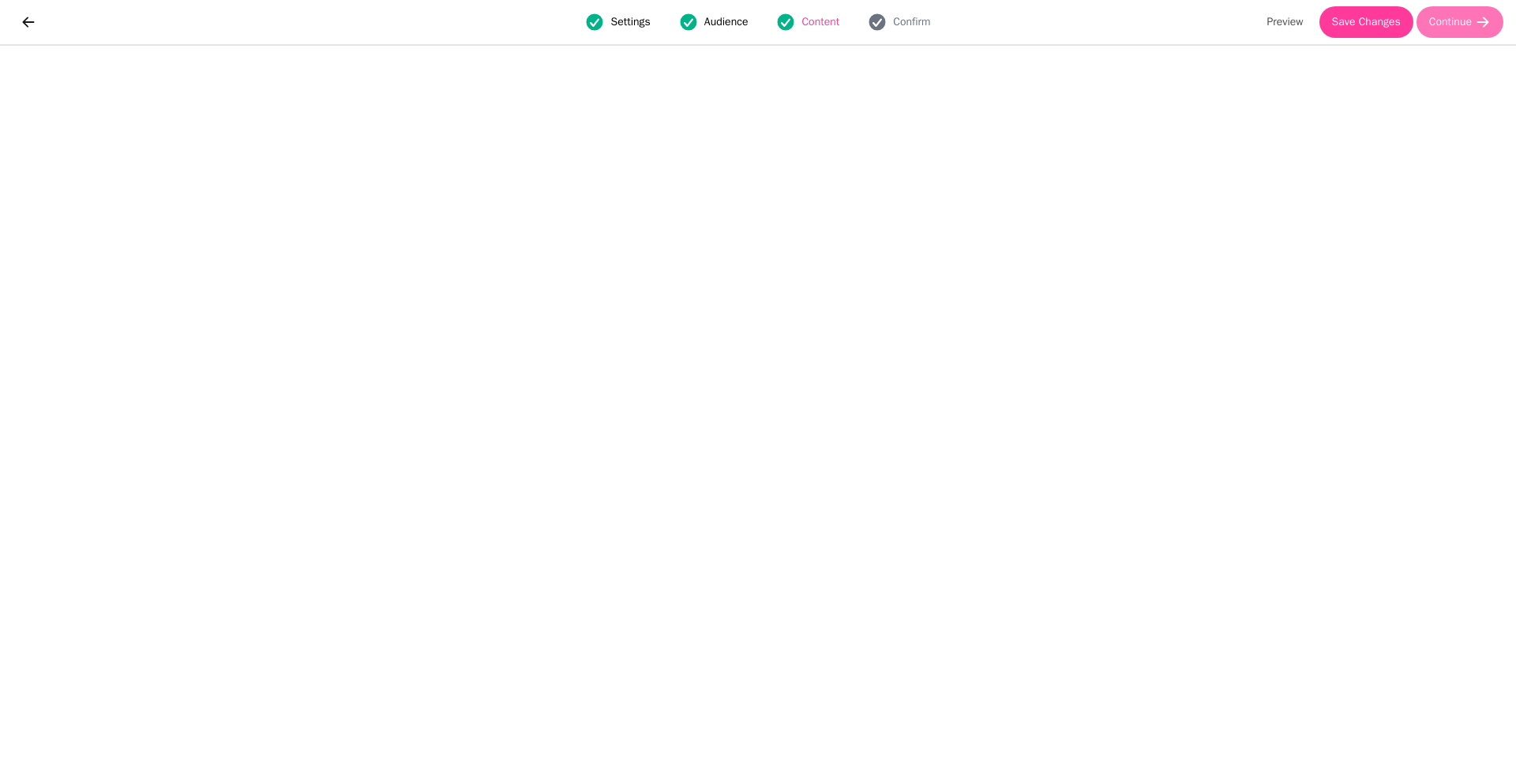 click on "Continue" at bounding box center (1450, 22) 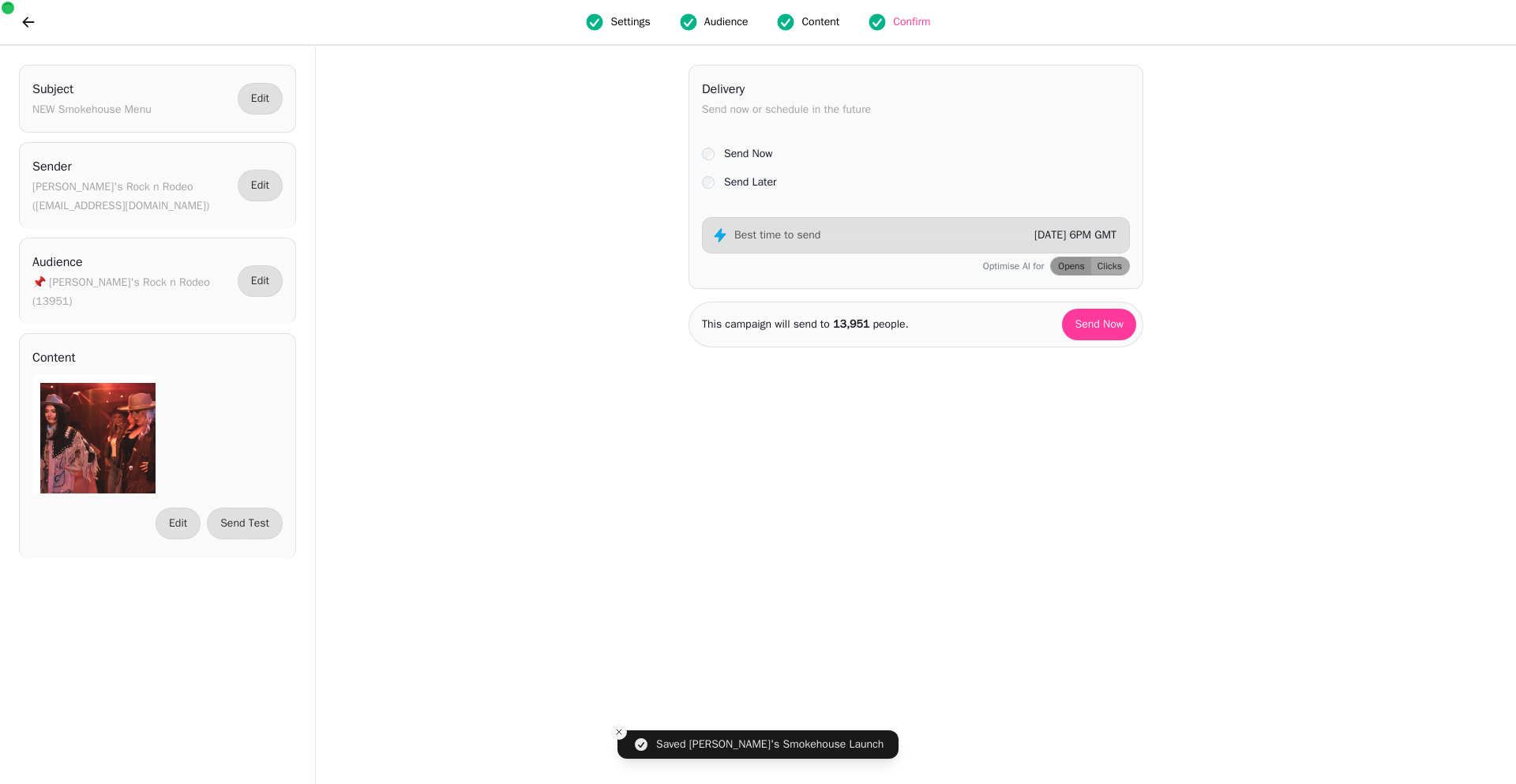 scroll, scrollTop: 0, scrollLeft: 0, axis: both 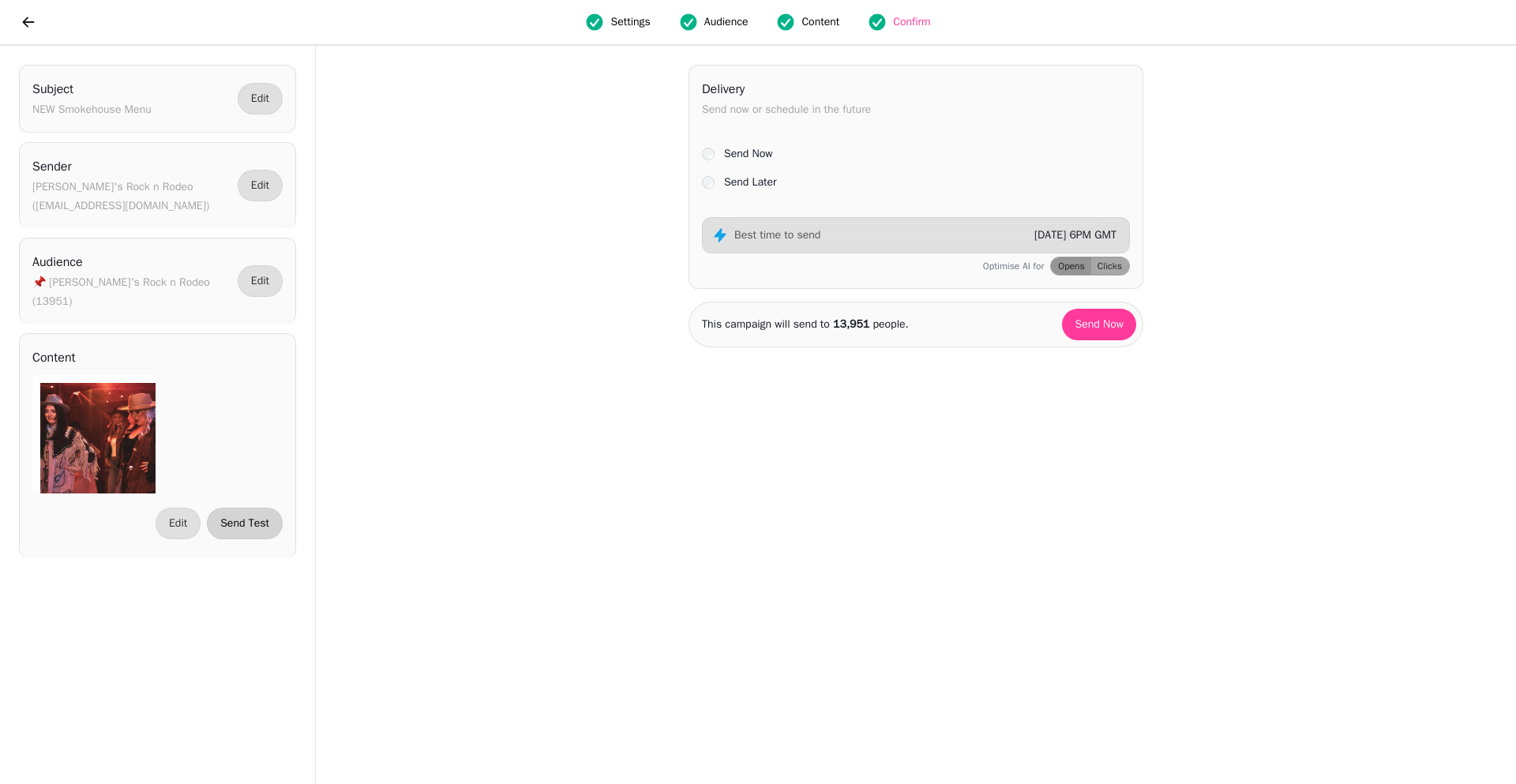 click on "Send Test" at bounding box center (245, 523) 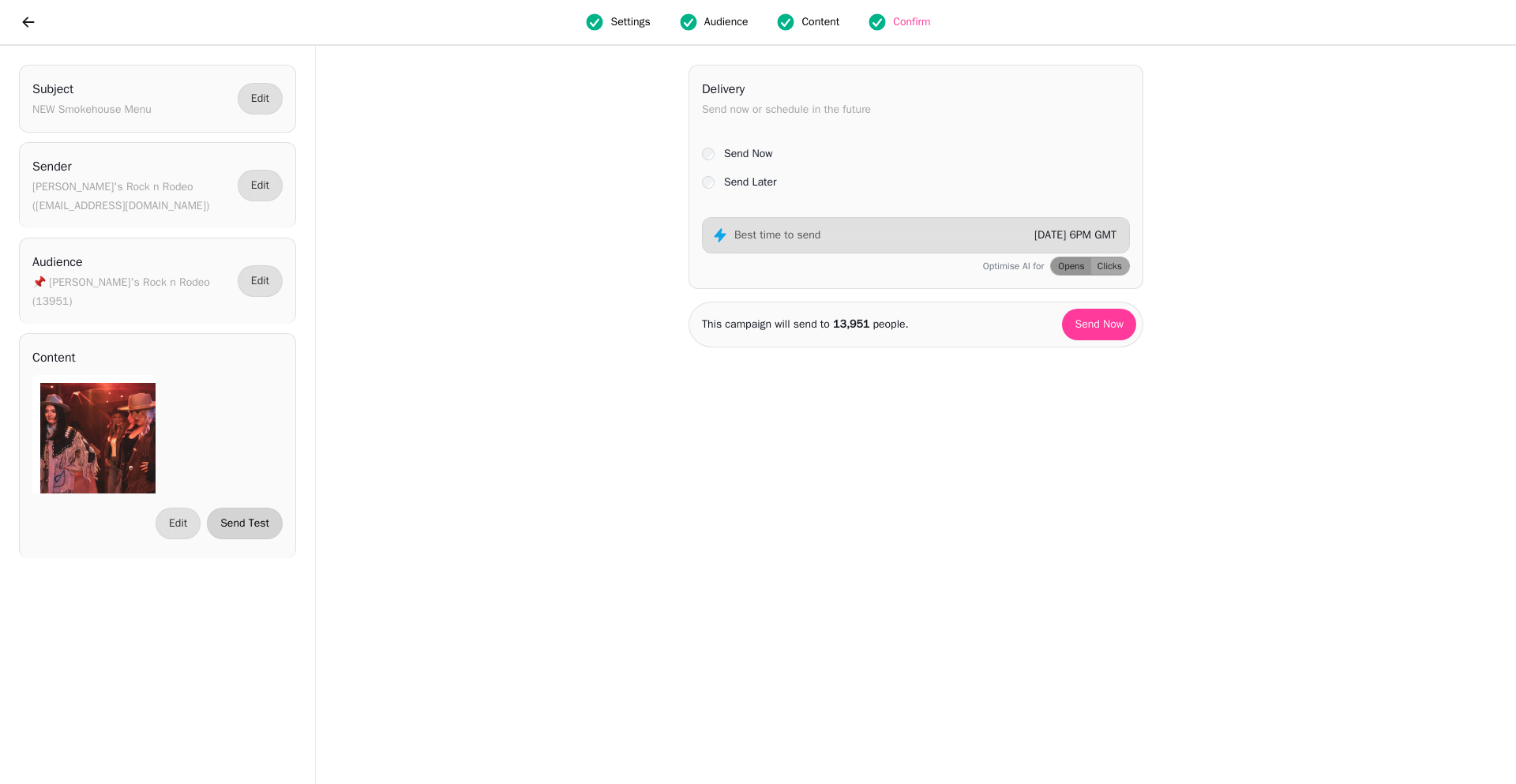 select on "**********" 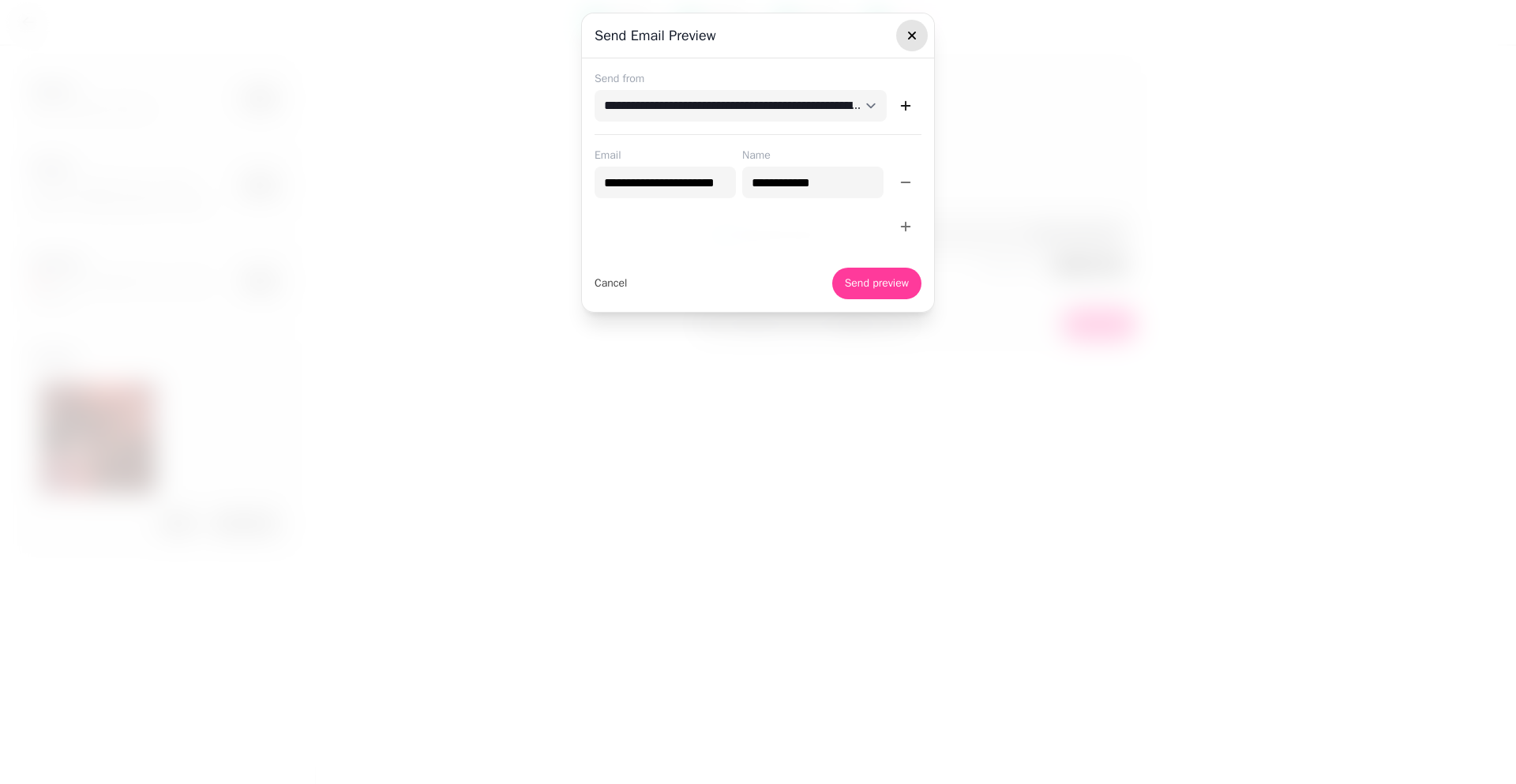 click 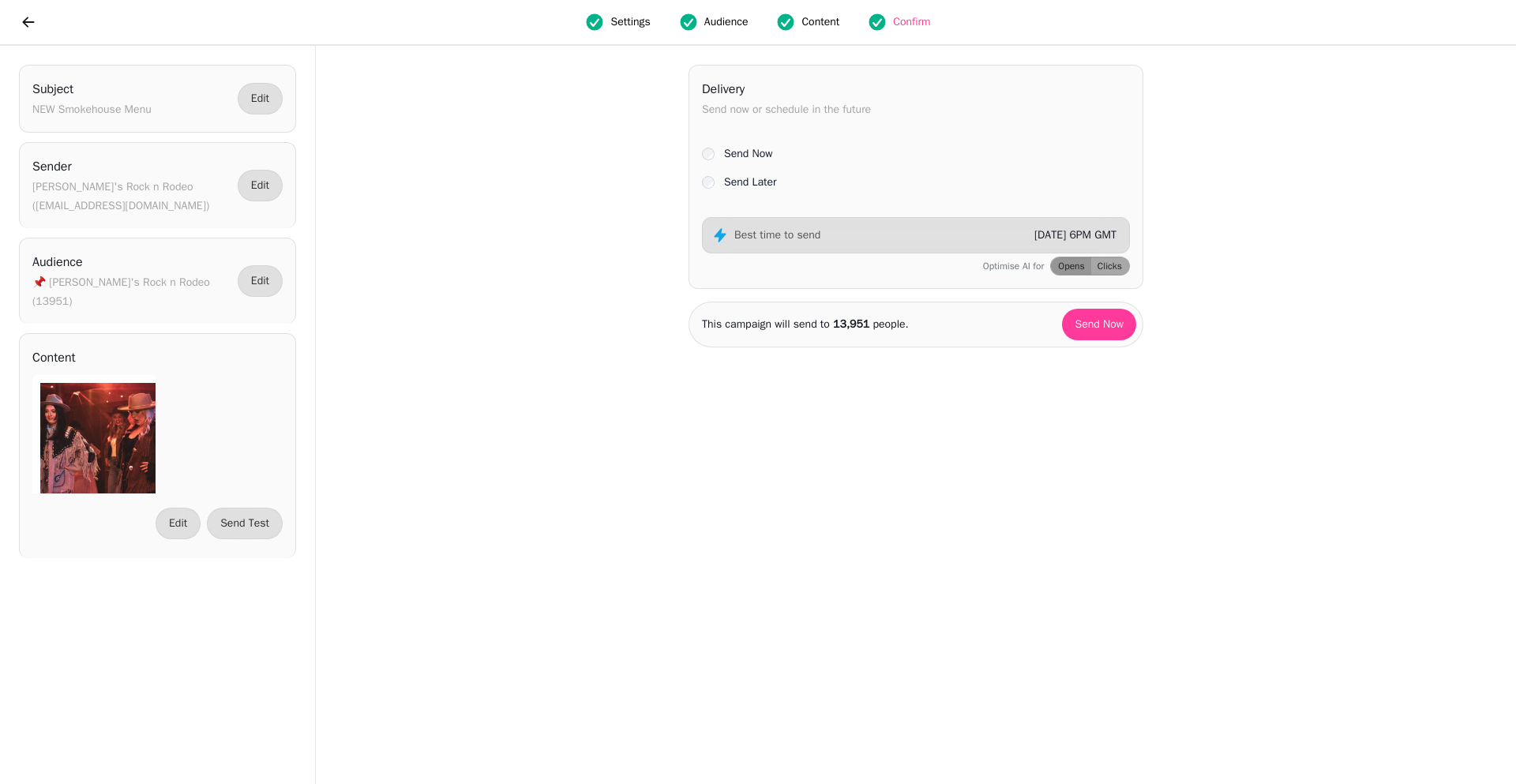 click on "Content" at bounding box center [820, 22] 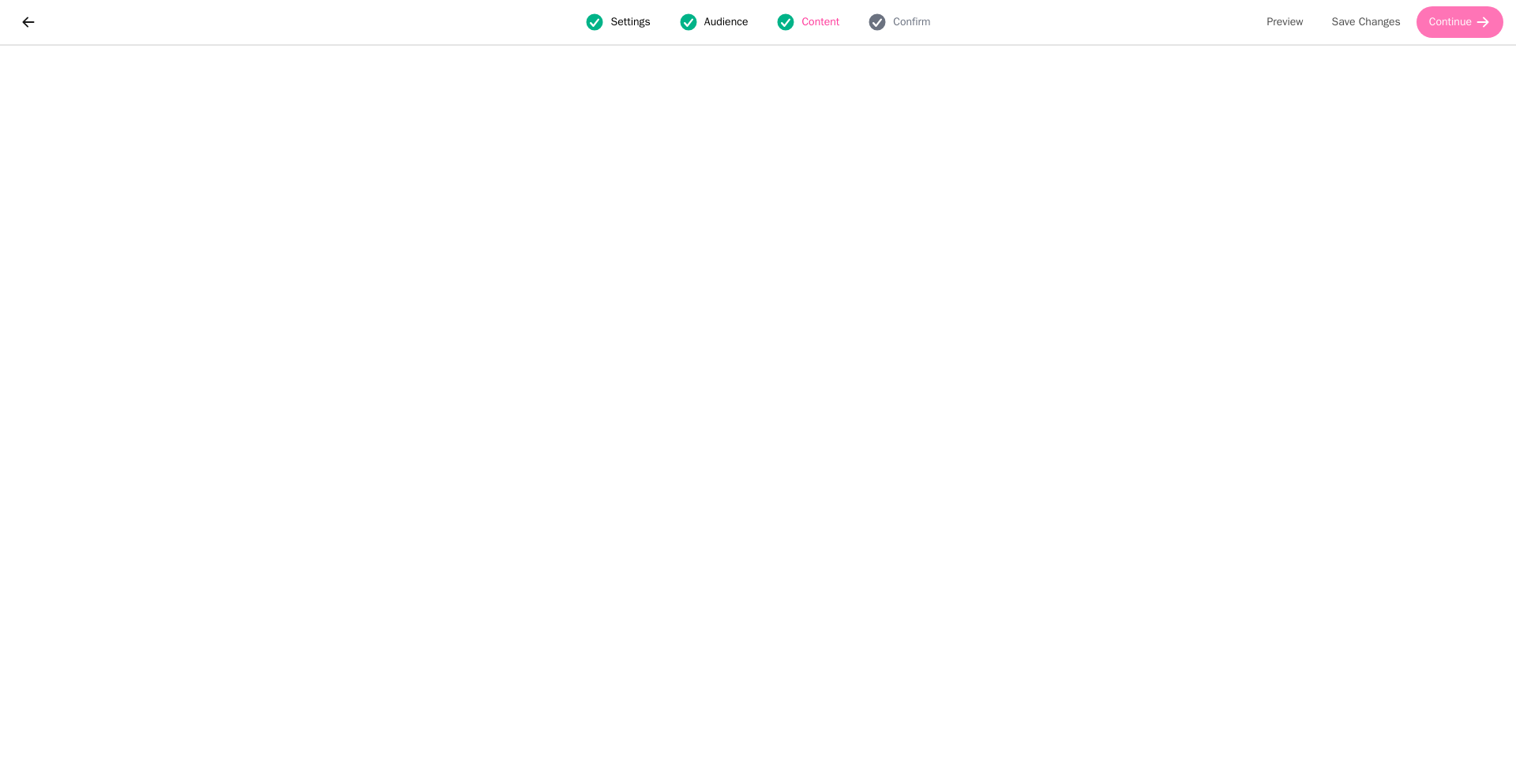 click on "Continue" at bounding box center (1450, 22) 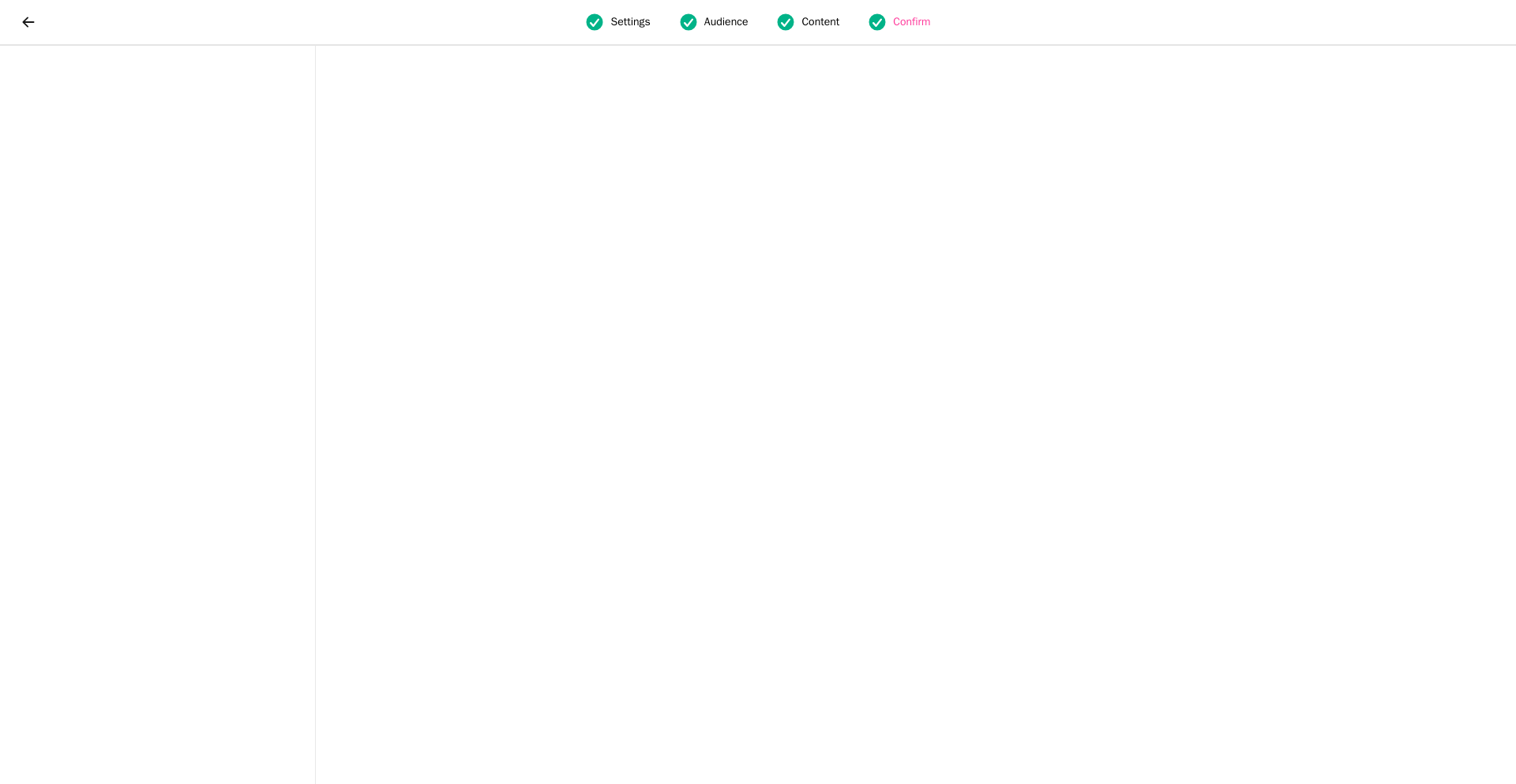 scroll, scrollTop: 0, scrollLeft: 0, axis: both 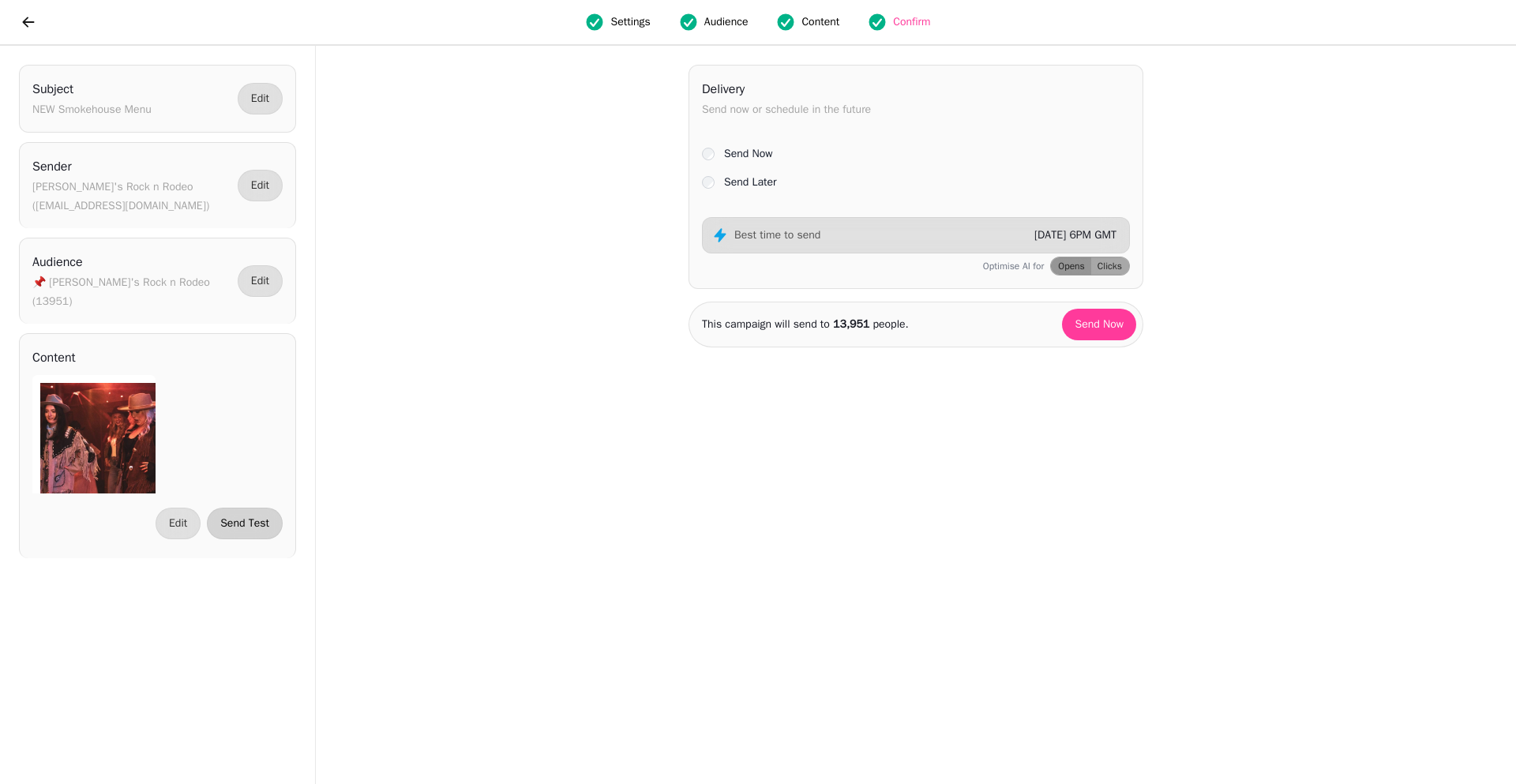 click on "Send Test" at bounding box center (245, 523) 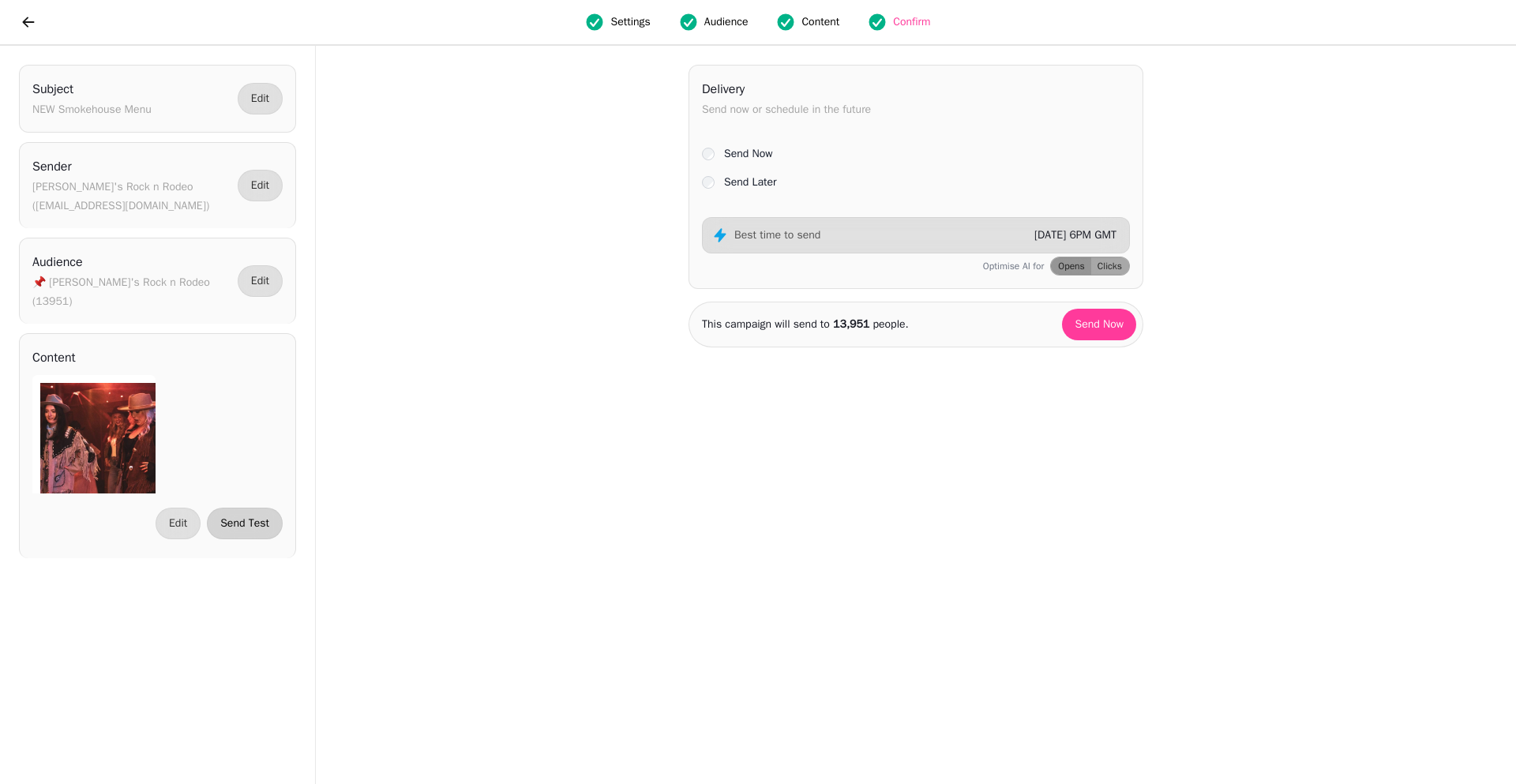 select on "**********" 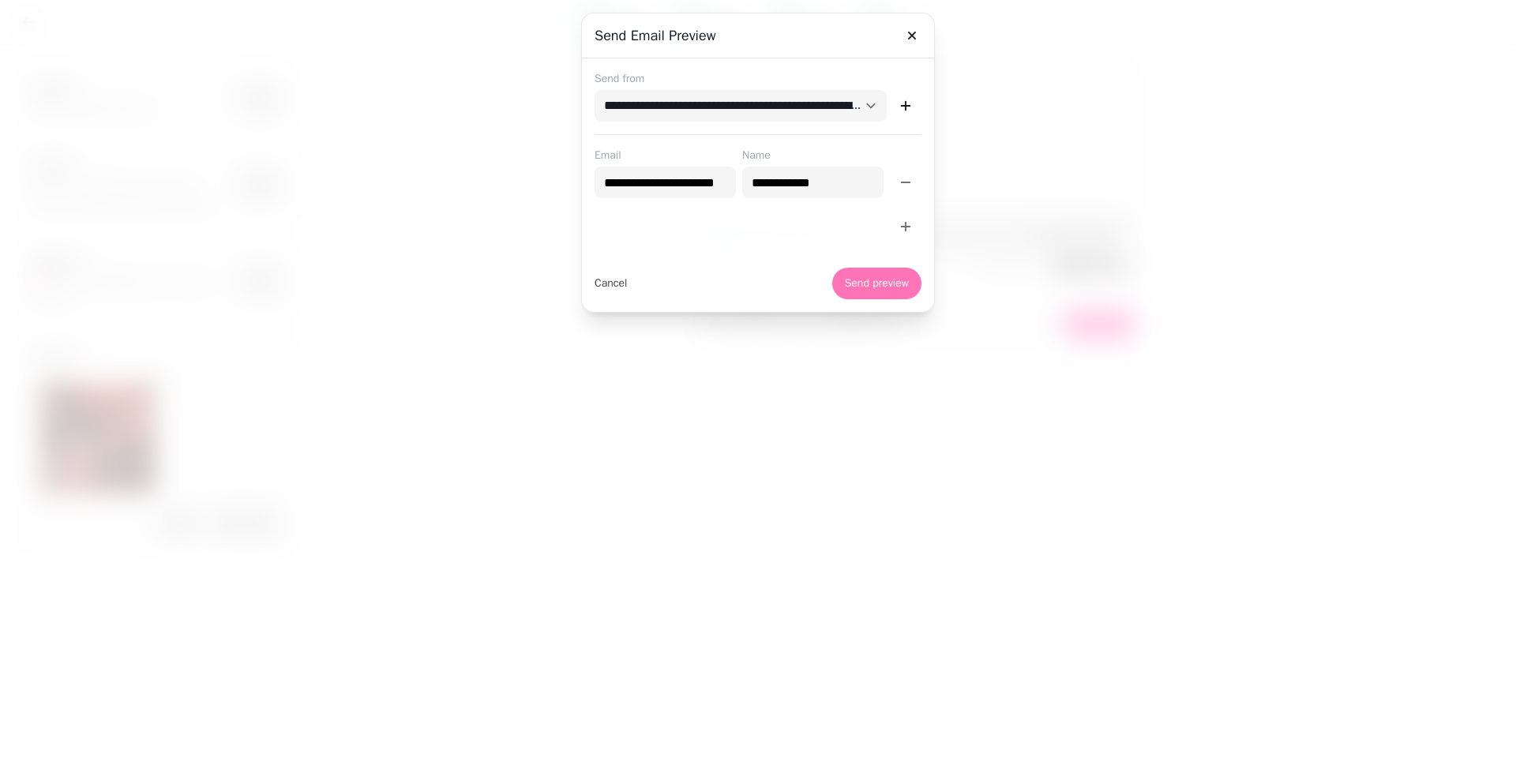 click on "Send preview" at bounding box center (876, 283) 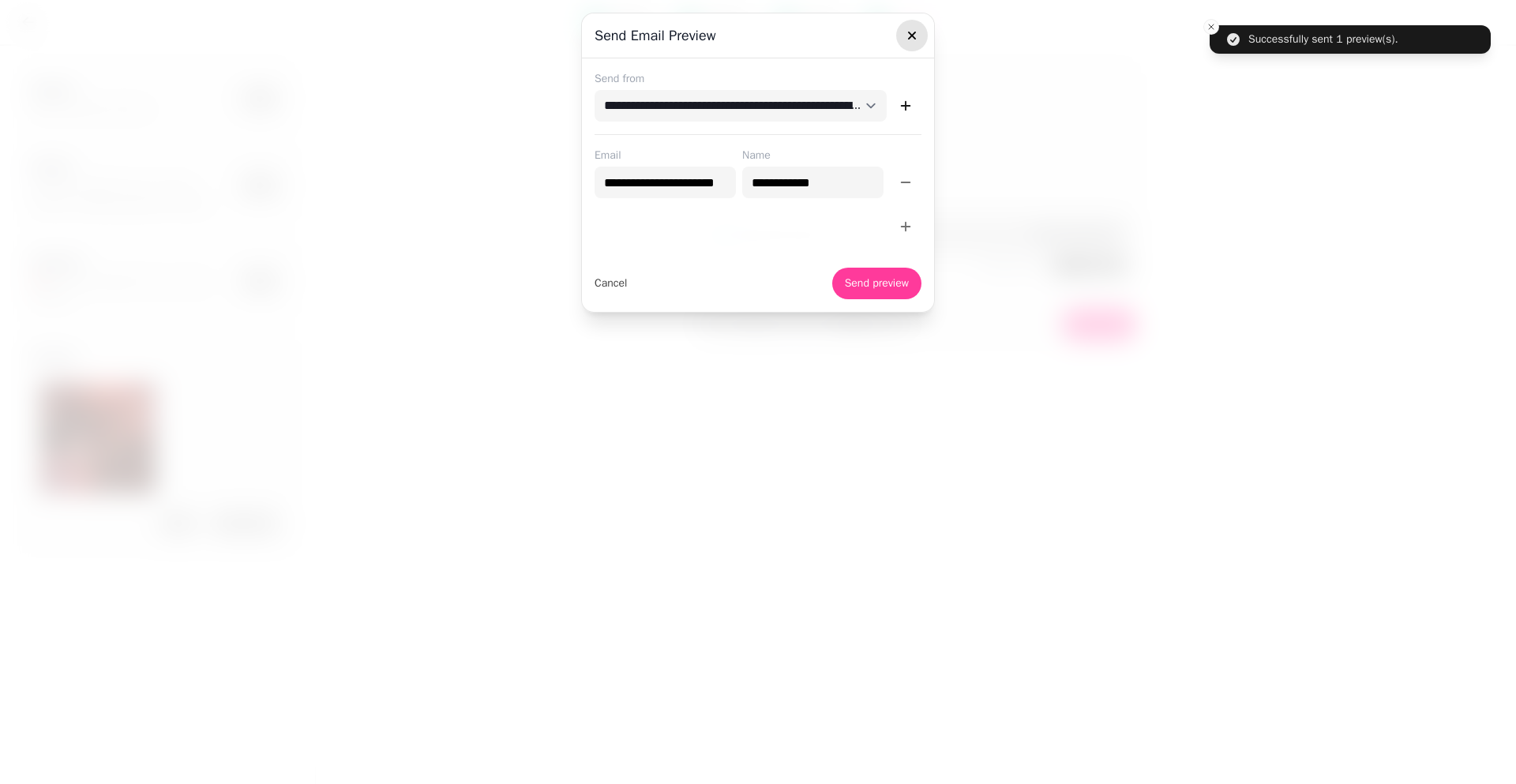 click 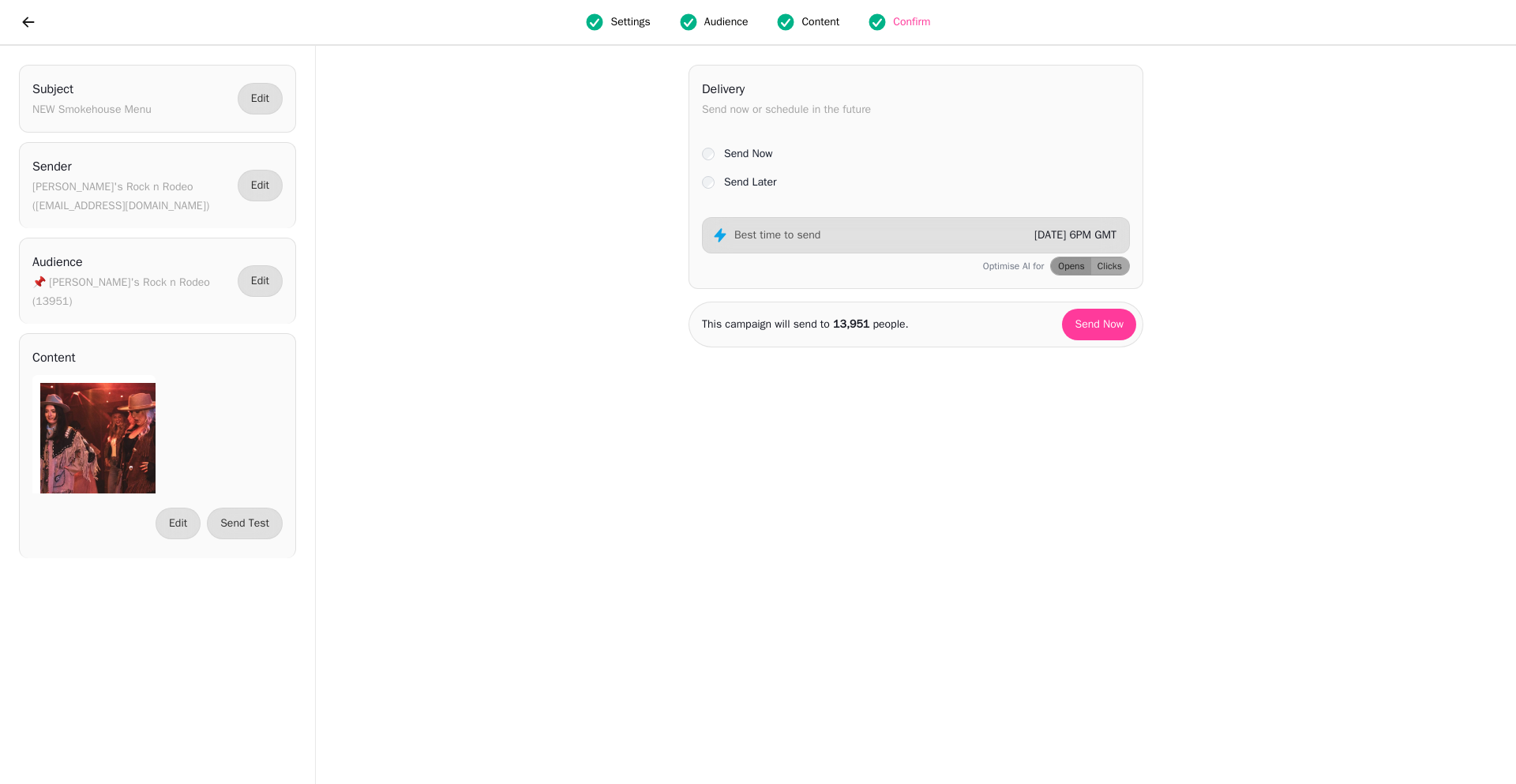 click on "Send Later" at bounding box center (750, 182) 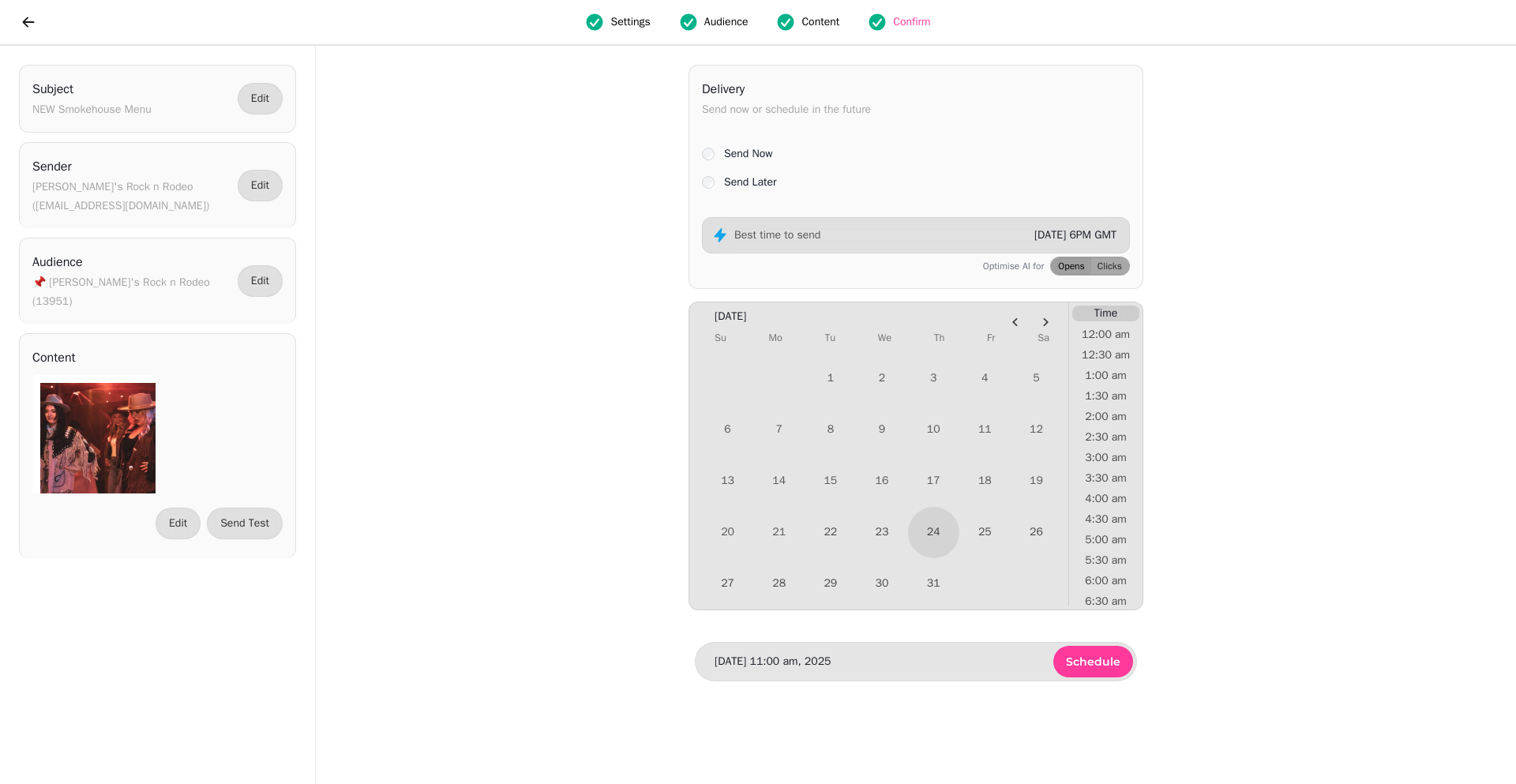 click on "Opens" at bounding box center (1071, 266) 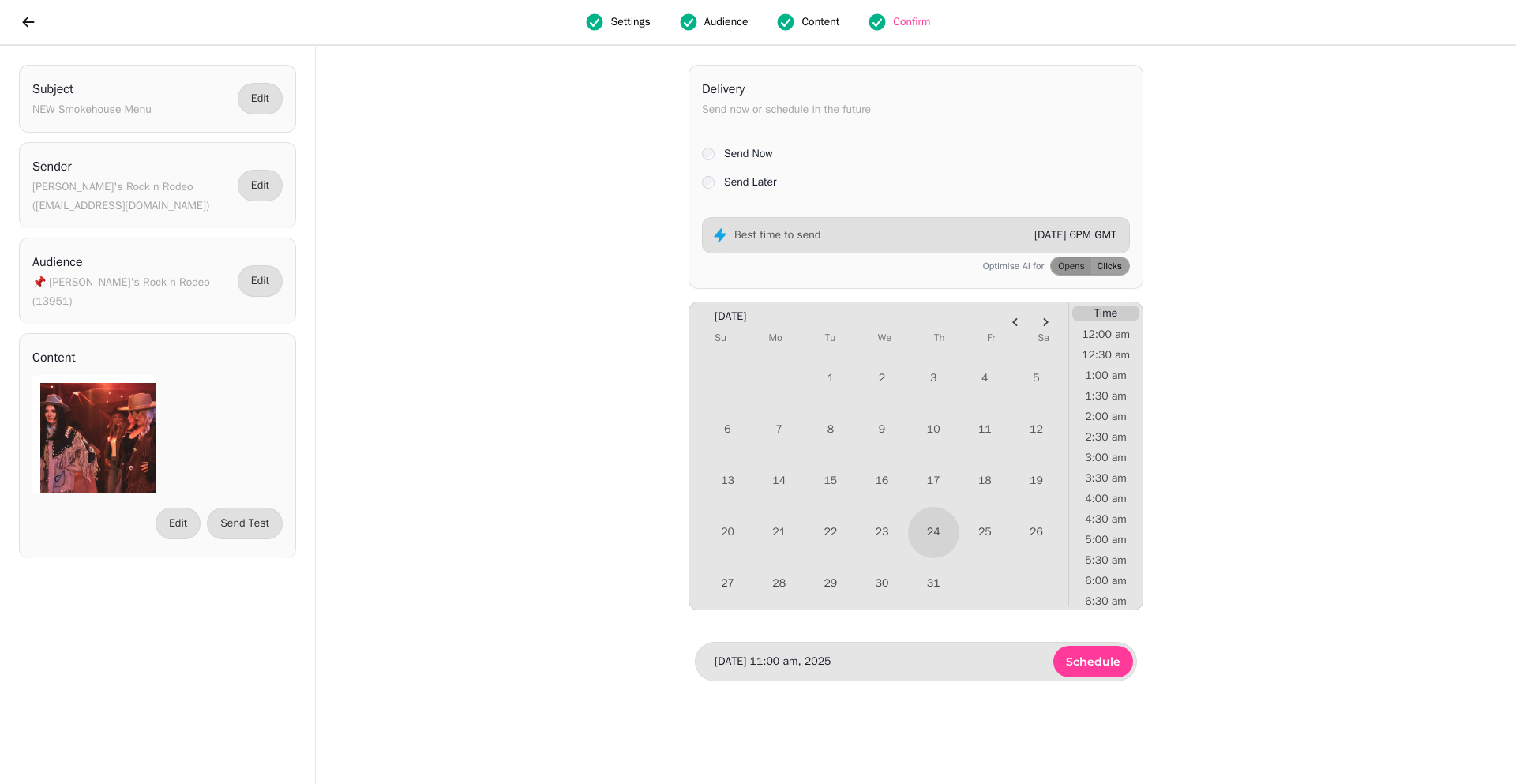 click on "Clicks" at bounding box center [1109, 266] 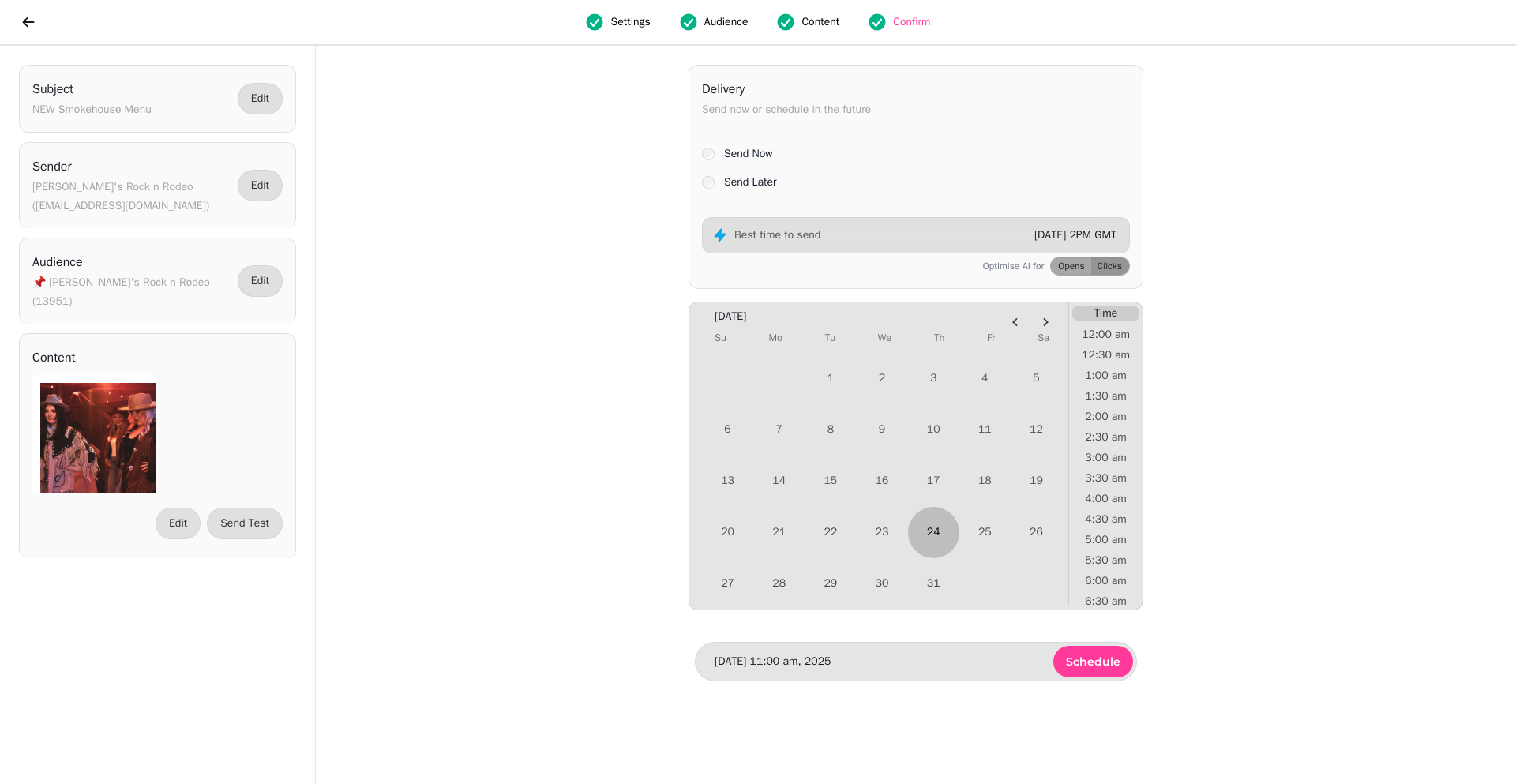 click on "24" at bounding box center (933, 532) 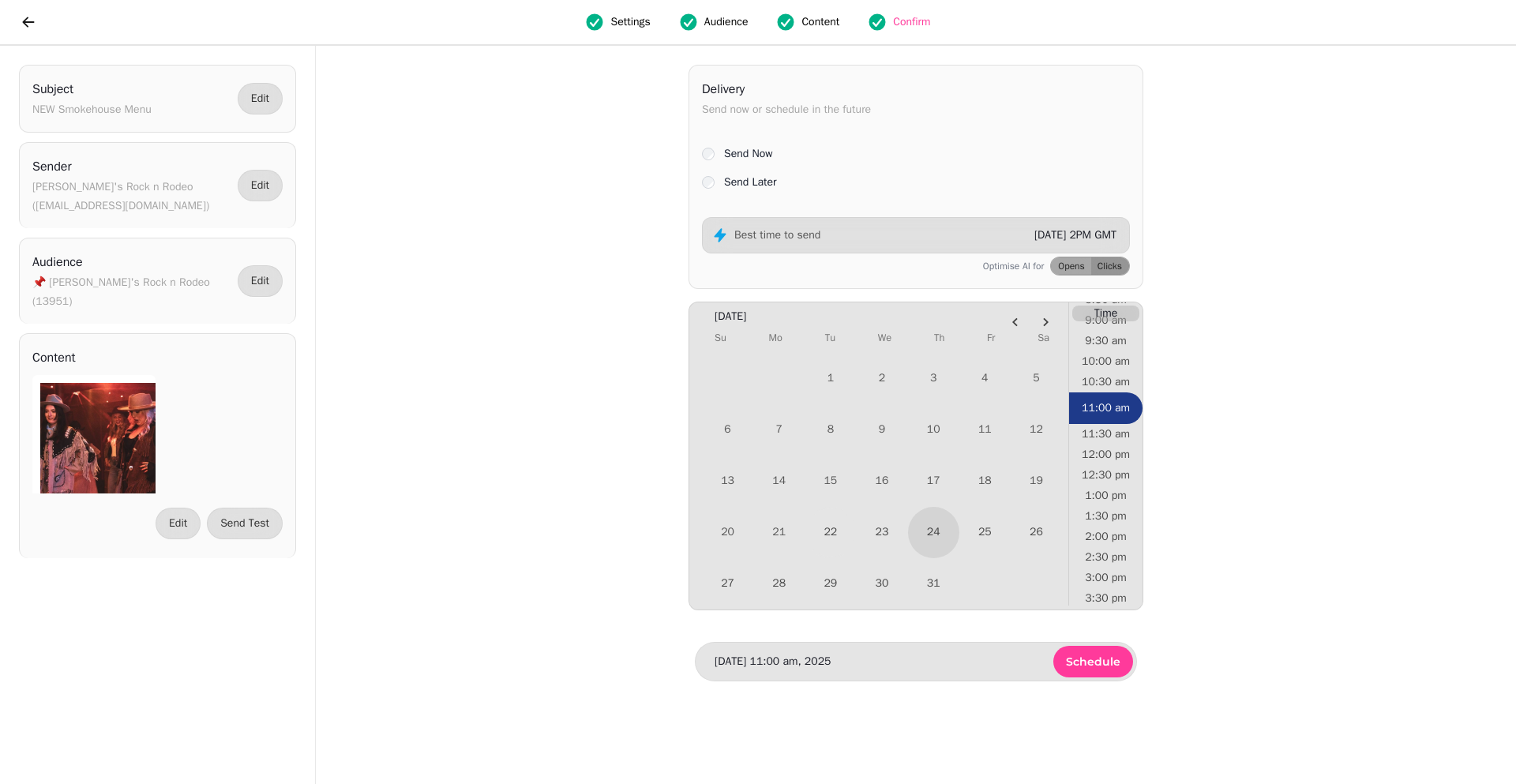 scroll, scrollTop: 397, scrollLeft: 0, axis: vertical 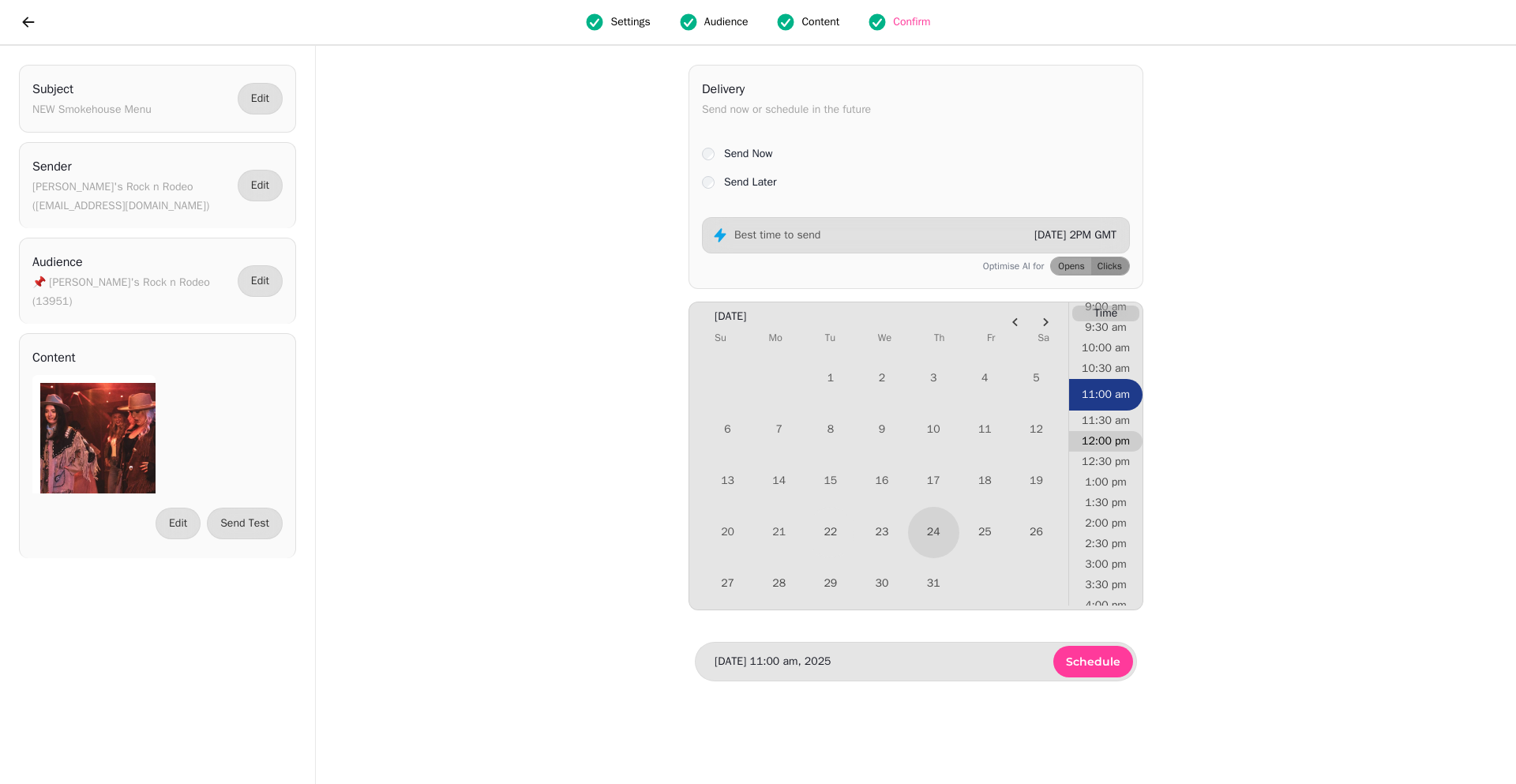 click on "12:00 pm" at bounding box center (1105, 441) 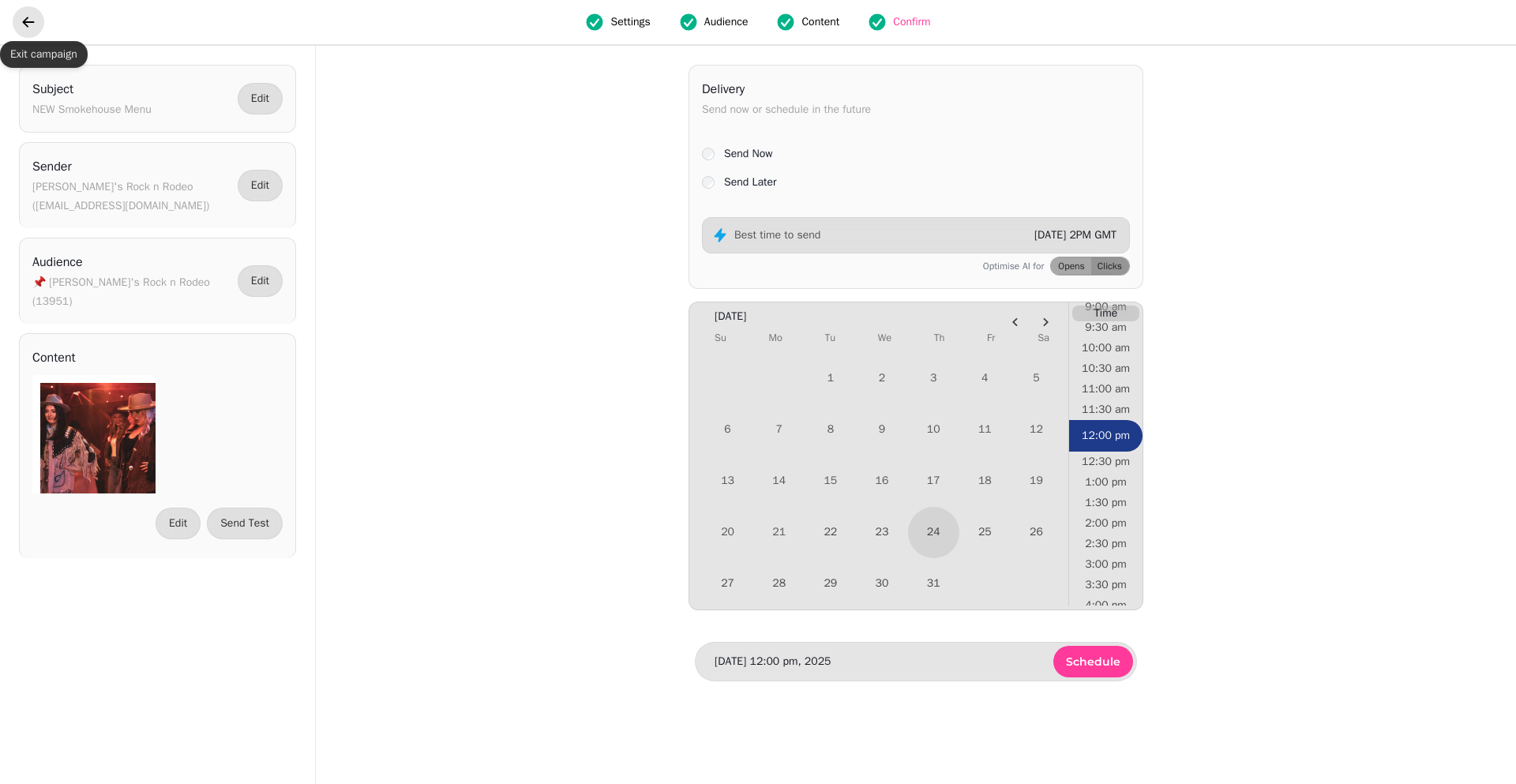click 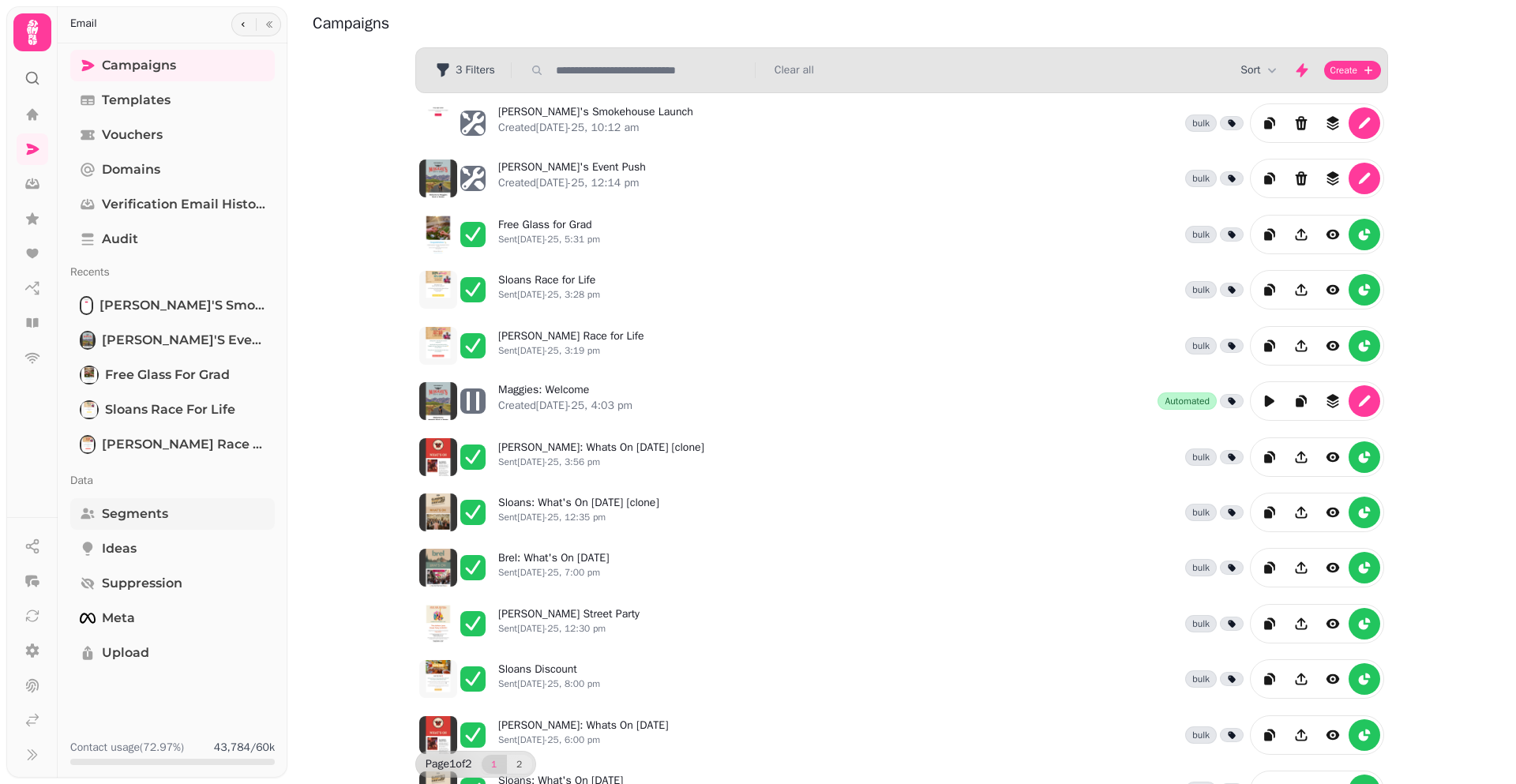 click on "Segments" at bounding box center (135, 514) 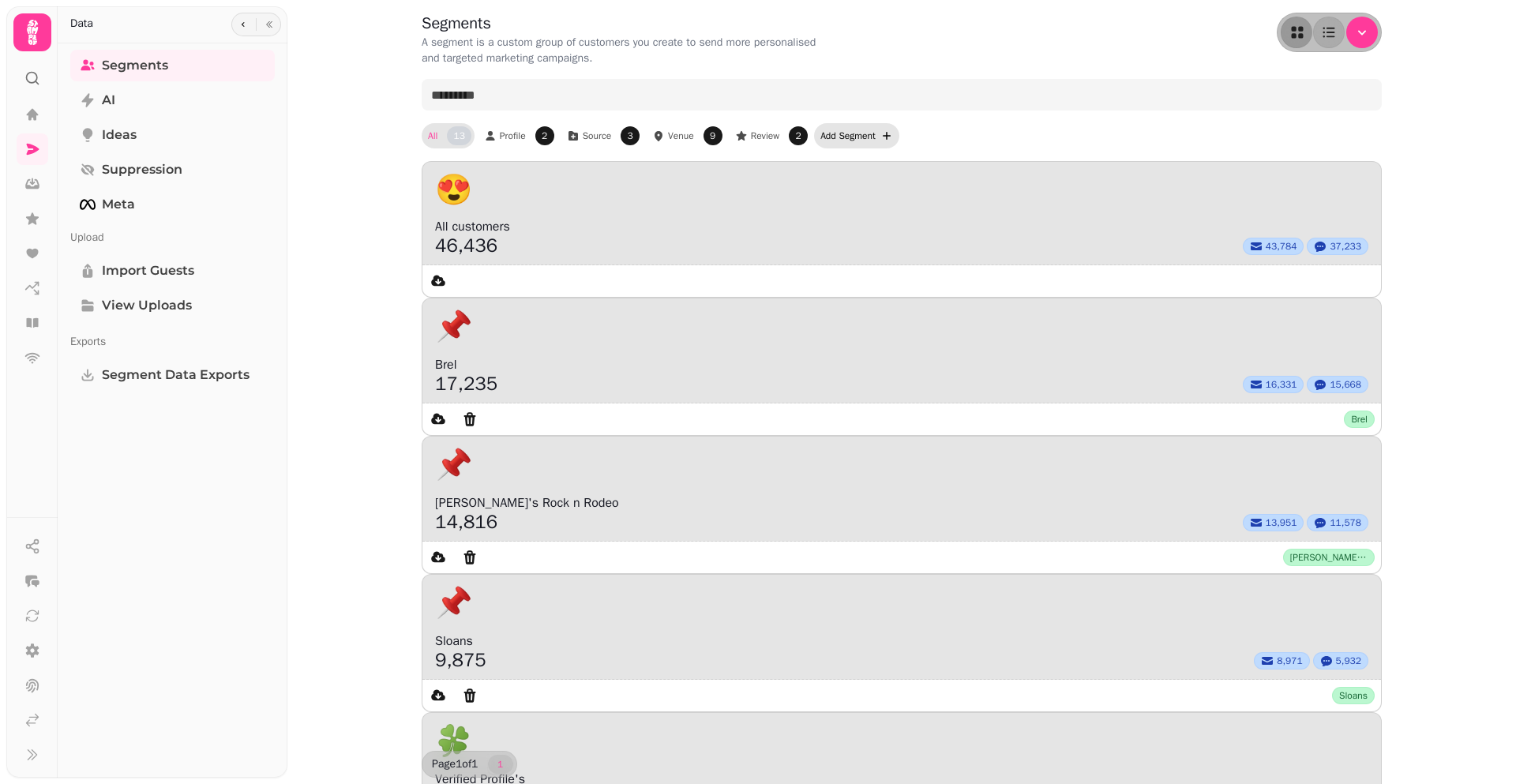 click on "Add Segment" at bounding box center (857, 136) 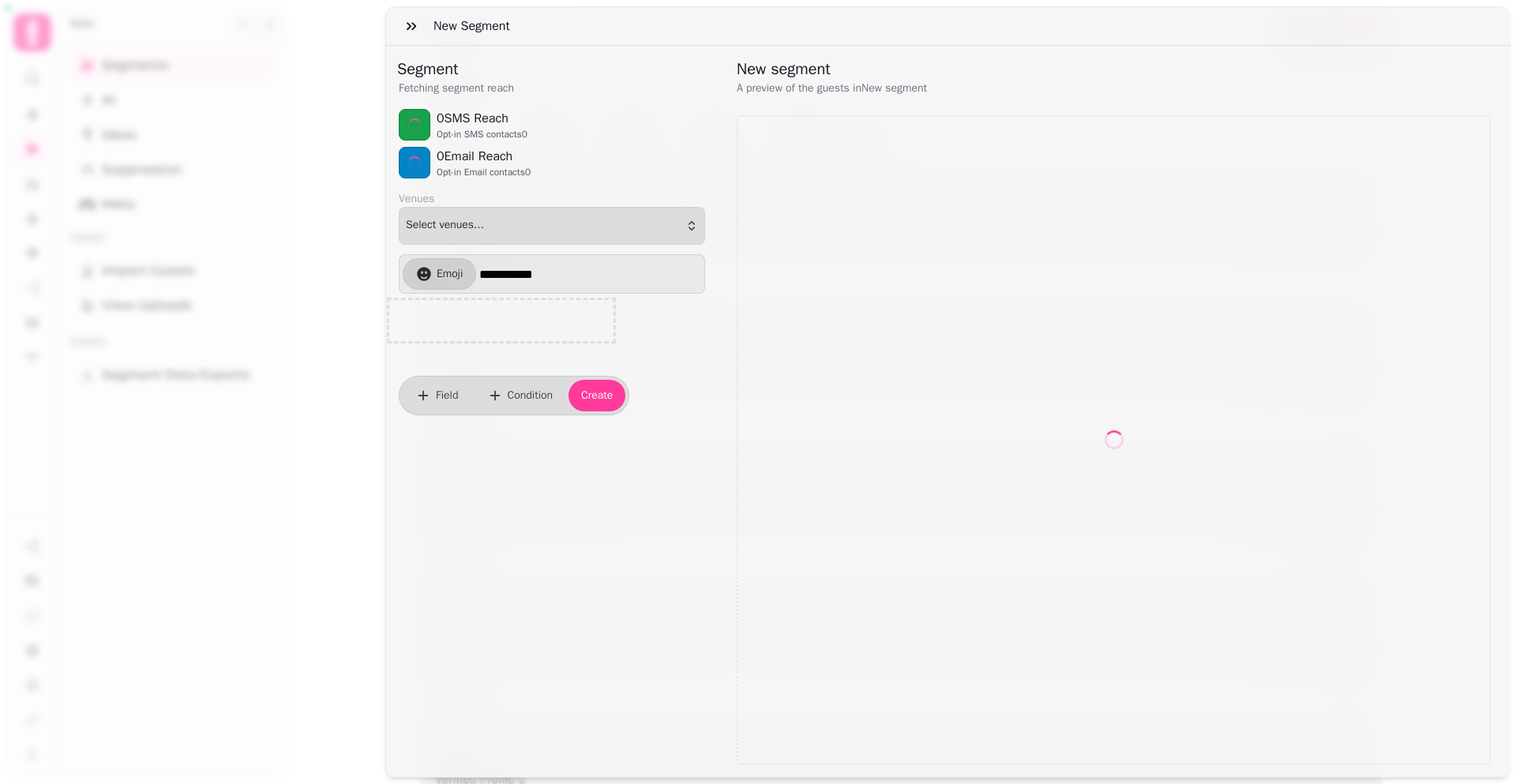 select on "**" 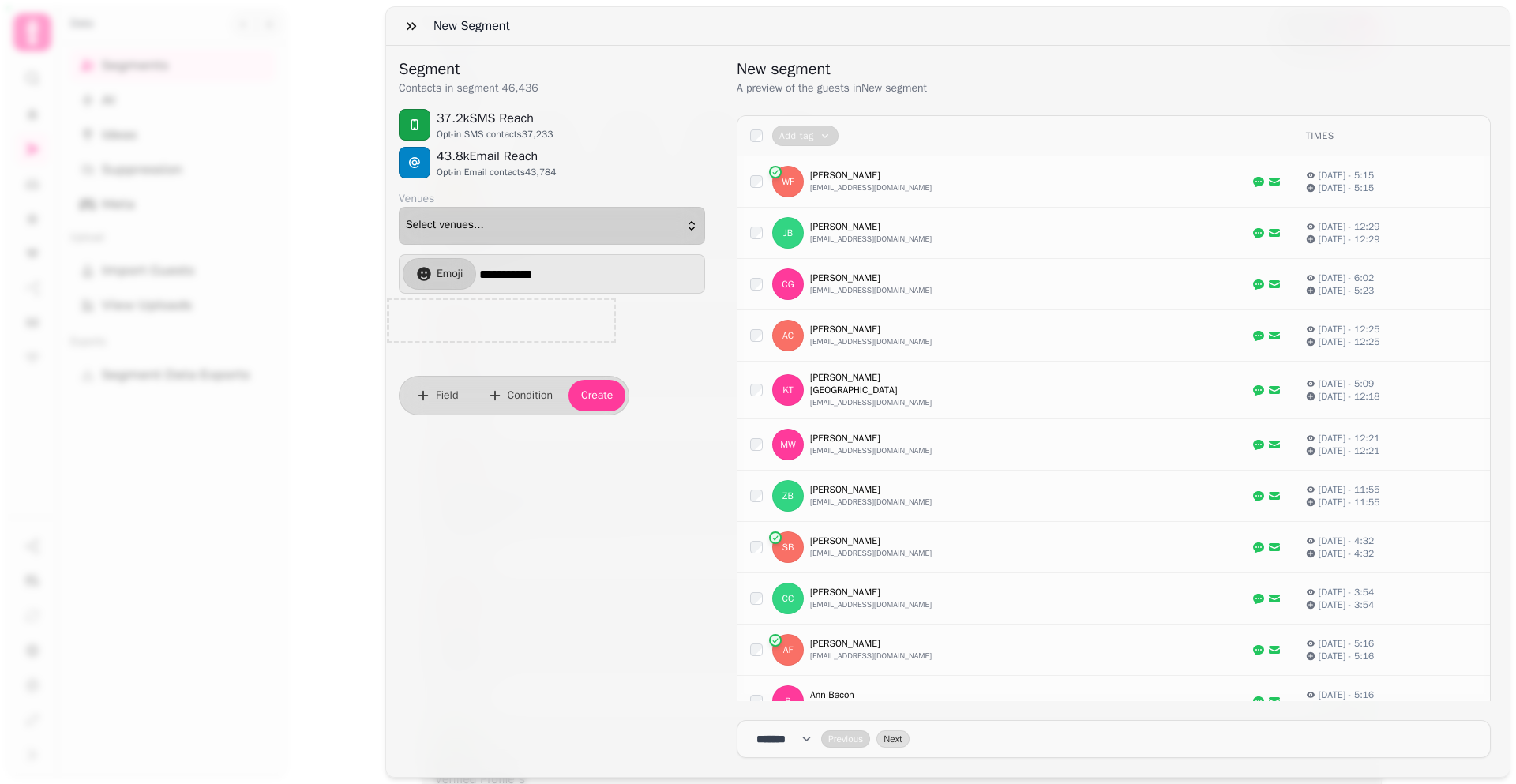 click on "Select venues..." at bounding box center [552, 226] 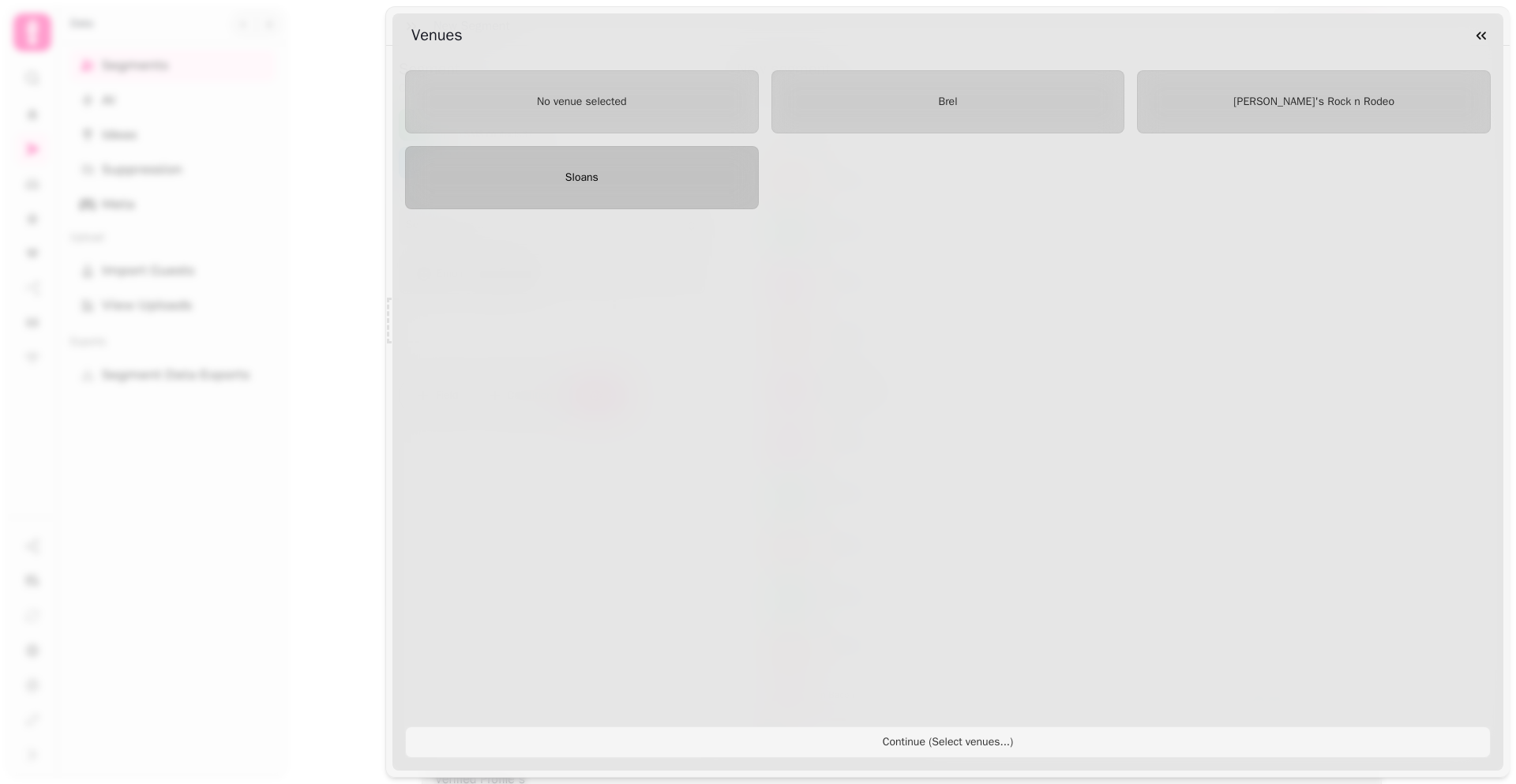 click on "Sloans" at bounding box center (582, 178) 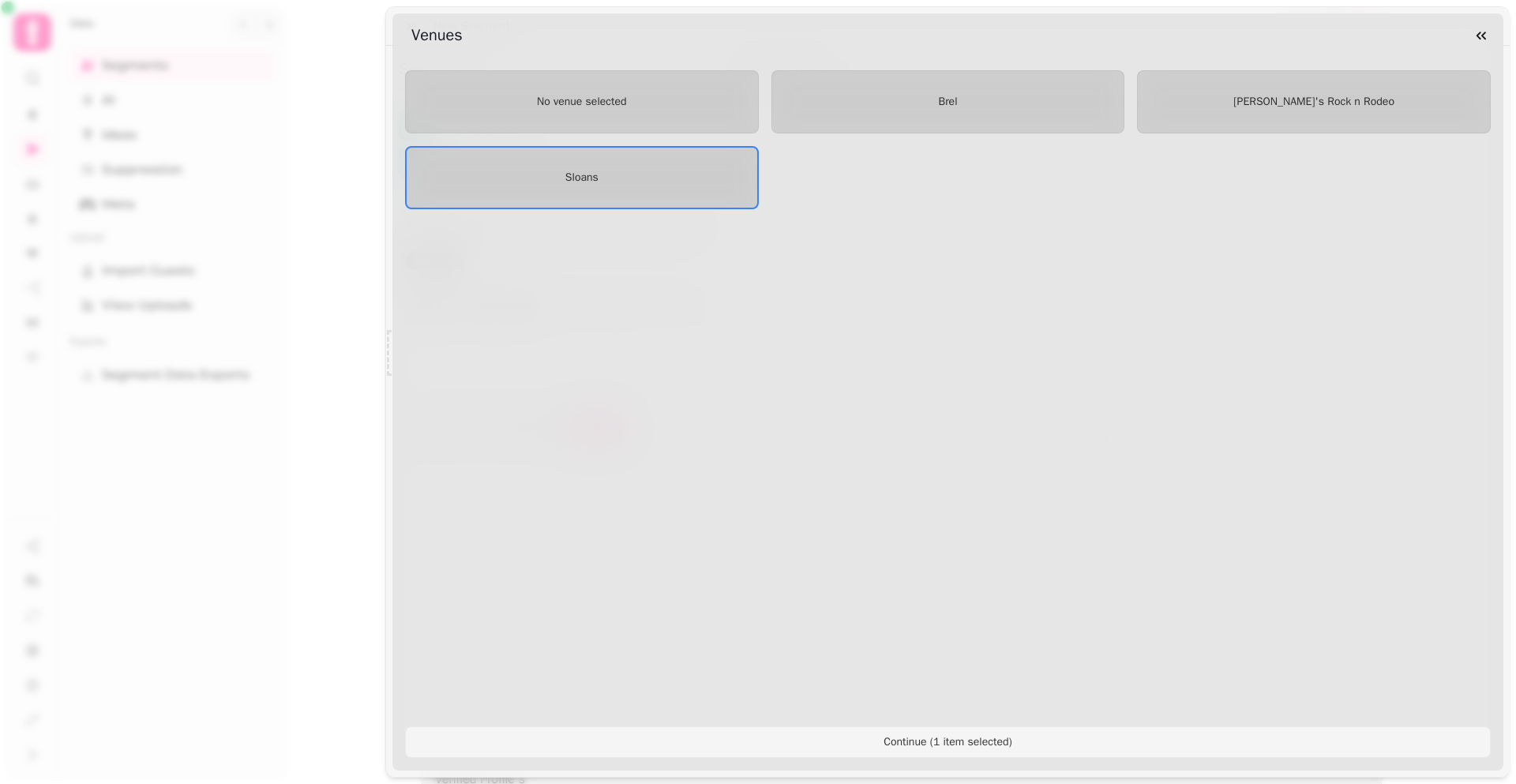 type 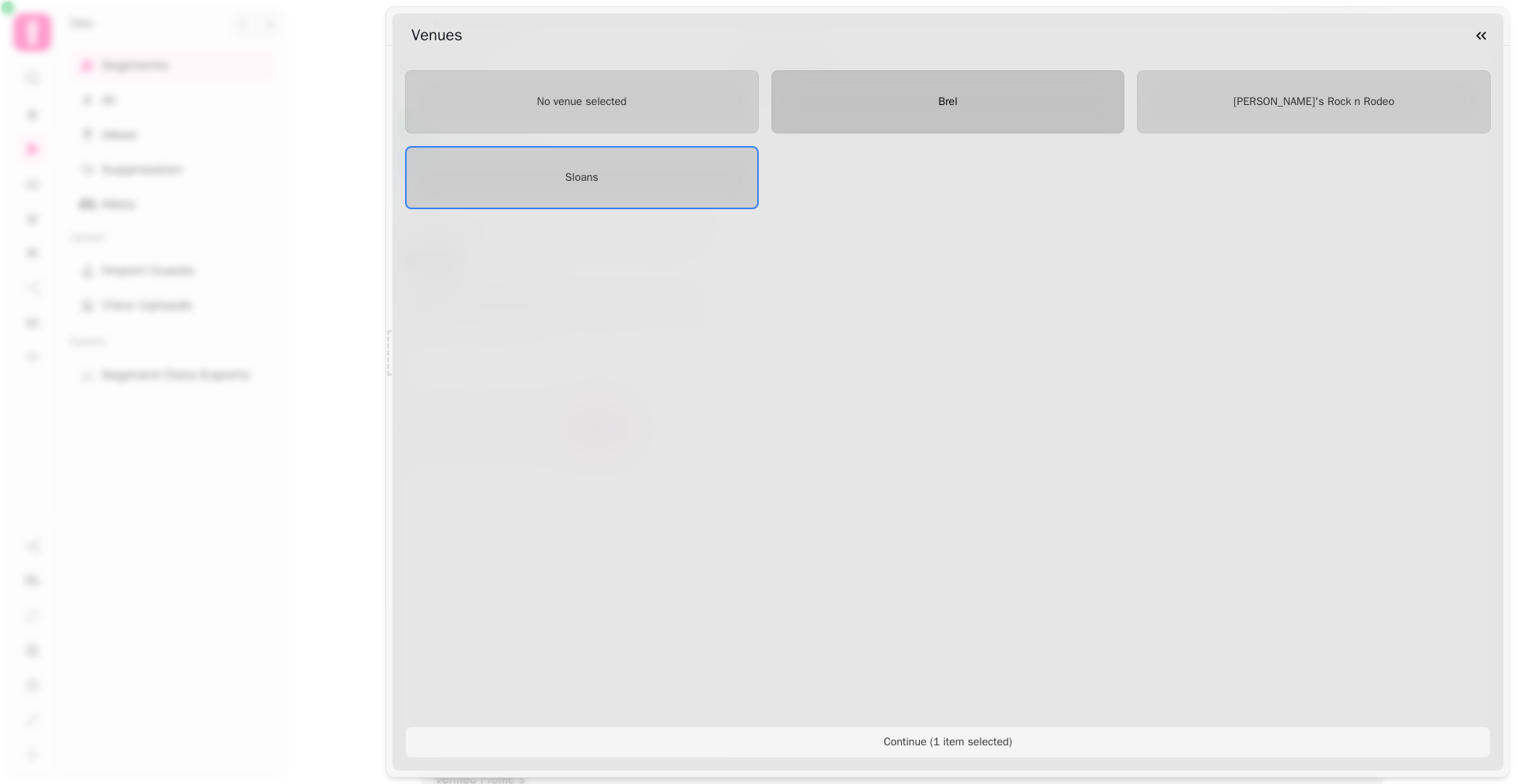 click on "Brel" at bounding box center (948, 102) 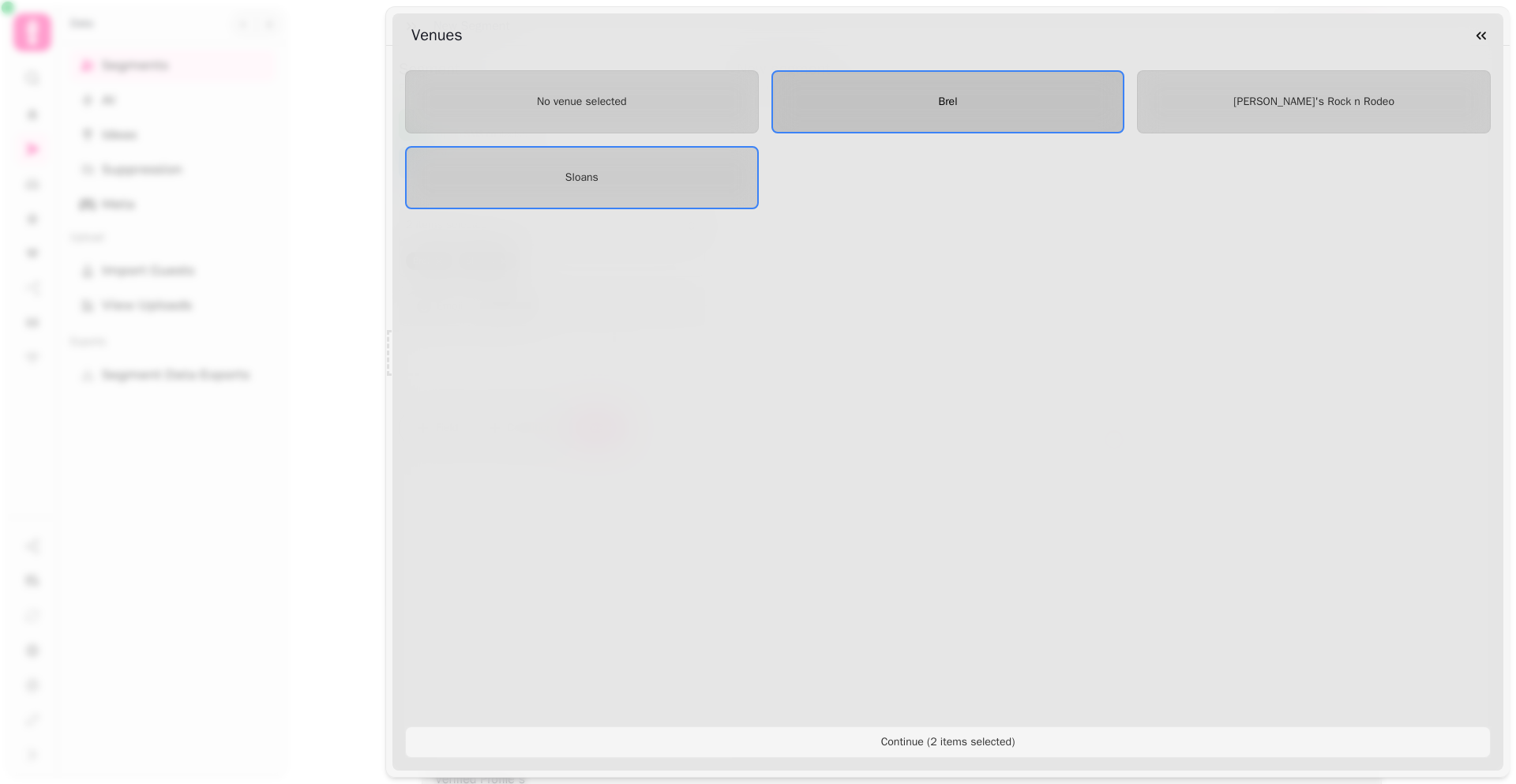 type 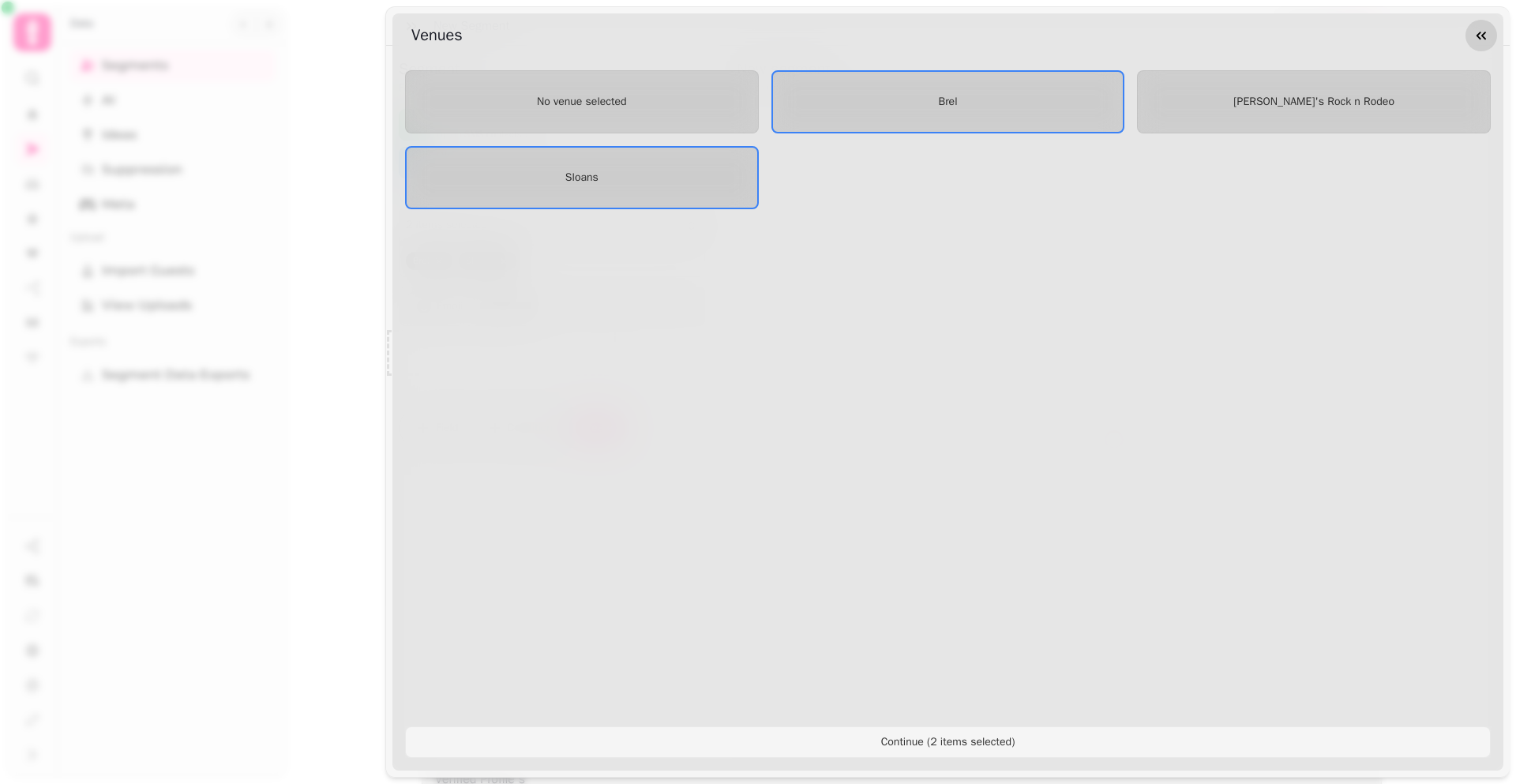 click 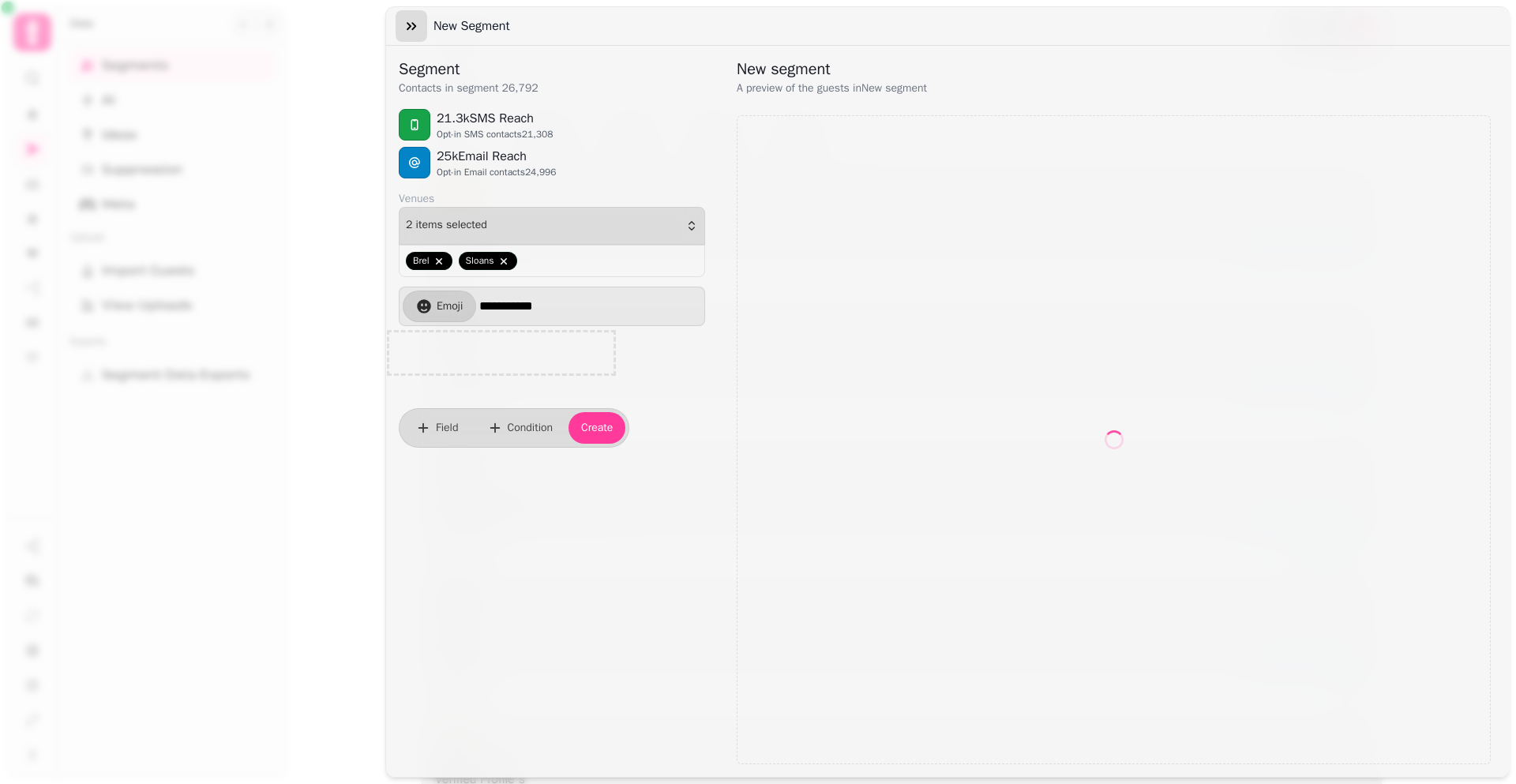 click 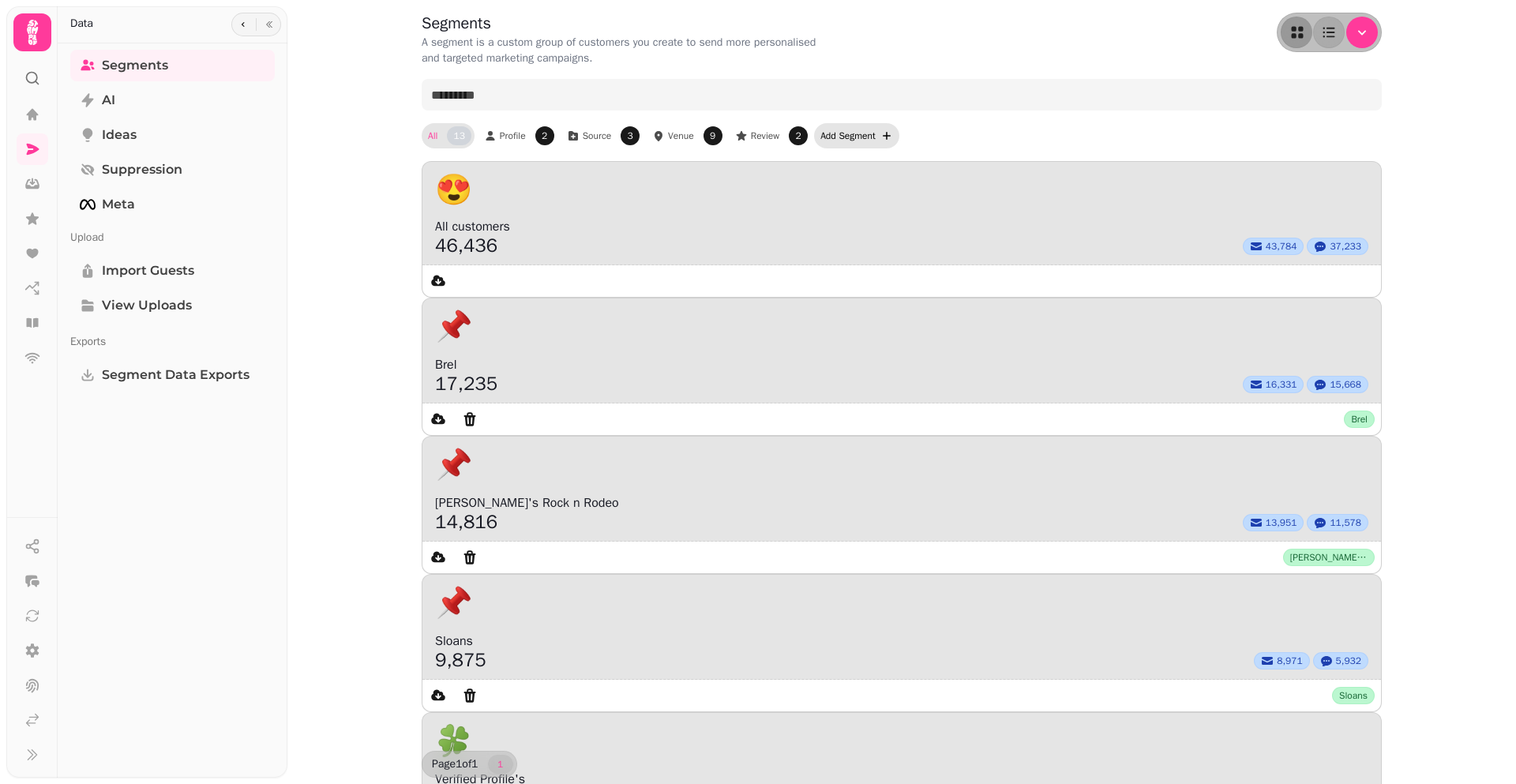 click on "Add Segment" at bounding box center [848, 136] 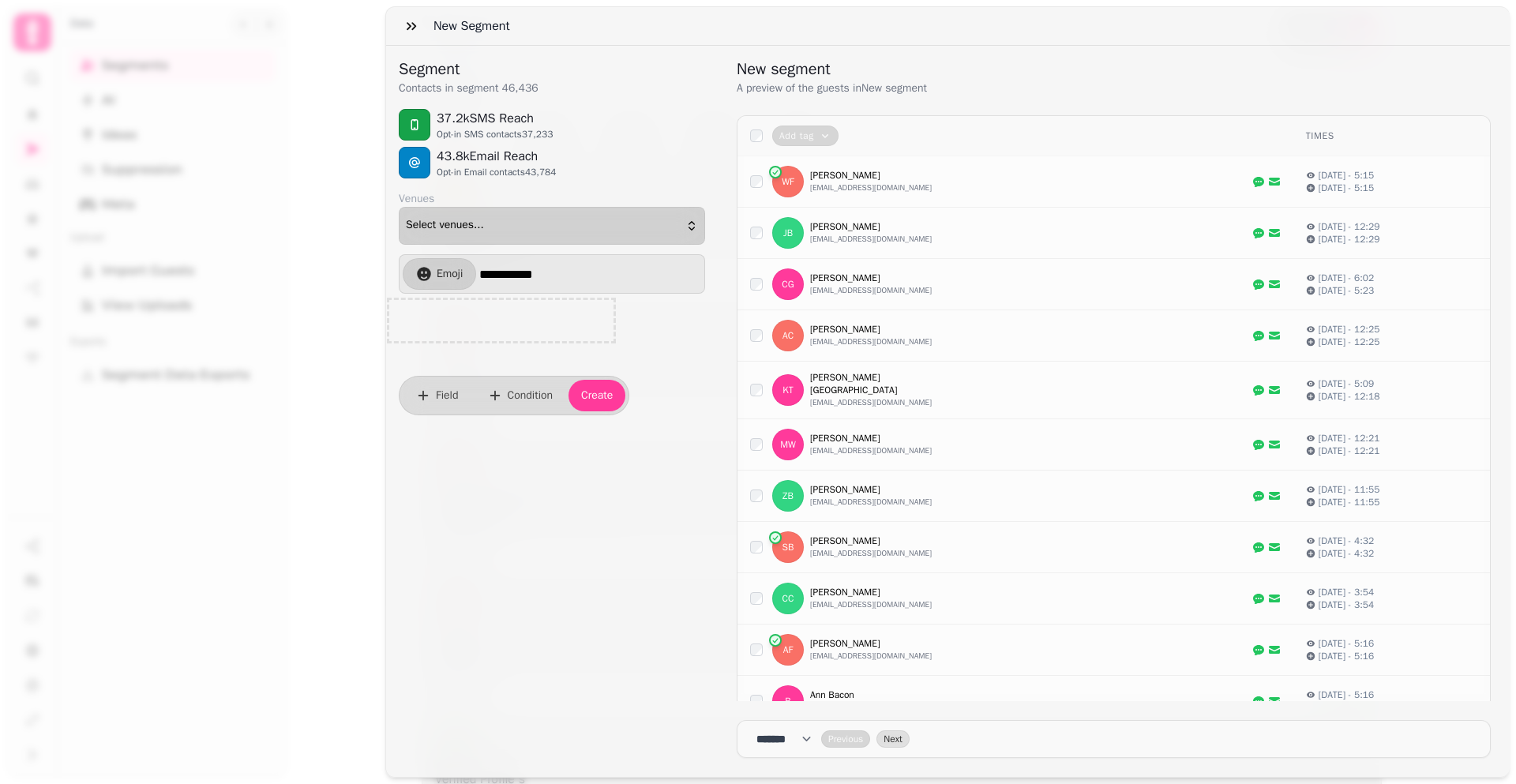click on "Select venues..." at bounding box center (552, 226) 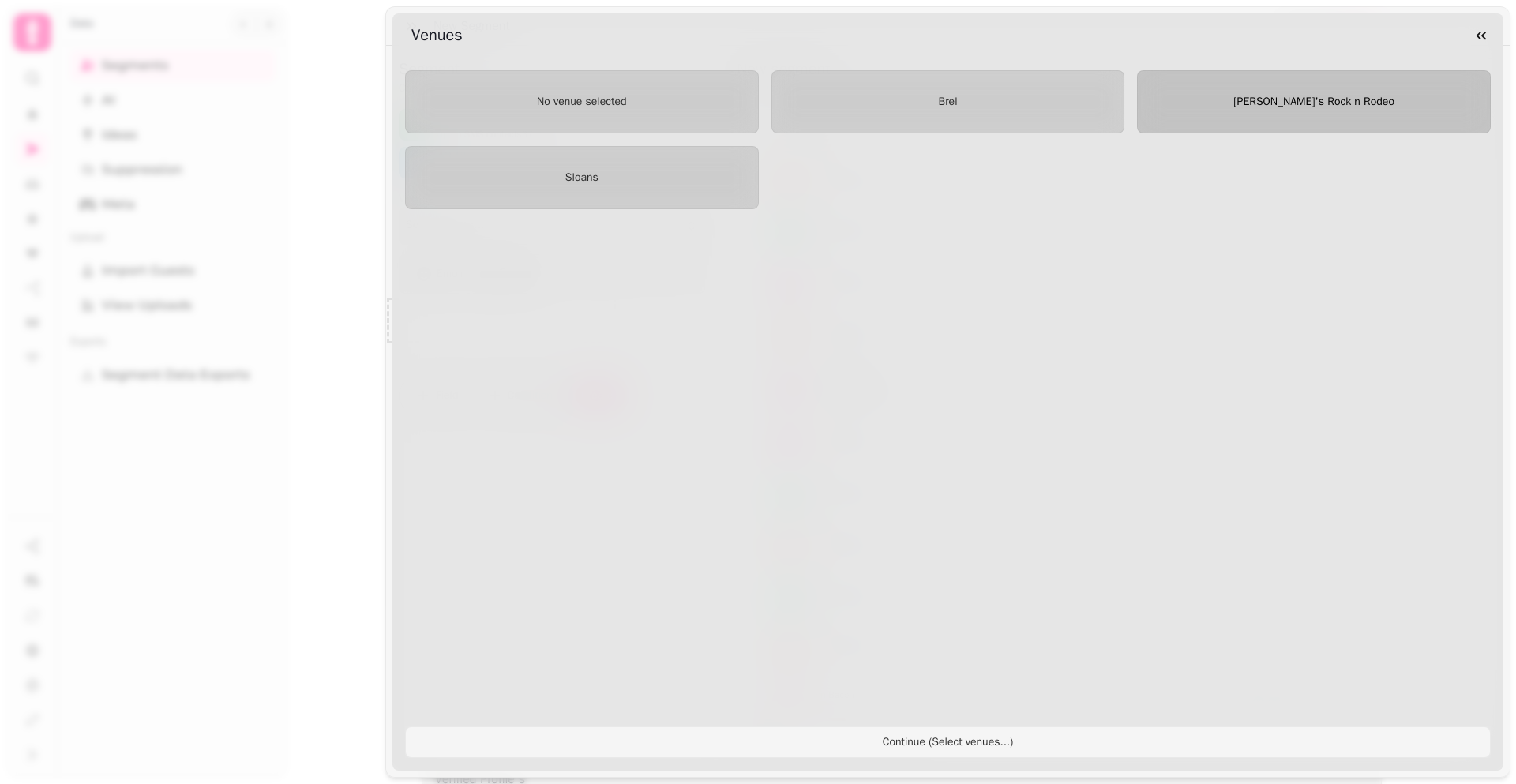 click on "Maggie's Rock n Rodeo" at bounding box center (1314, 102) 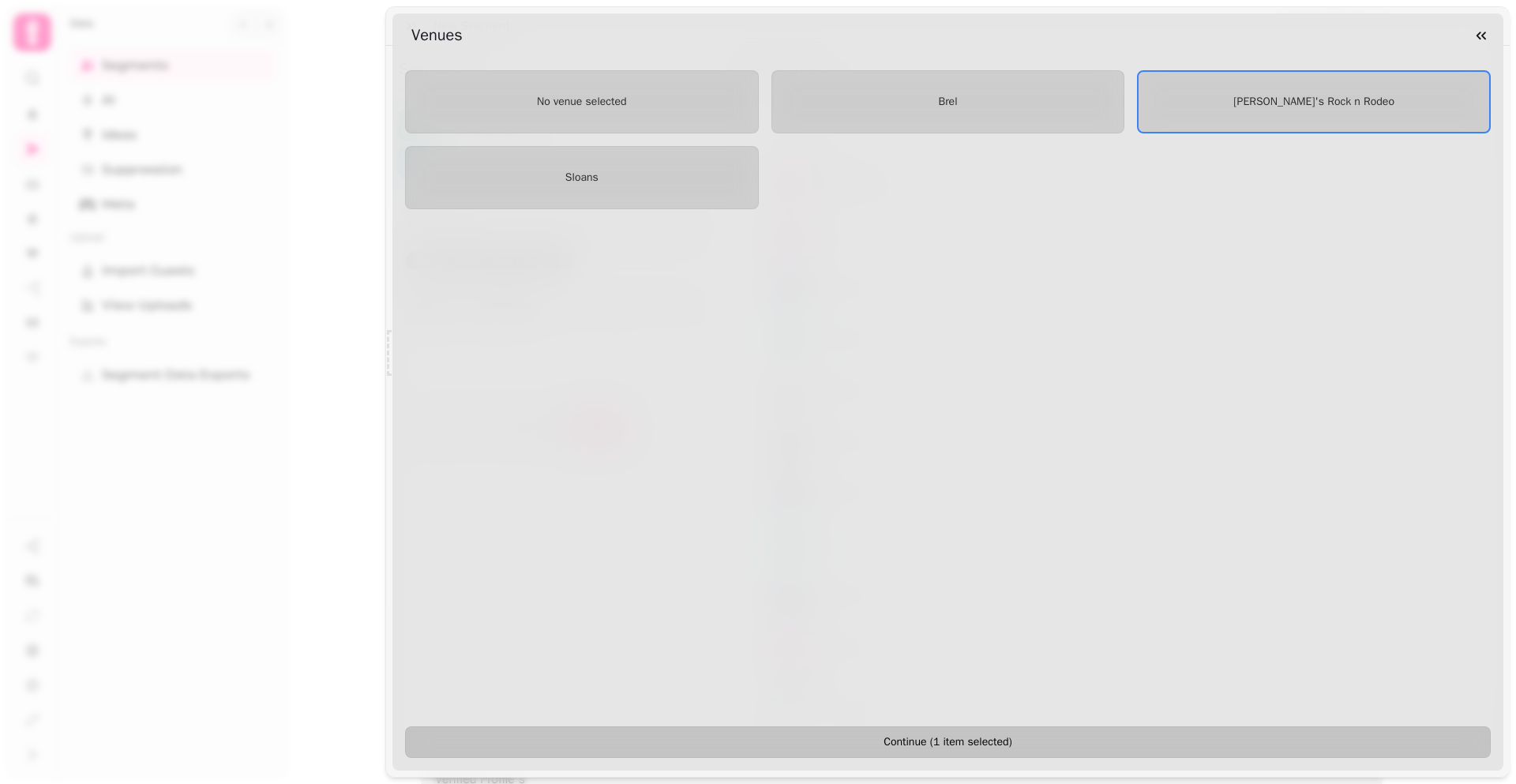 click on "Continue ( 1 item selected )" at bounding box center [948, 742] 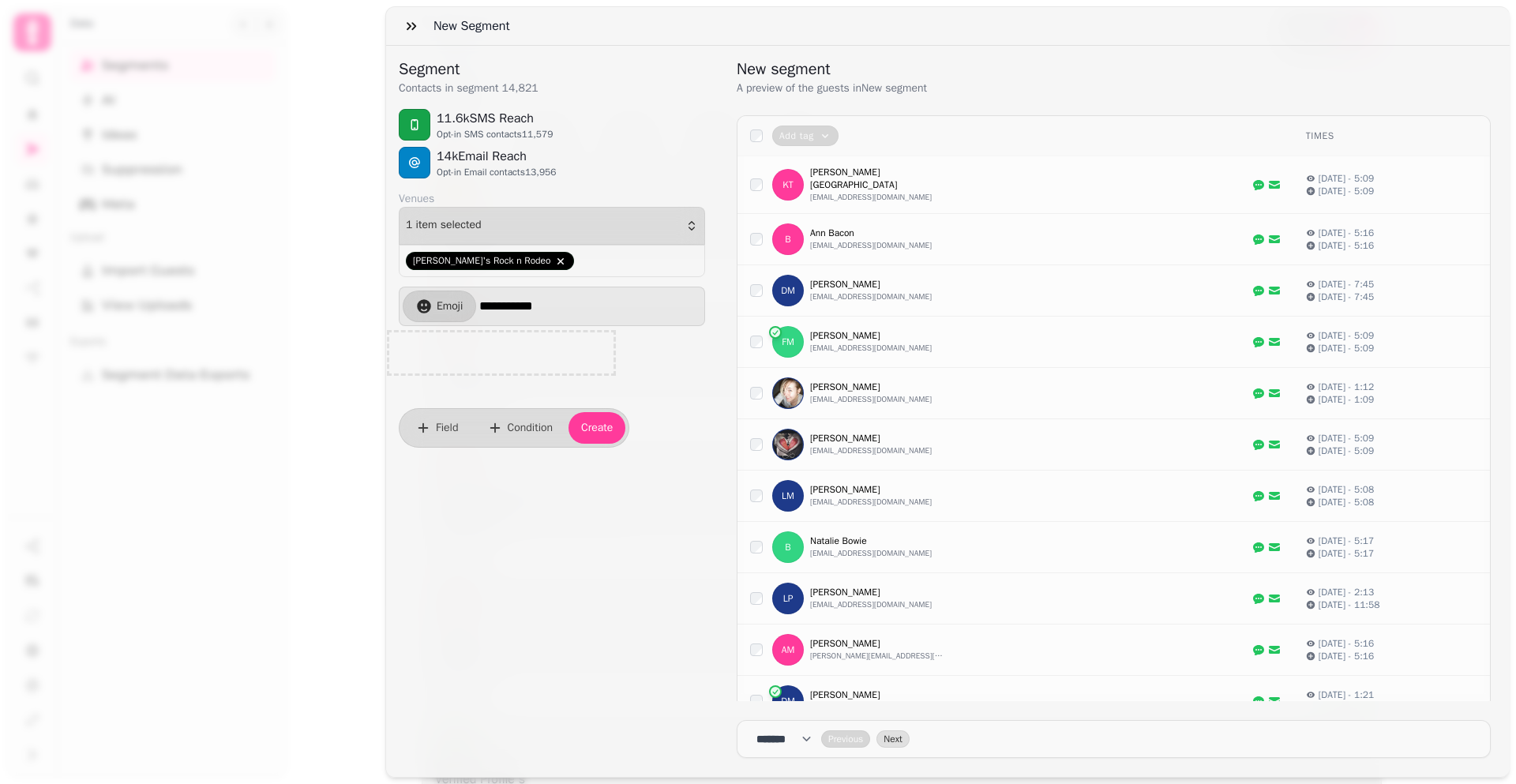 click on "**********" at bounding box center [590, 306] 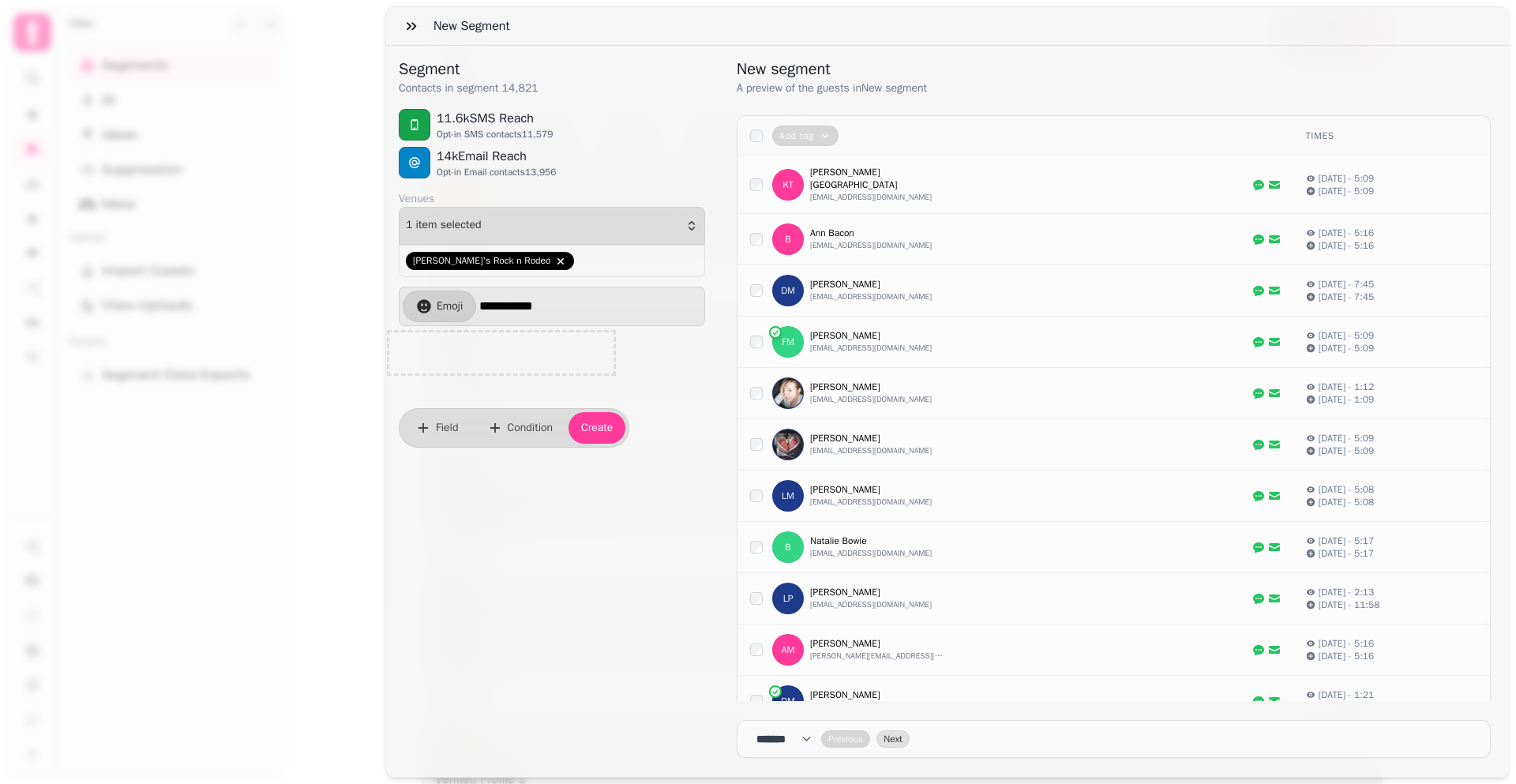 click at bounding box center (501, 353) 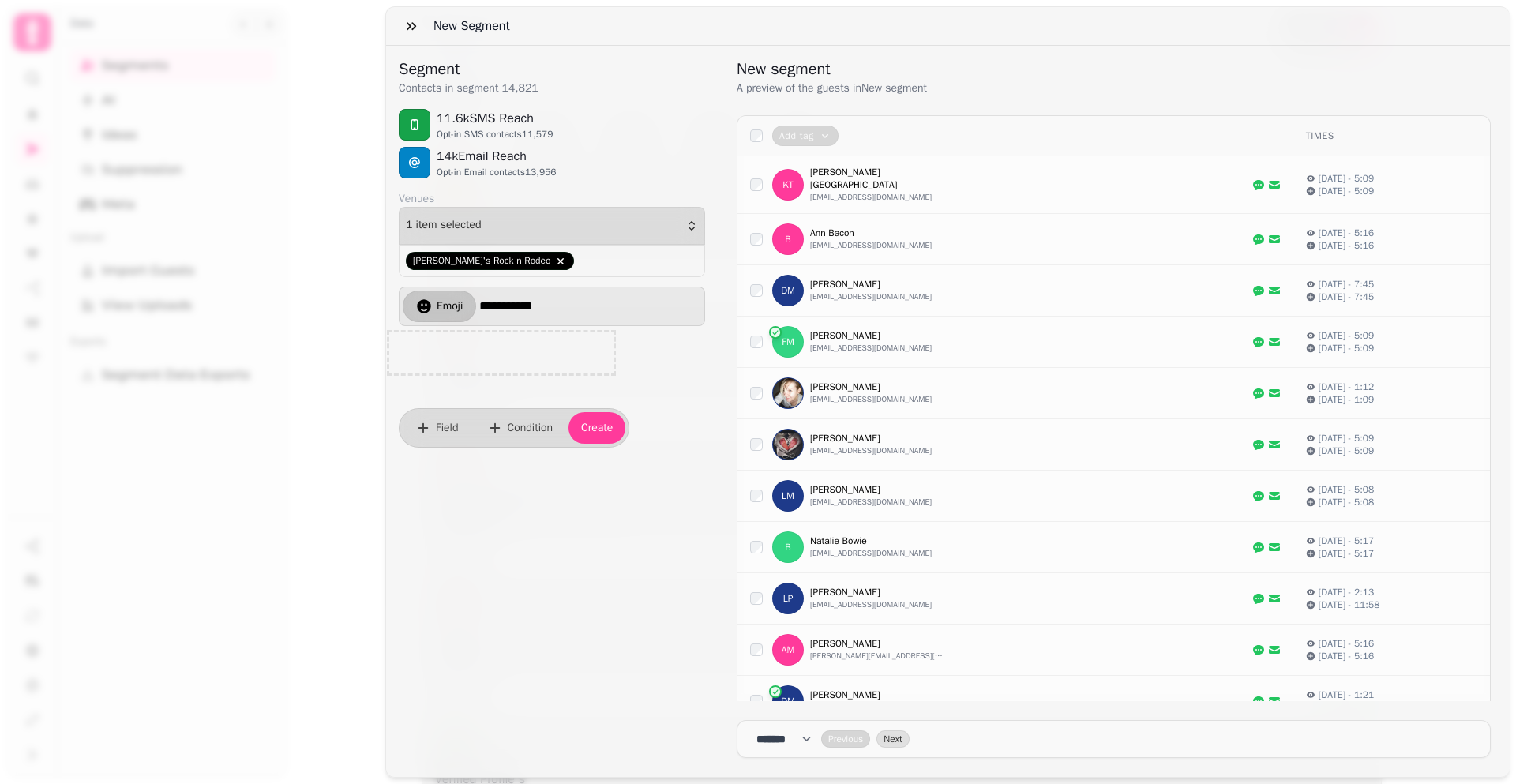 click on "Emoji" at bounding box center (449, 306) 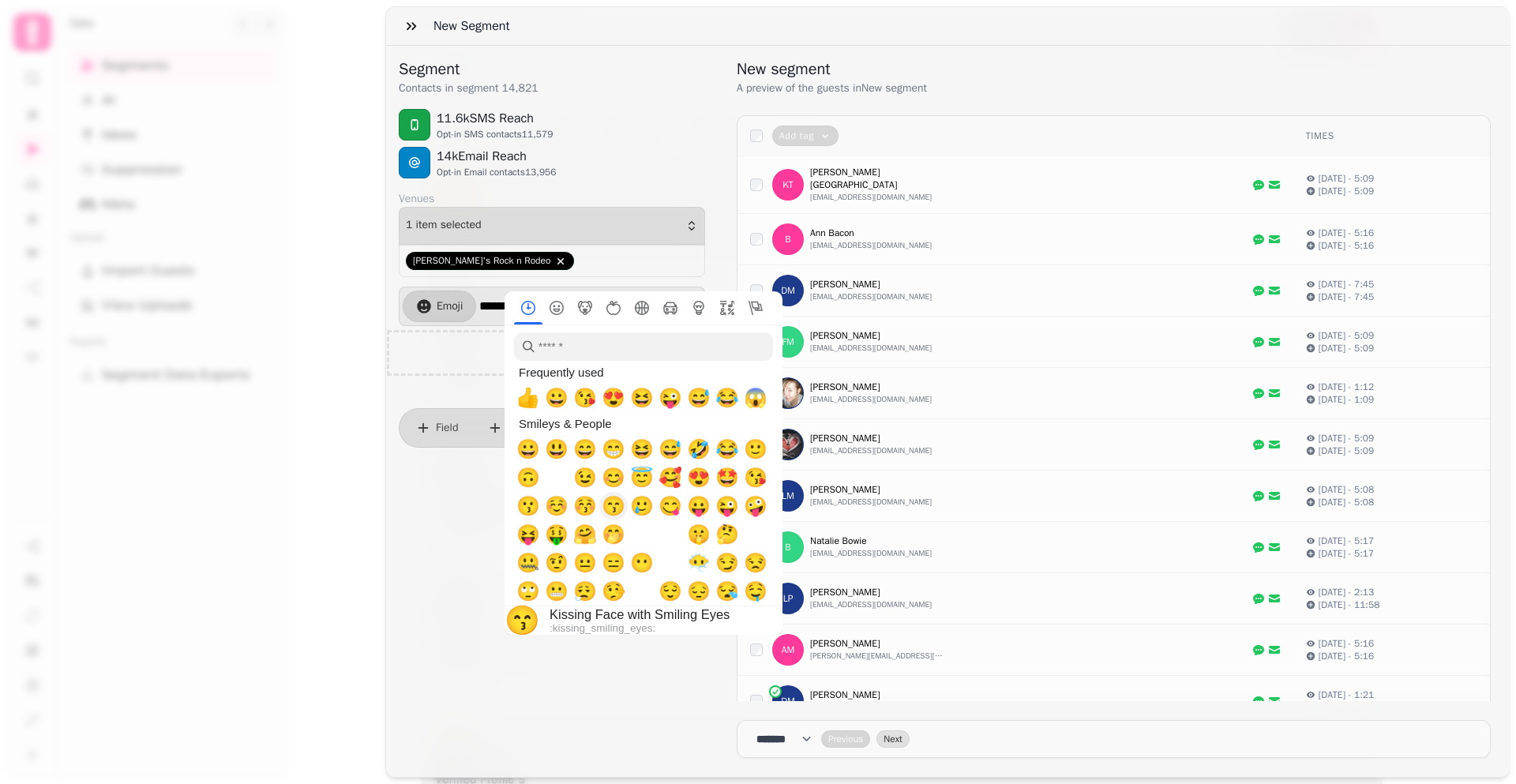 scroll, scrollTop: 22, scrollLeft: 0, axis: vertical 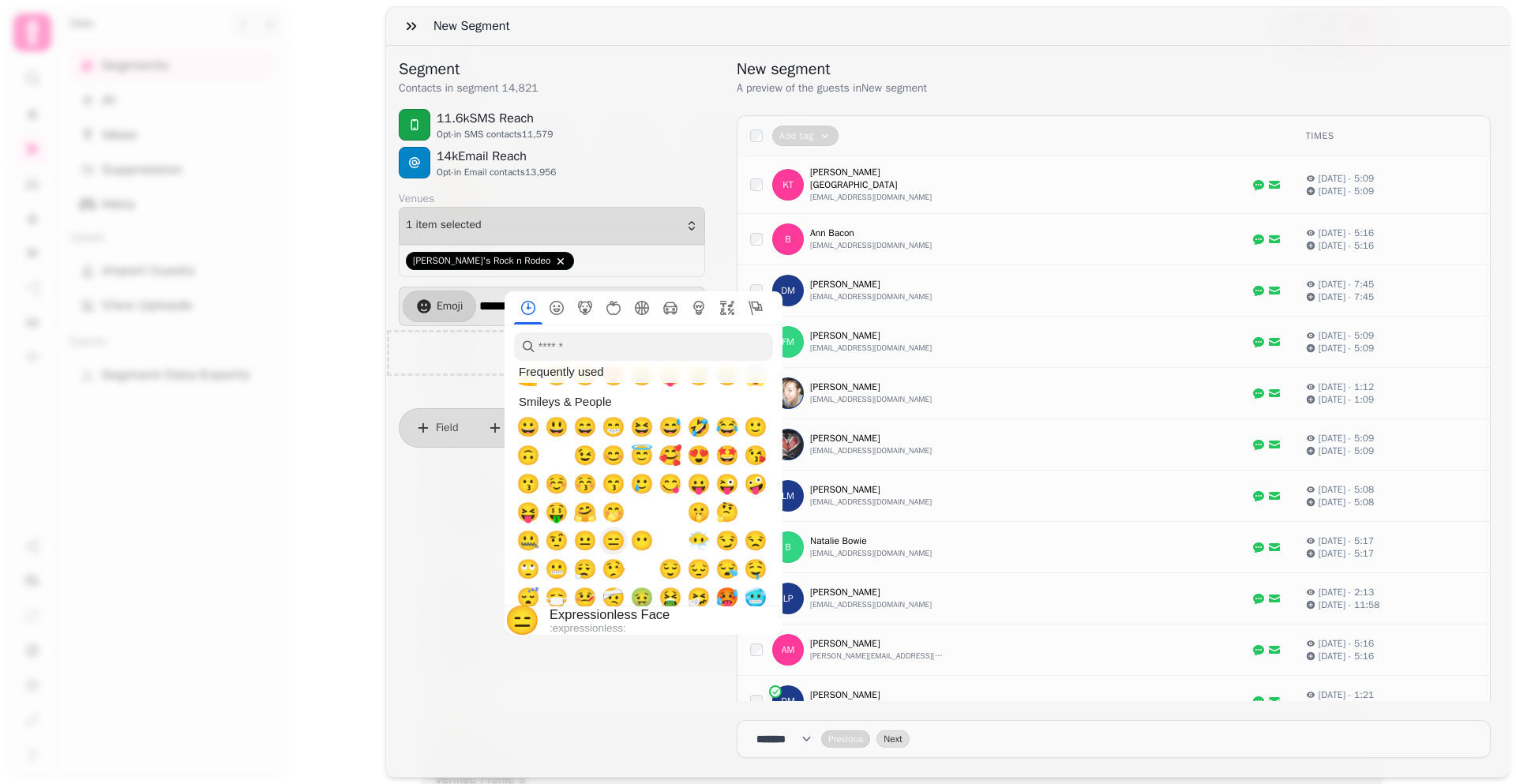 click on "😑" at bounding box center (614, 541) 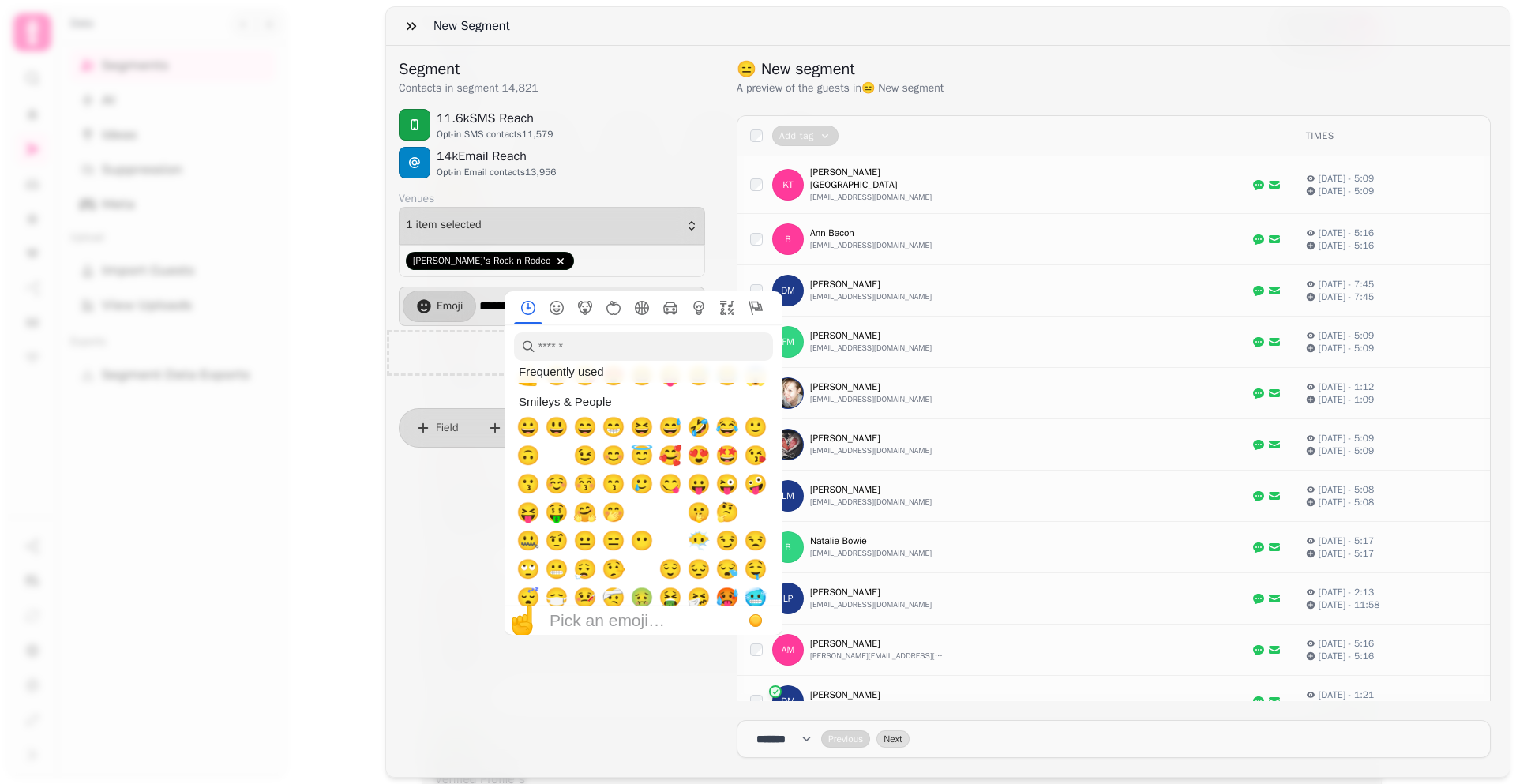 click at bounding box center (501, 353) 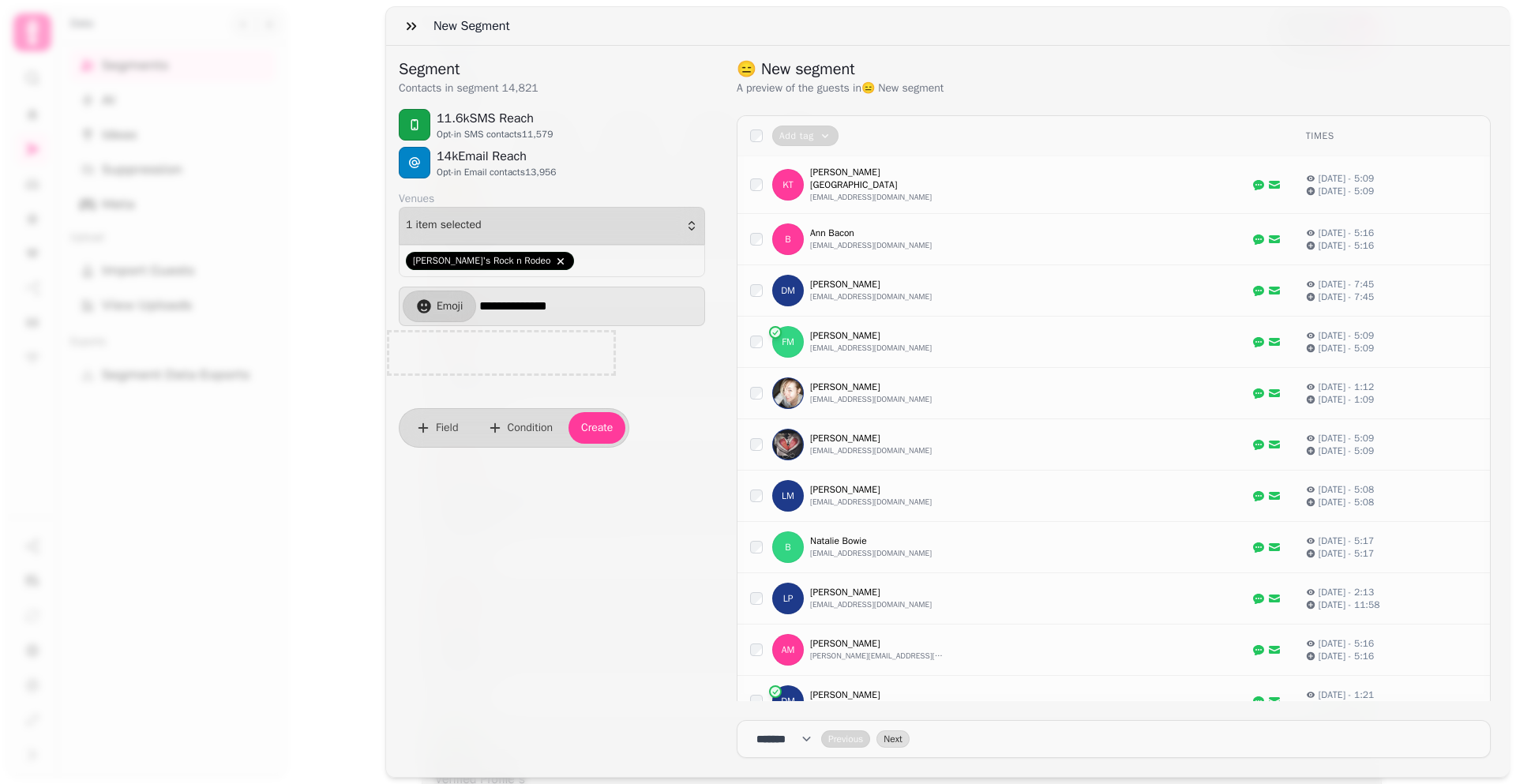 click on "**********" at bounding box center [590, 306] 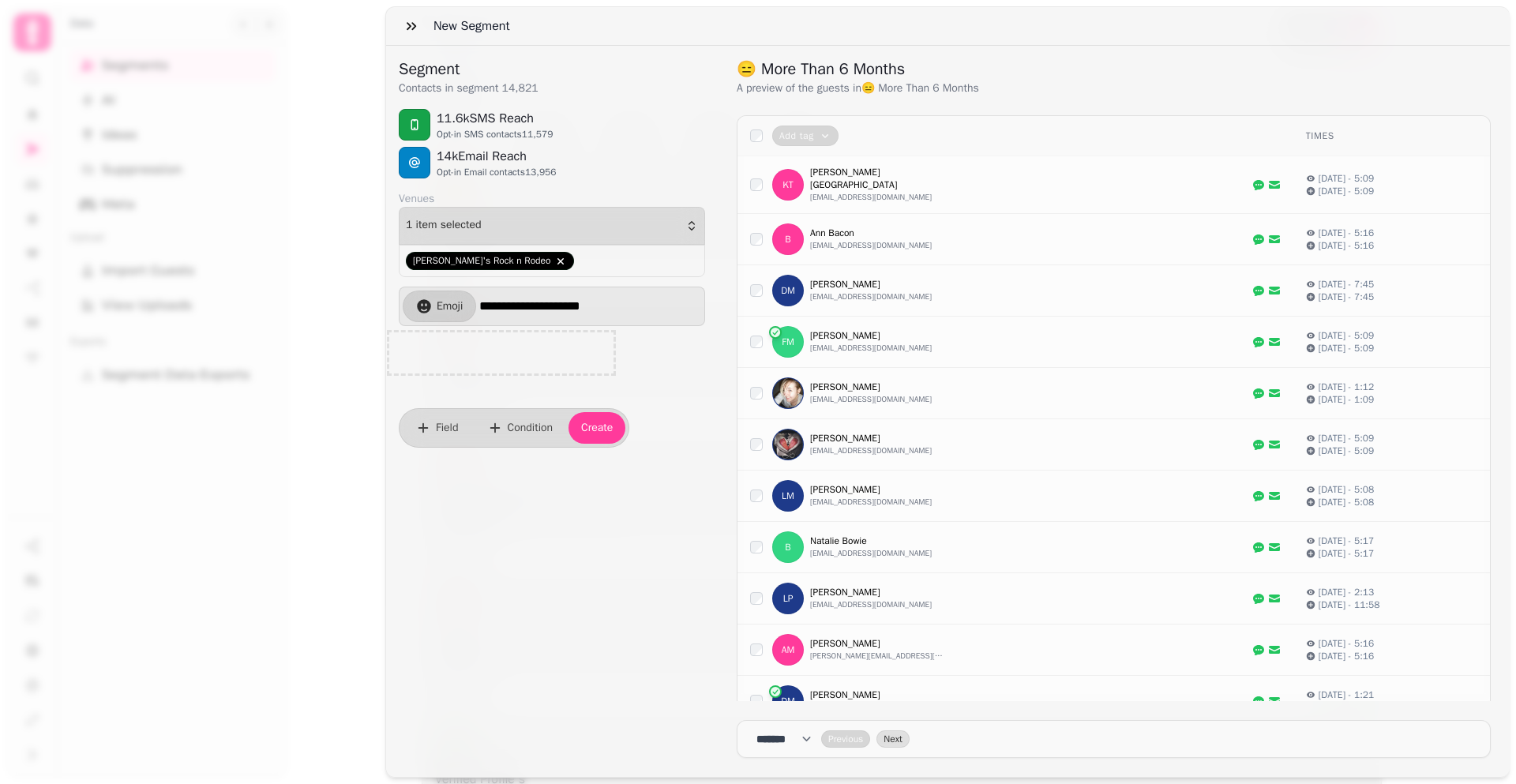 type on "**********" 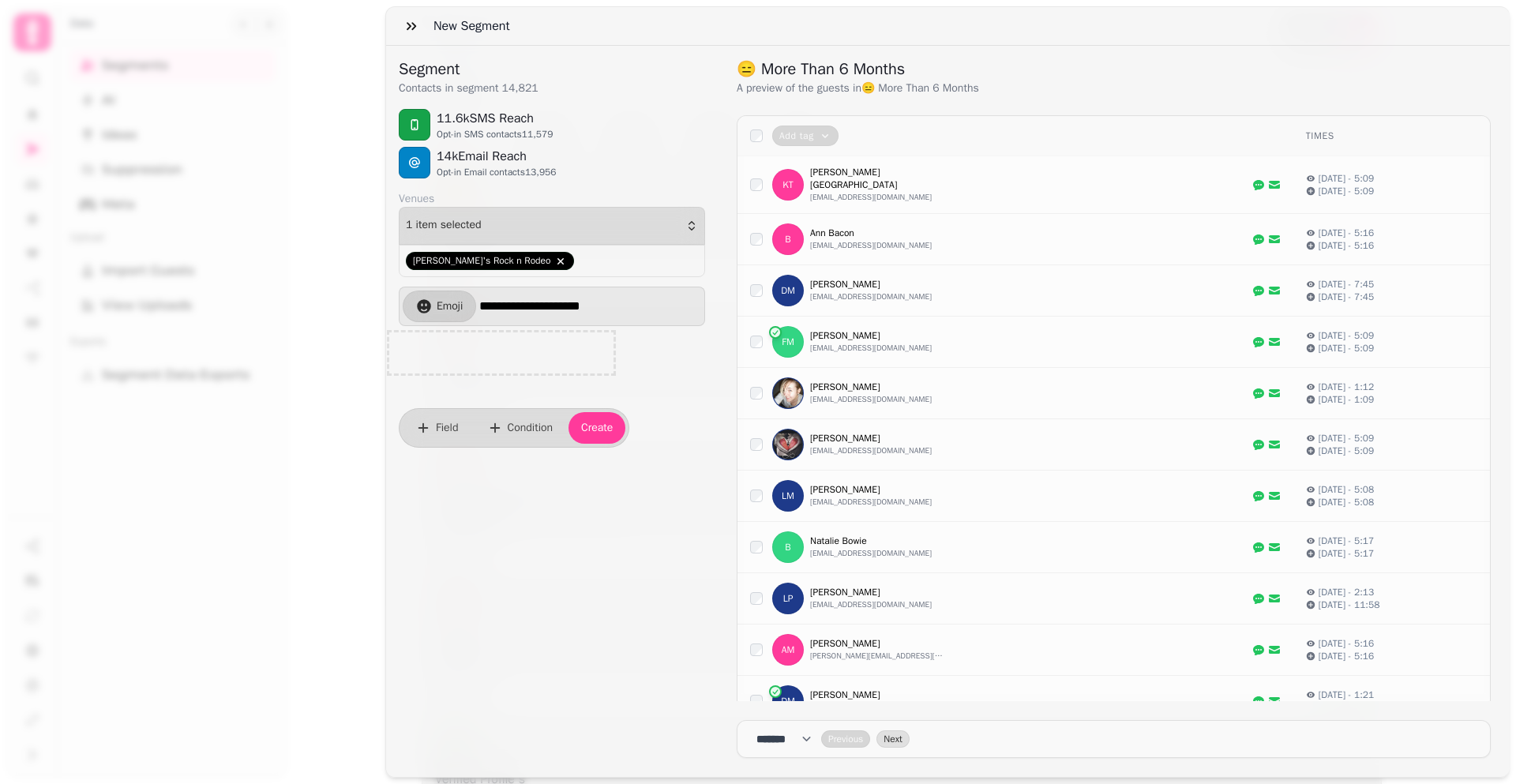click at bounding box center [501, 353] 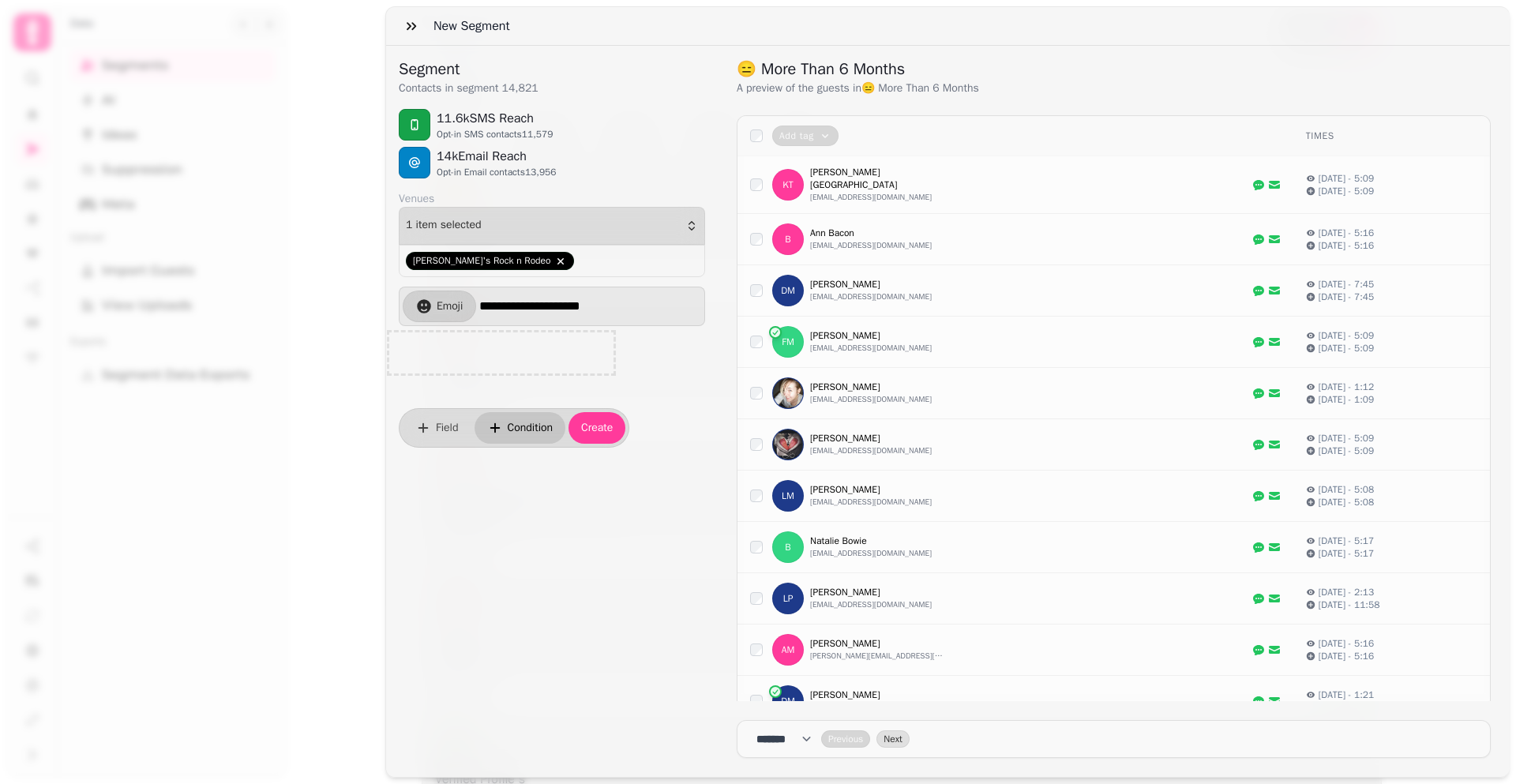 click 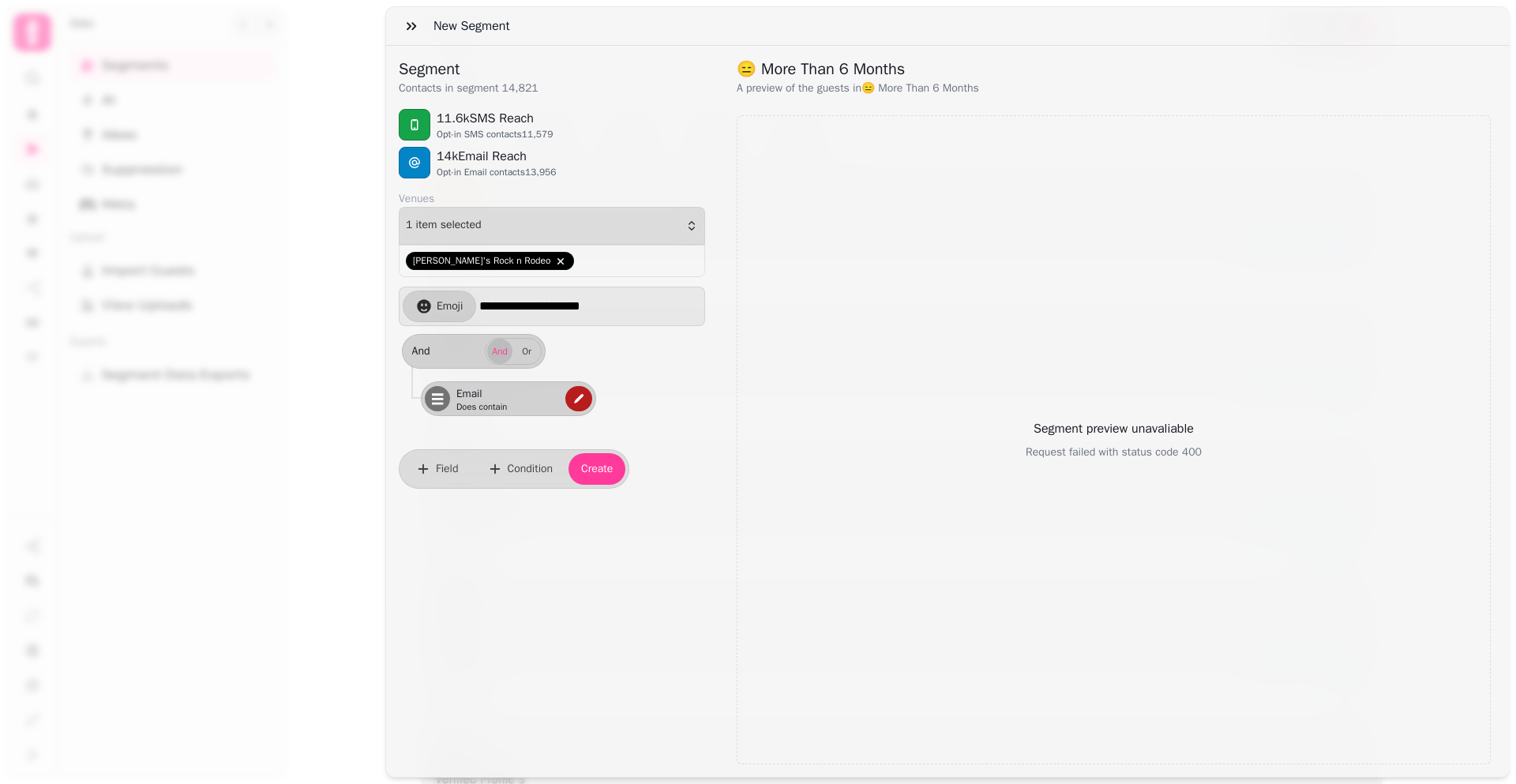 click 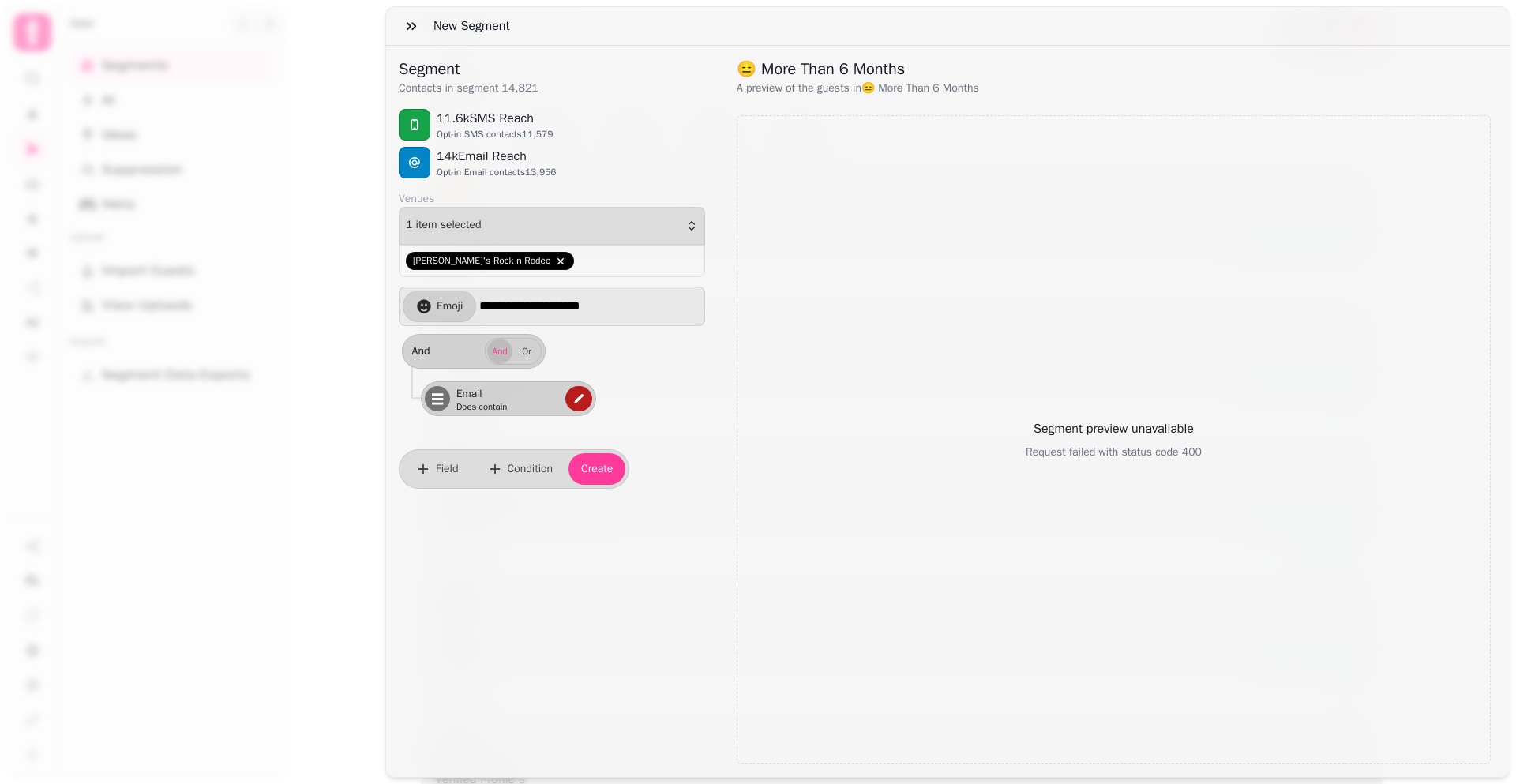 select on "*****" 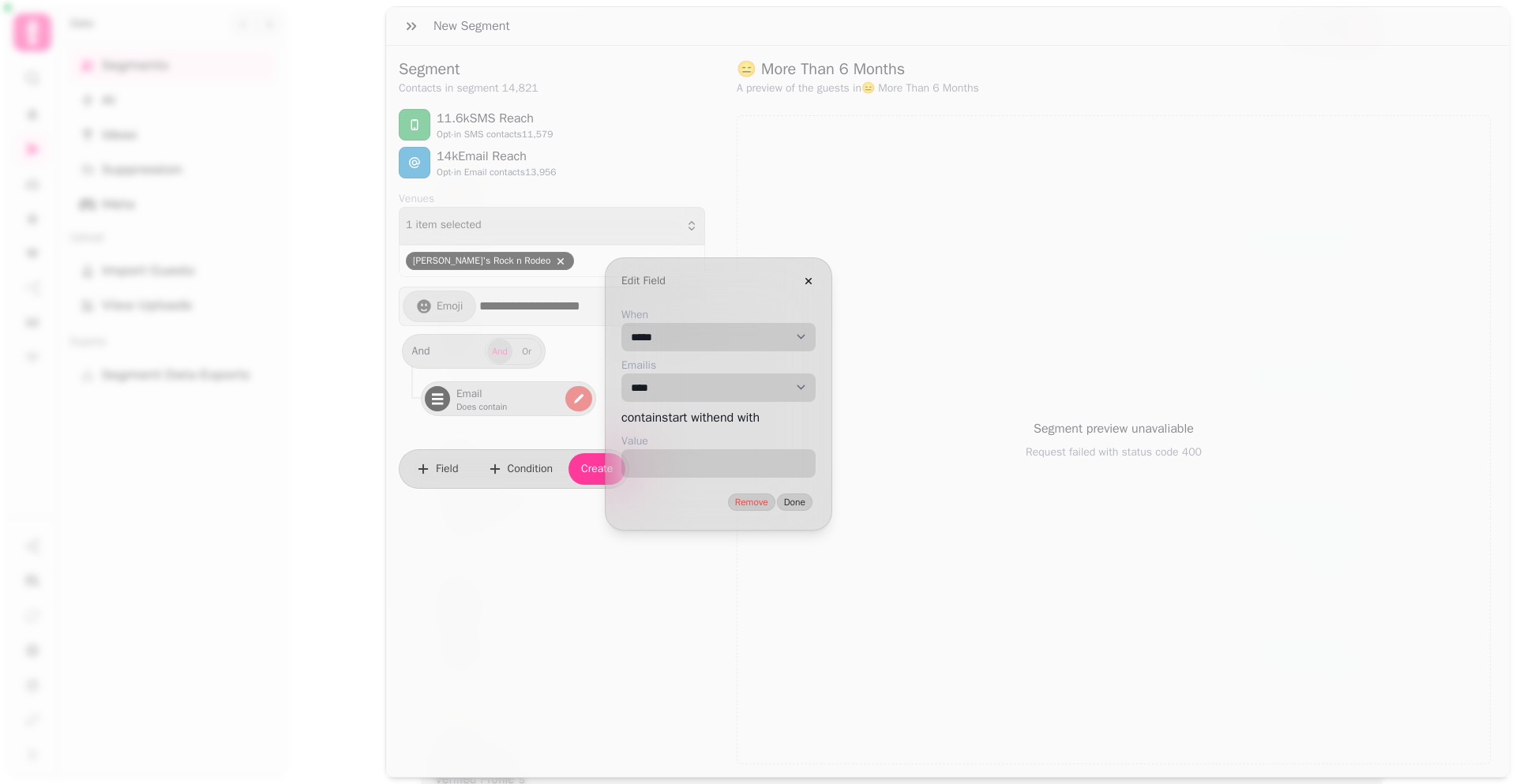 click on "**********" at bounding box center (719, 337) 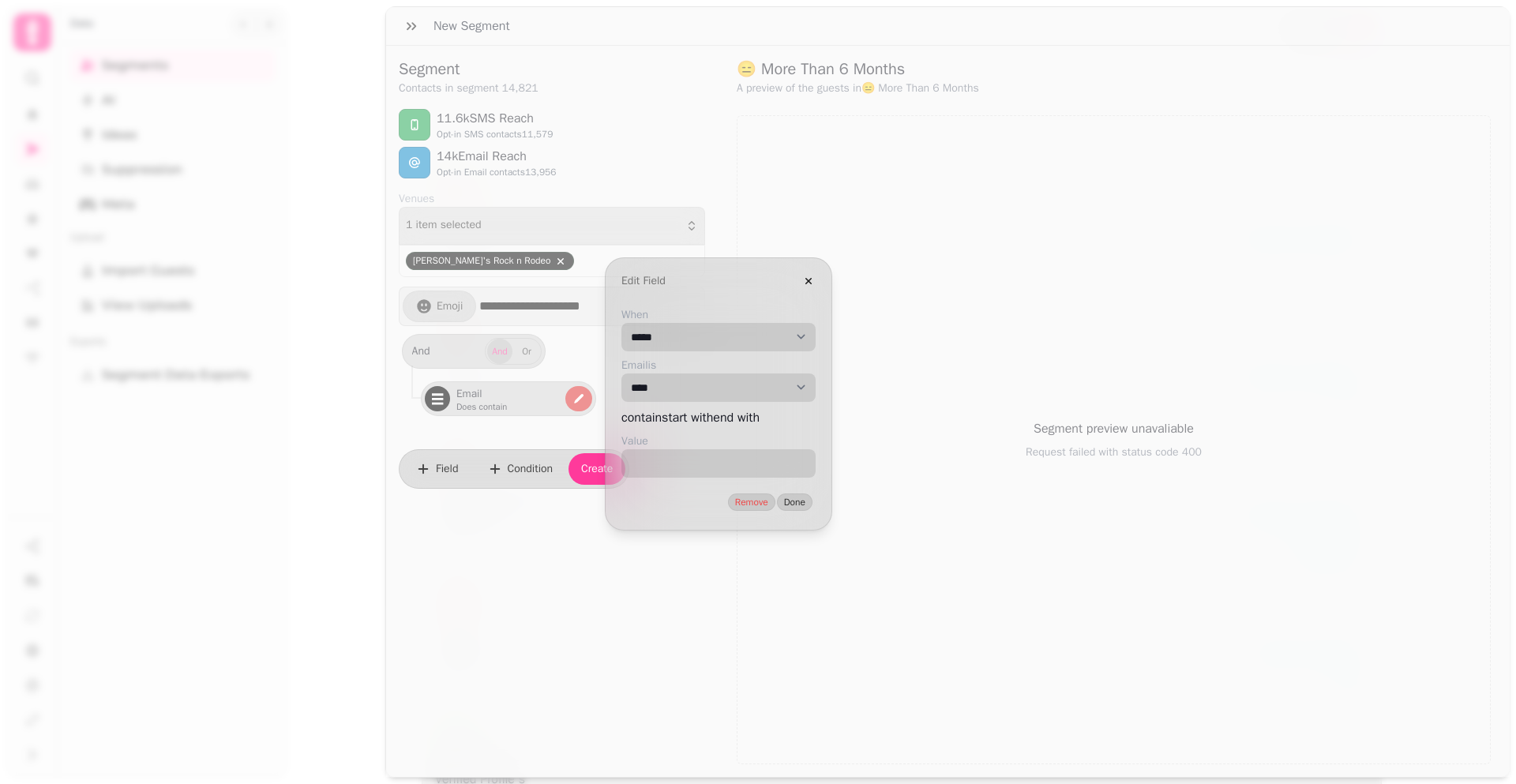 select on "**********" 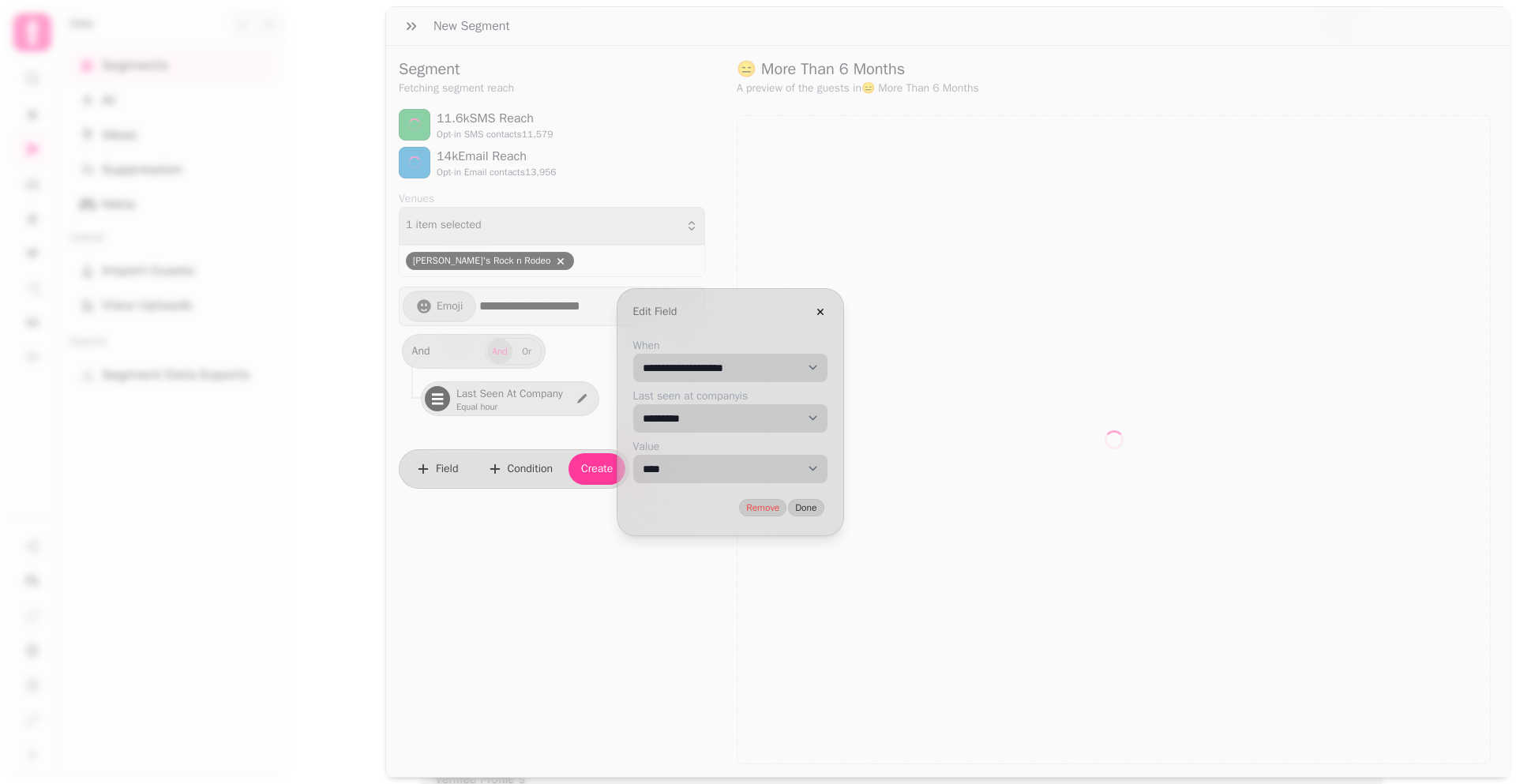 click on "**********" at bounding box center (730, 469) 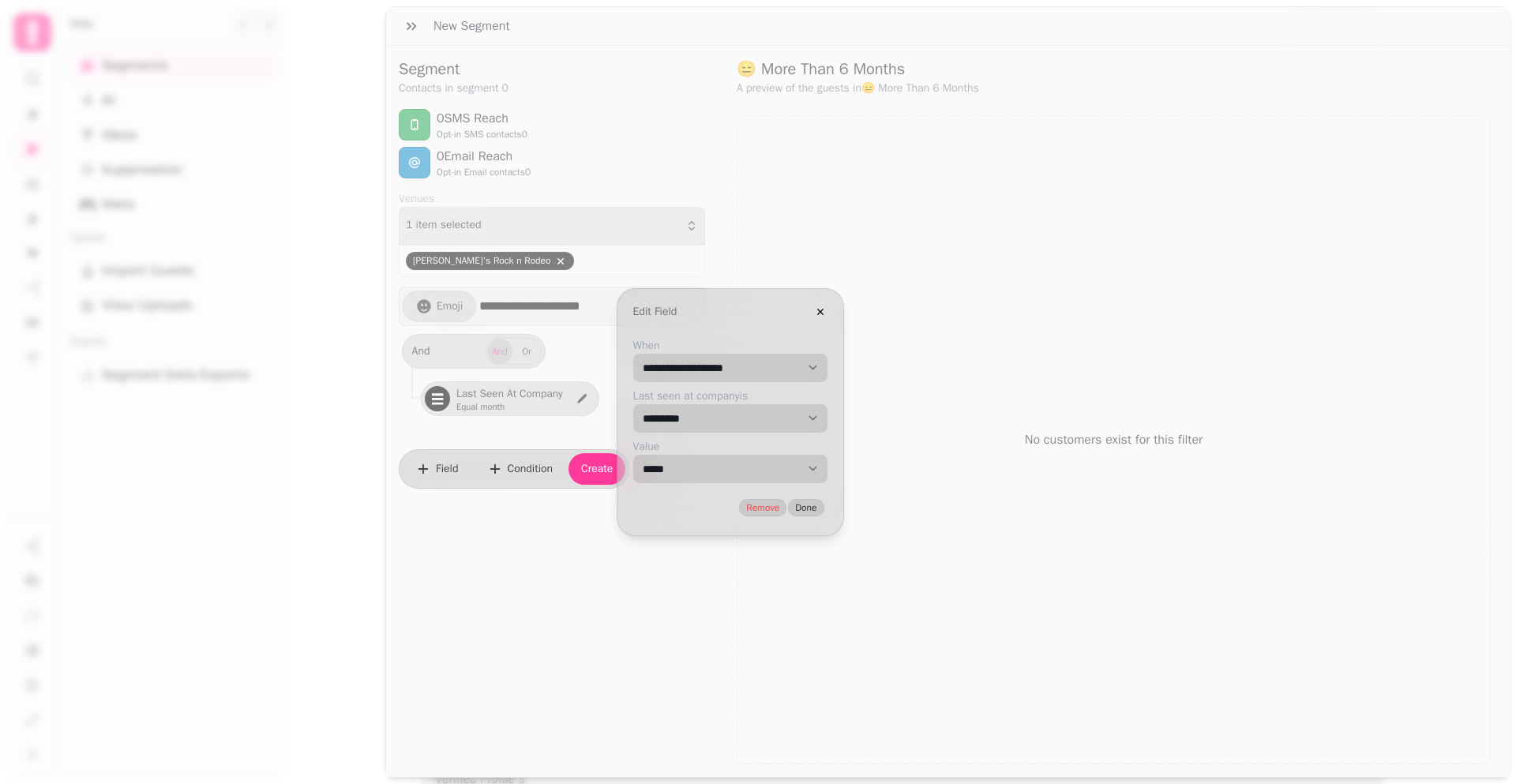 click on "**********" at bounding box center [730, 469] 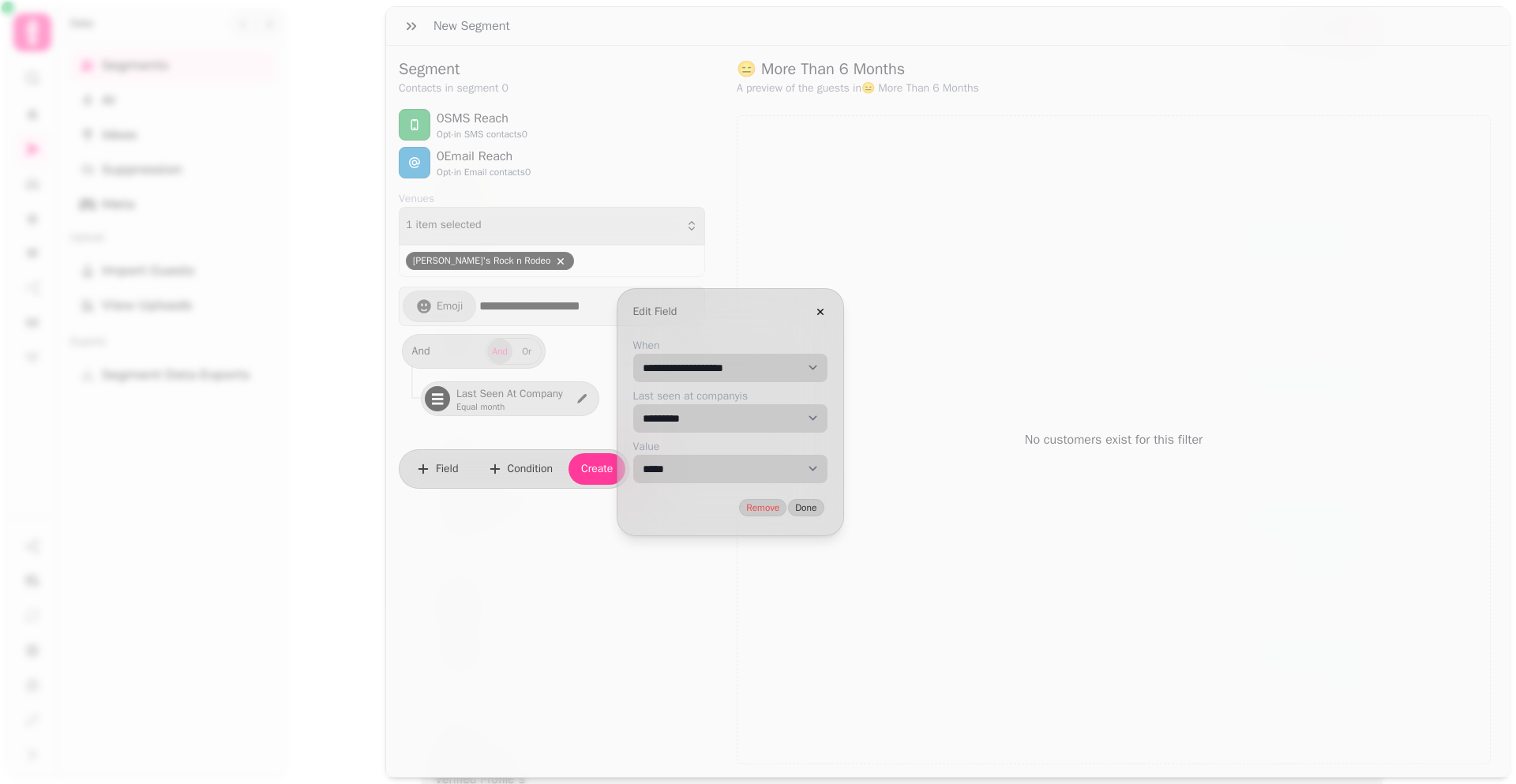 select on "**********" 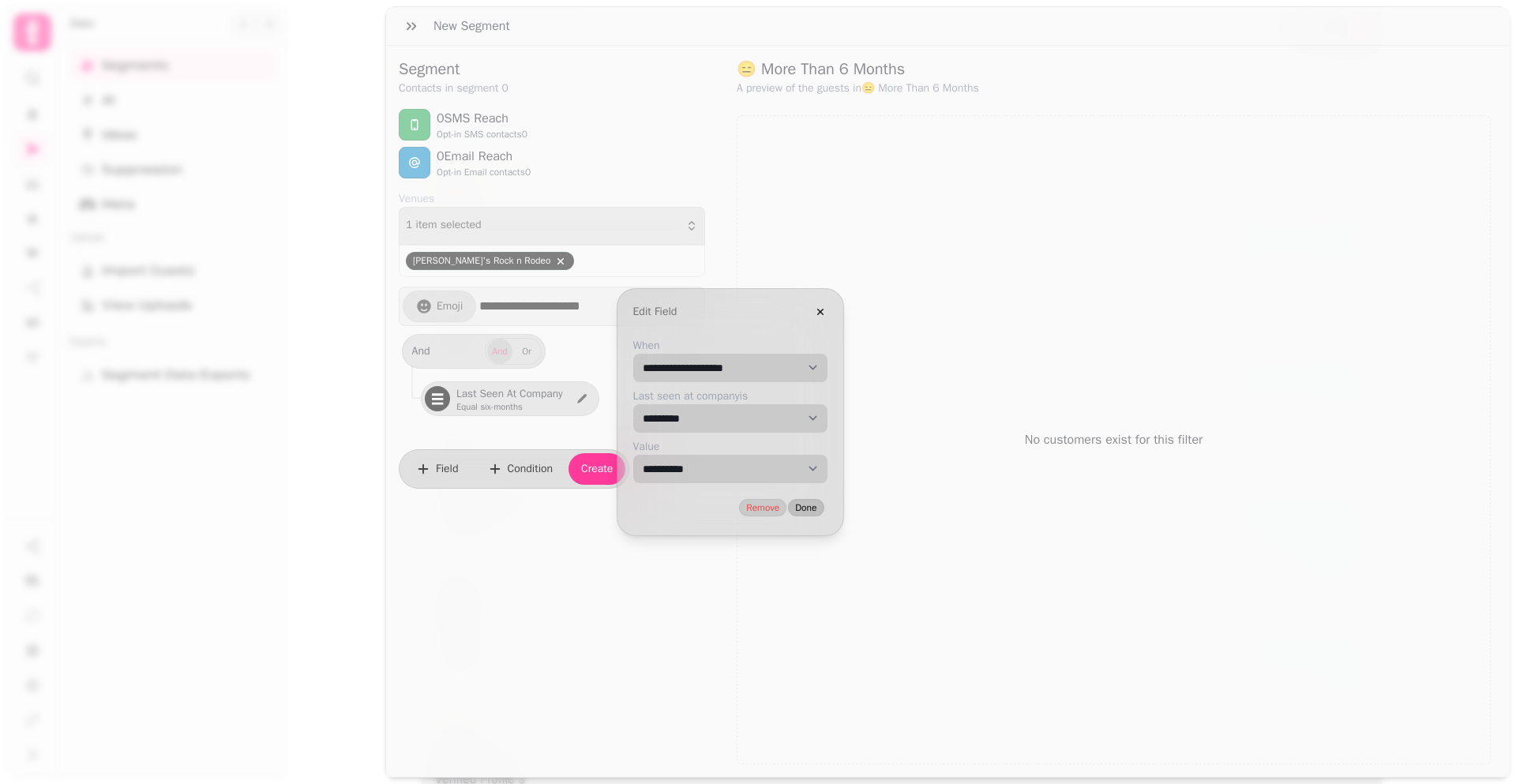click on "Done" at bounding box center [805, 508] 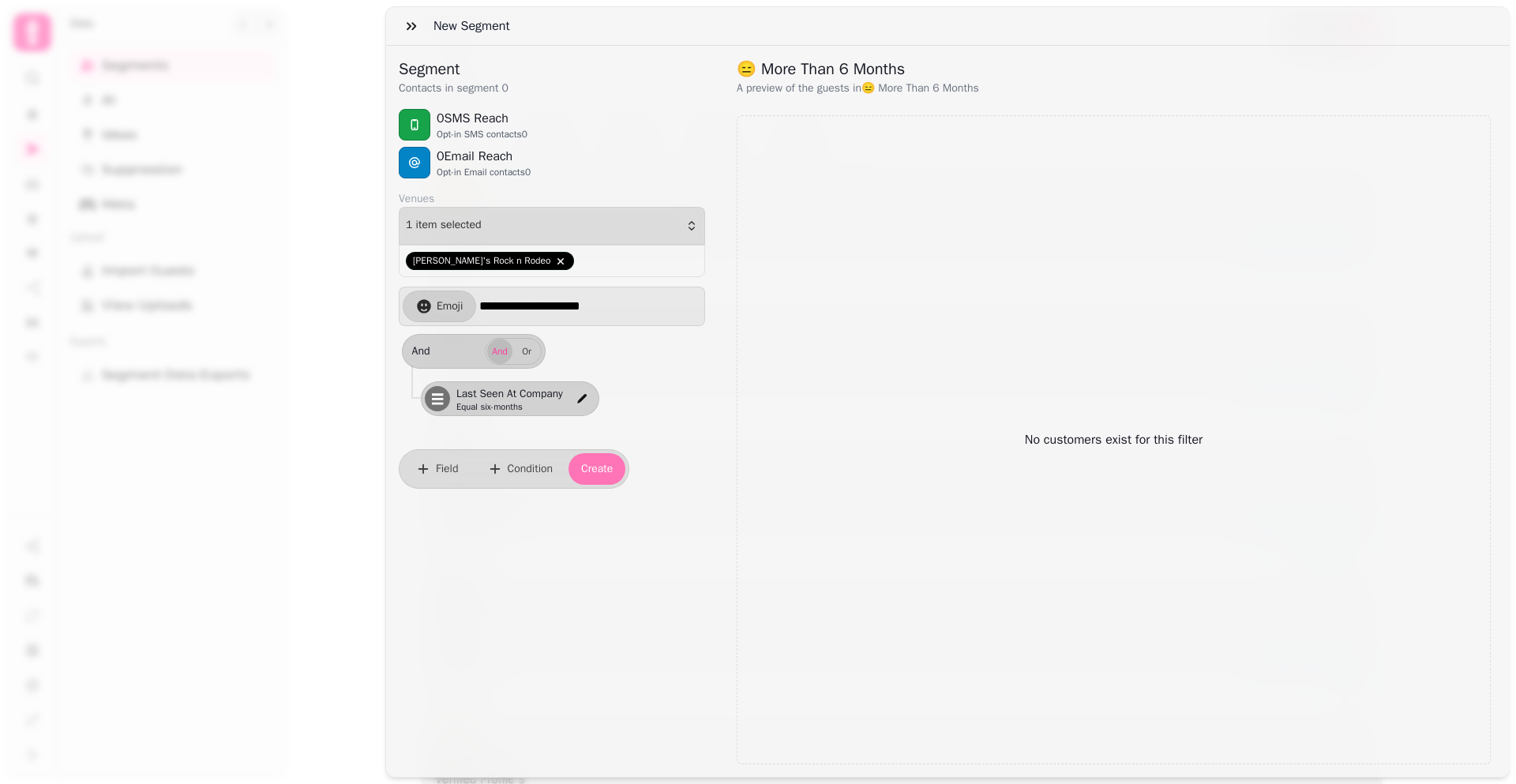click on "Create" at bounding box center (597, 469) 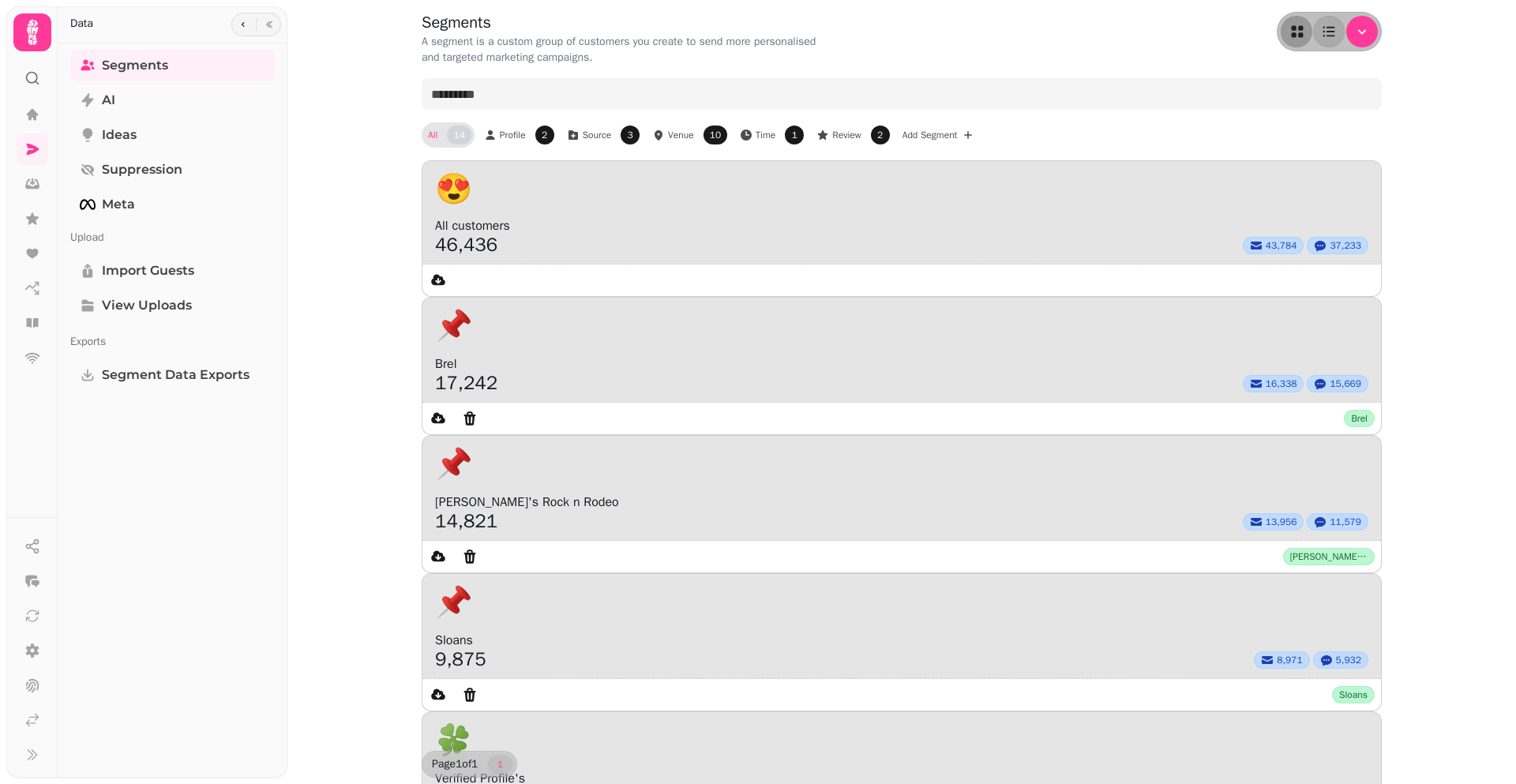 scroll, scrollTop: 0, scrollLeft: 0, axis: both 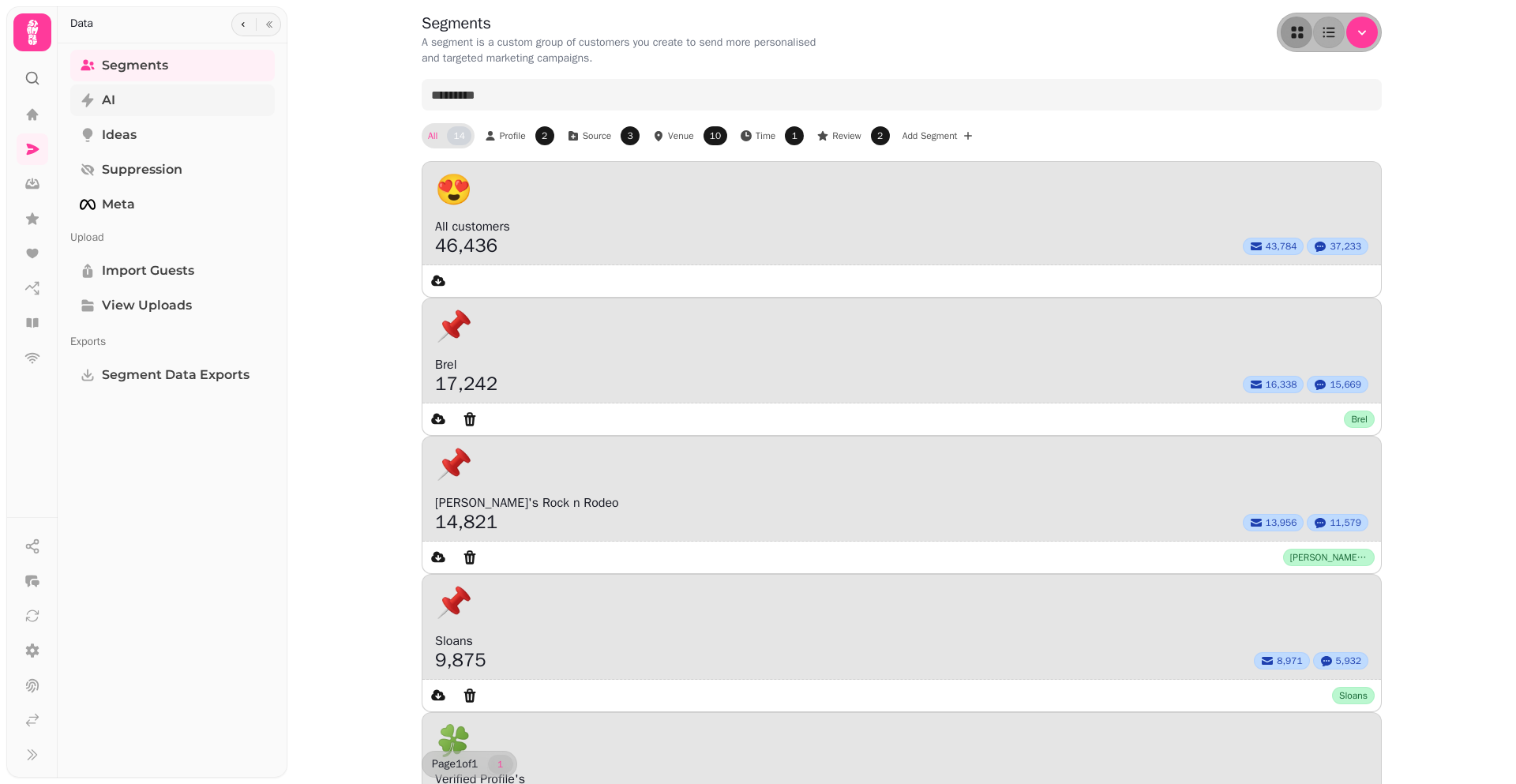 click on "AI" at bounding box center (172, 100) 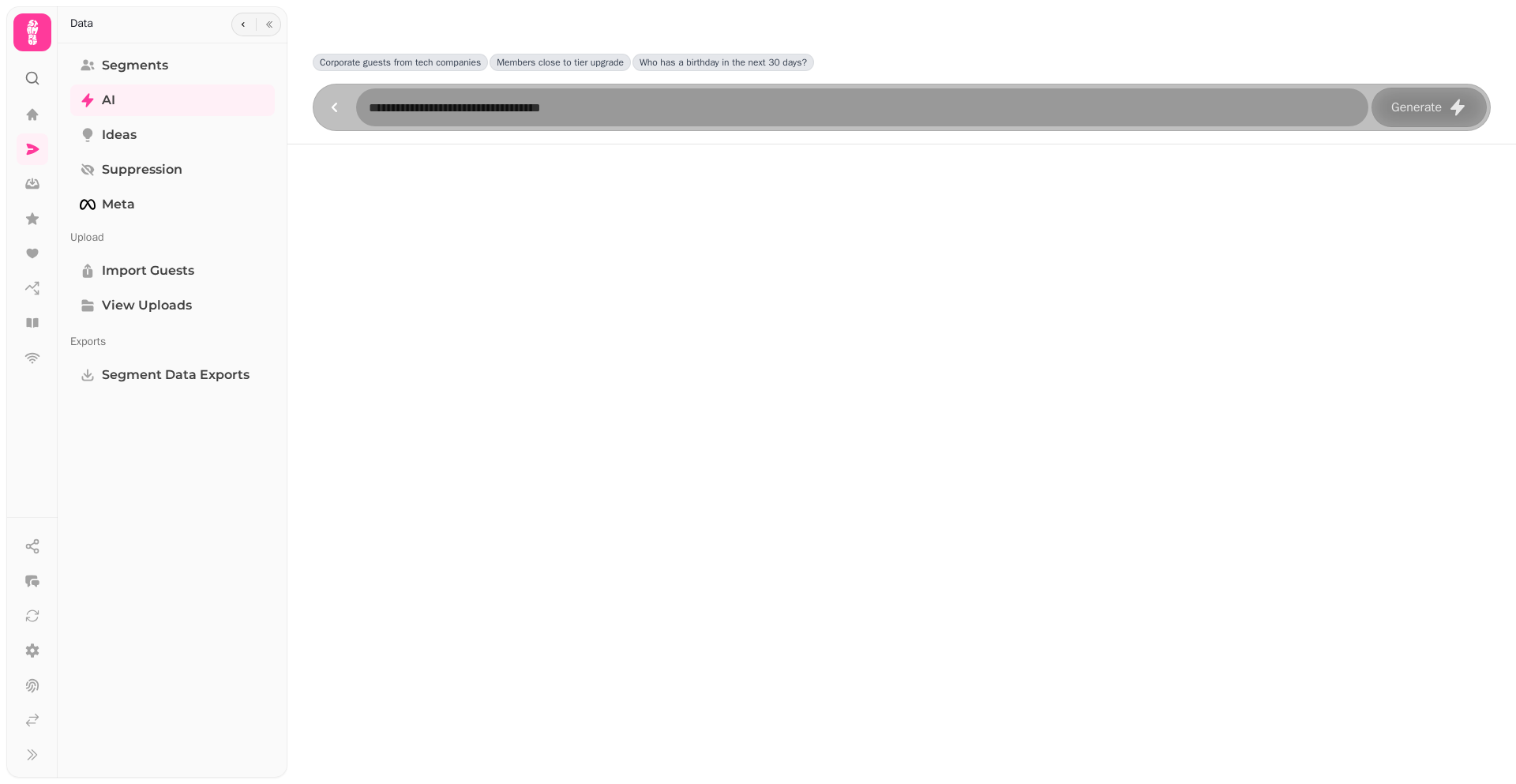 click at bounding box center (862, 107) 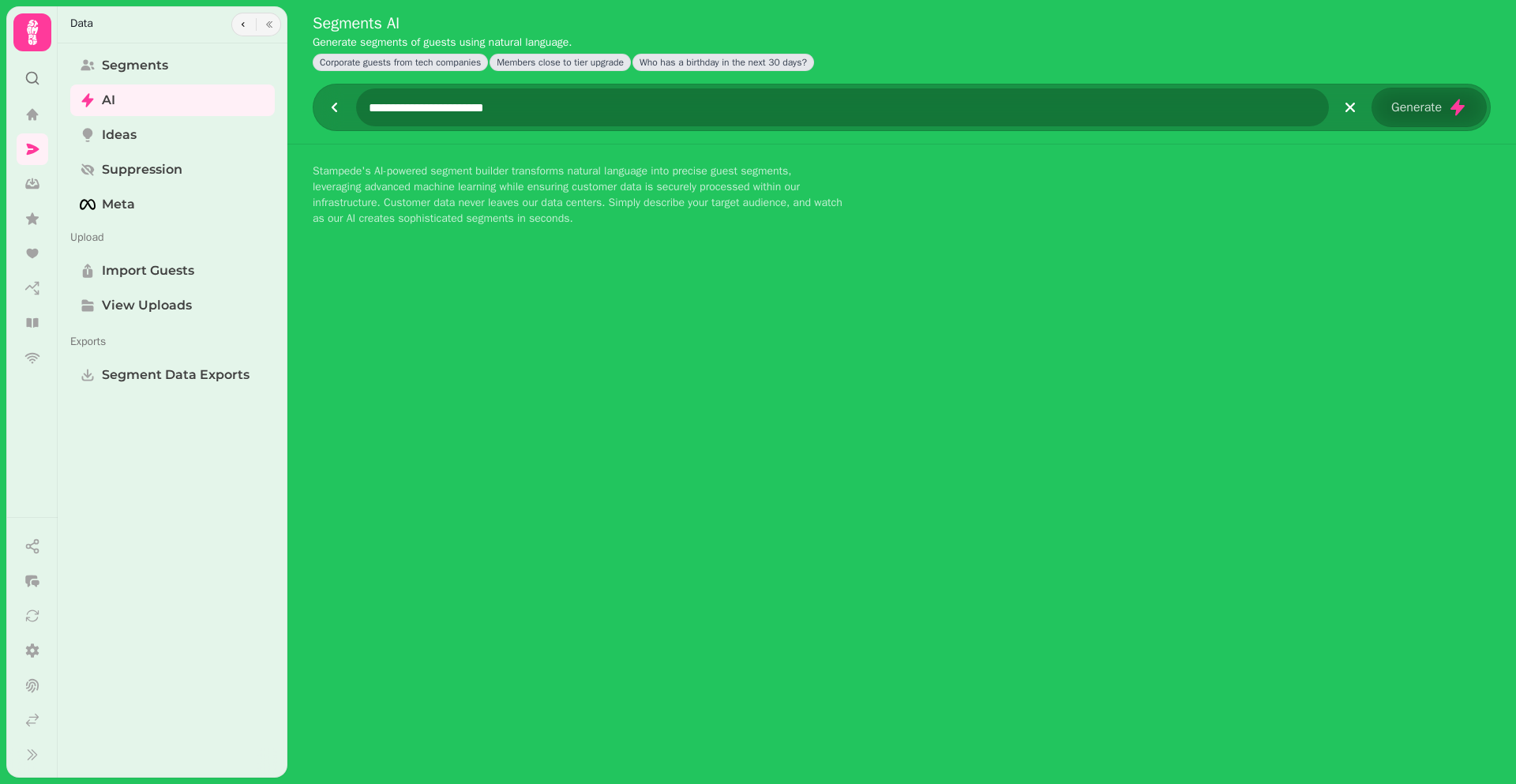type on "**********" 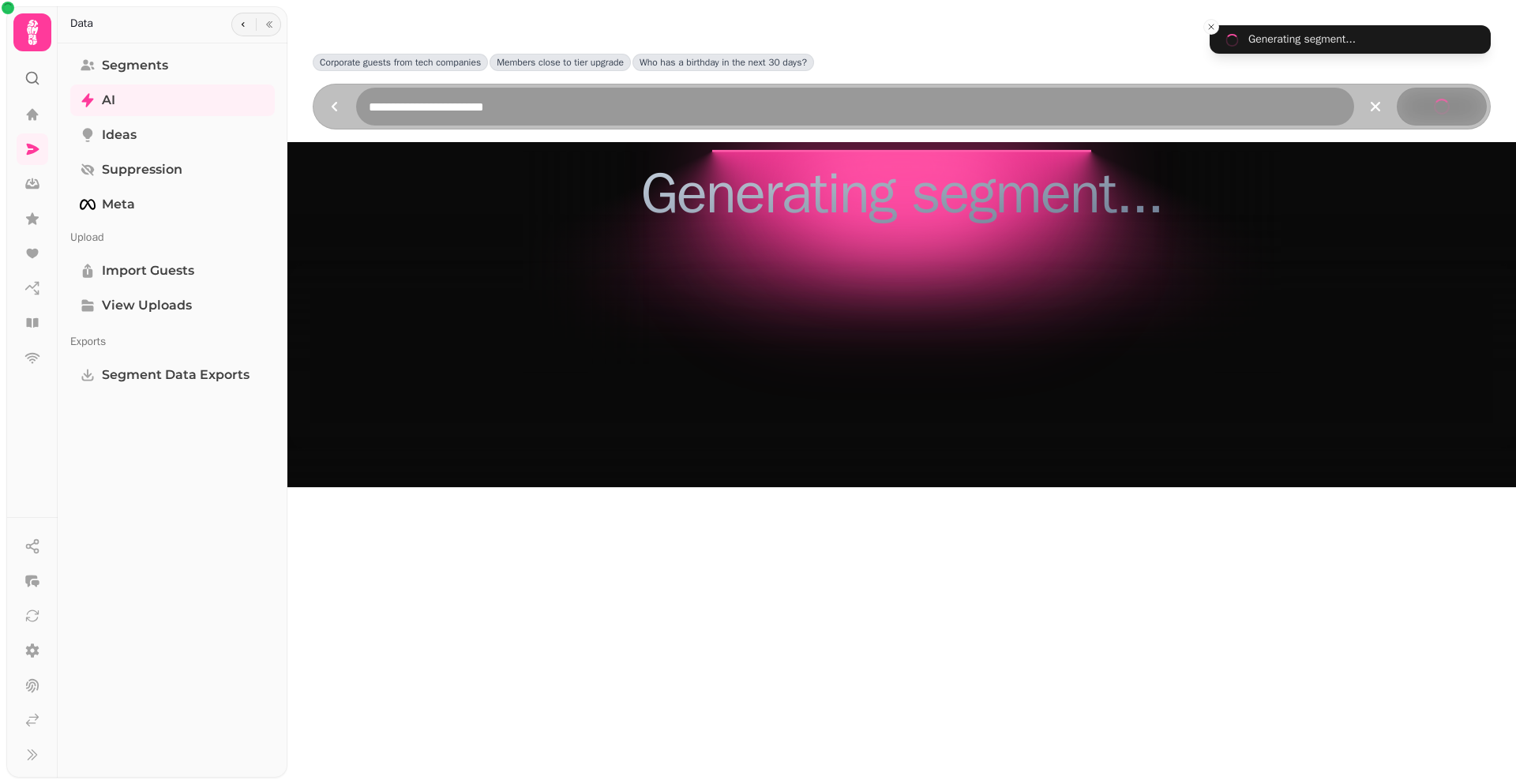 select on "**" 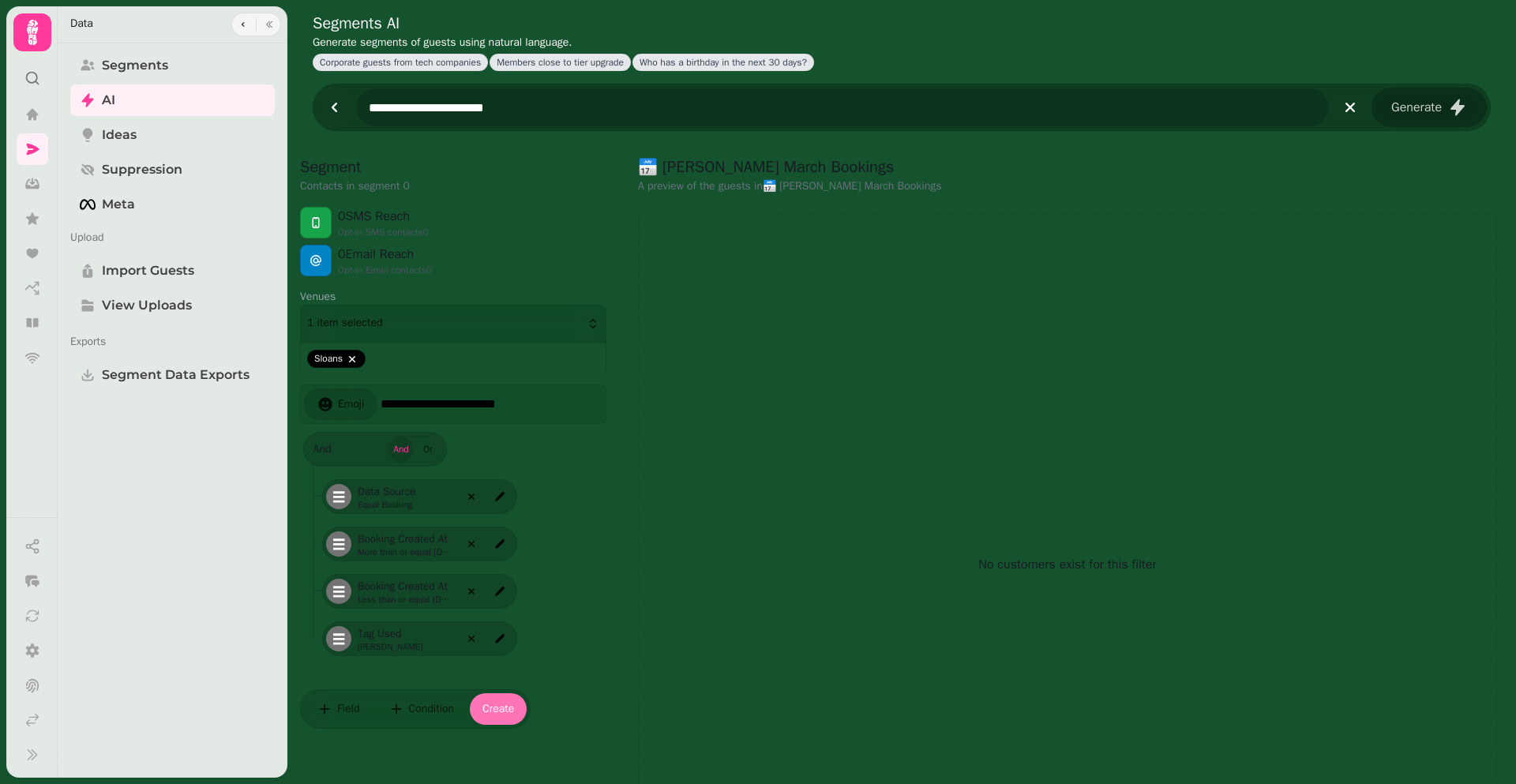 click on "Create" at bounding box center (498, 709) 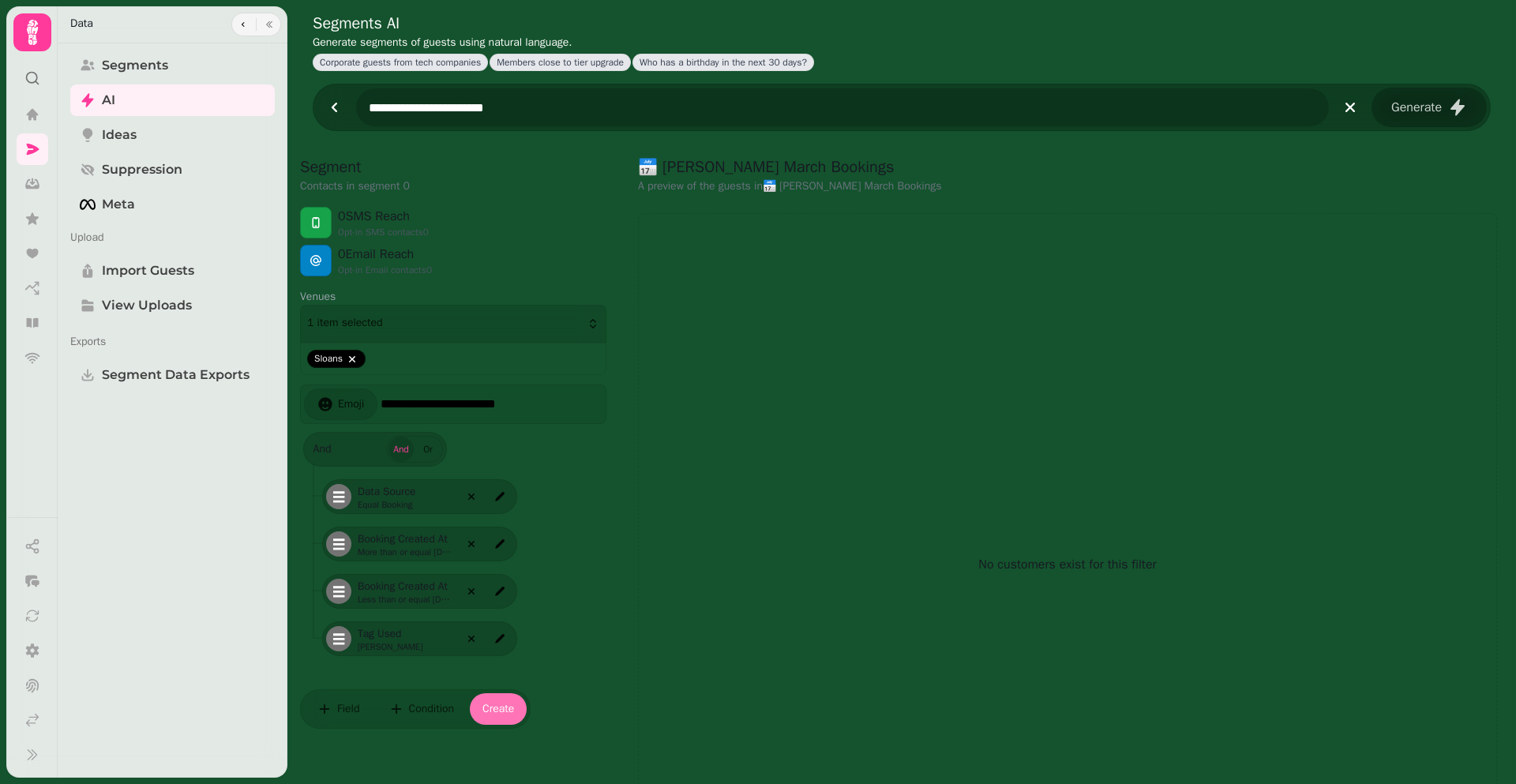 type 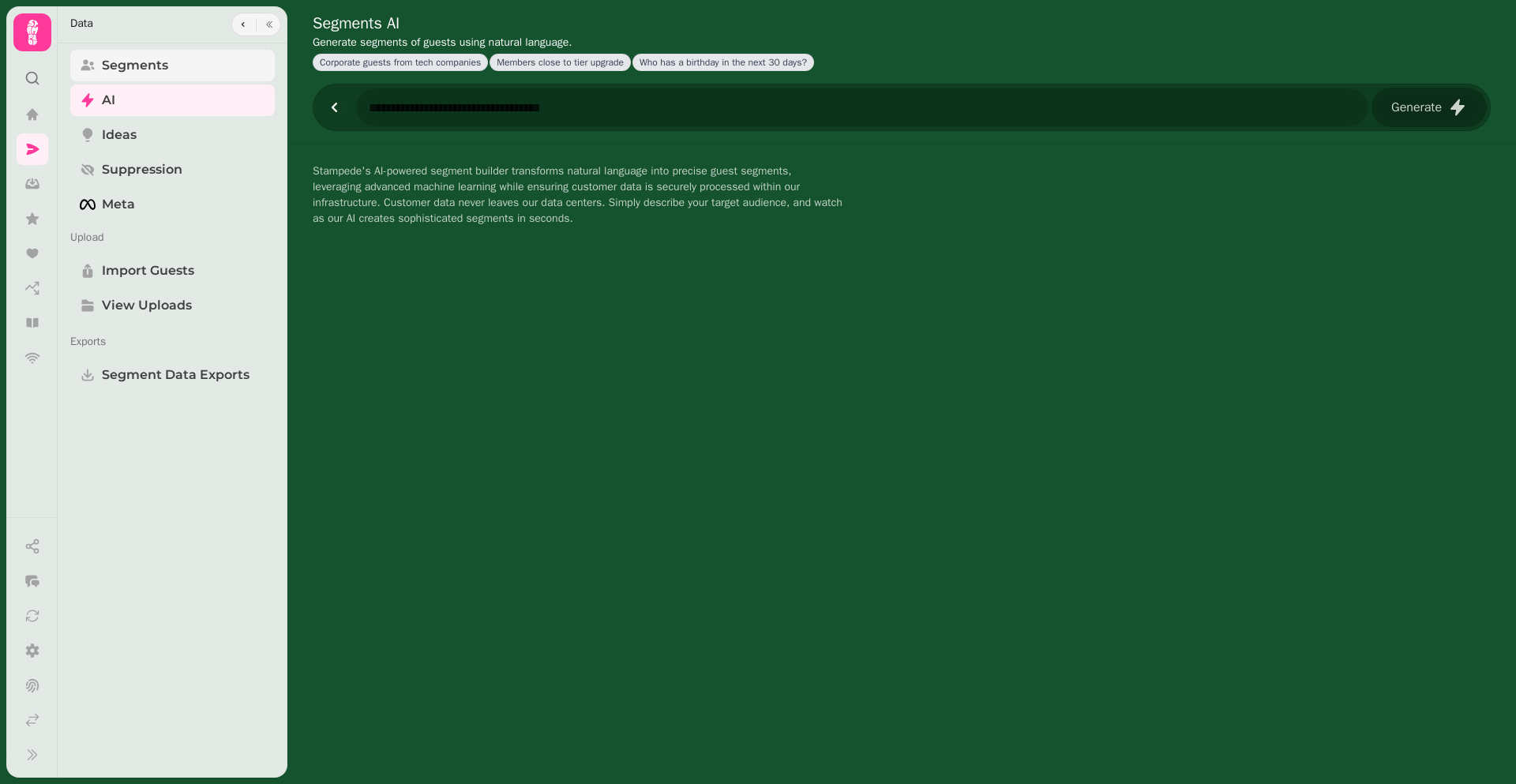 click on "Segments" at bounding box center [135, 66] 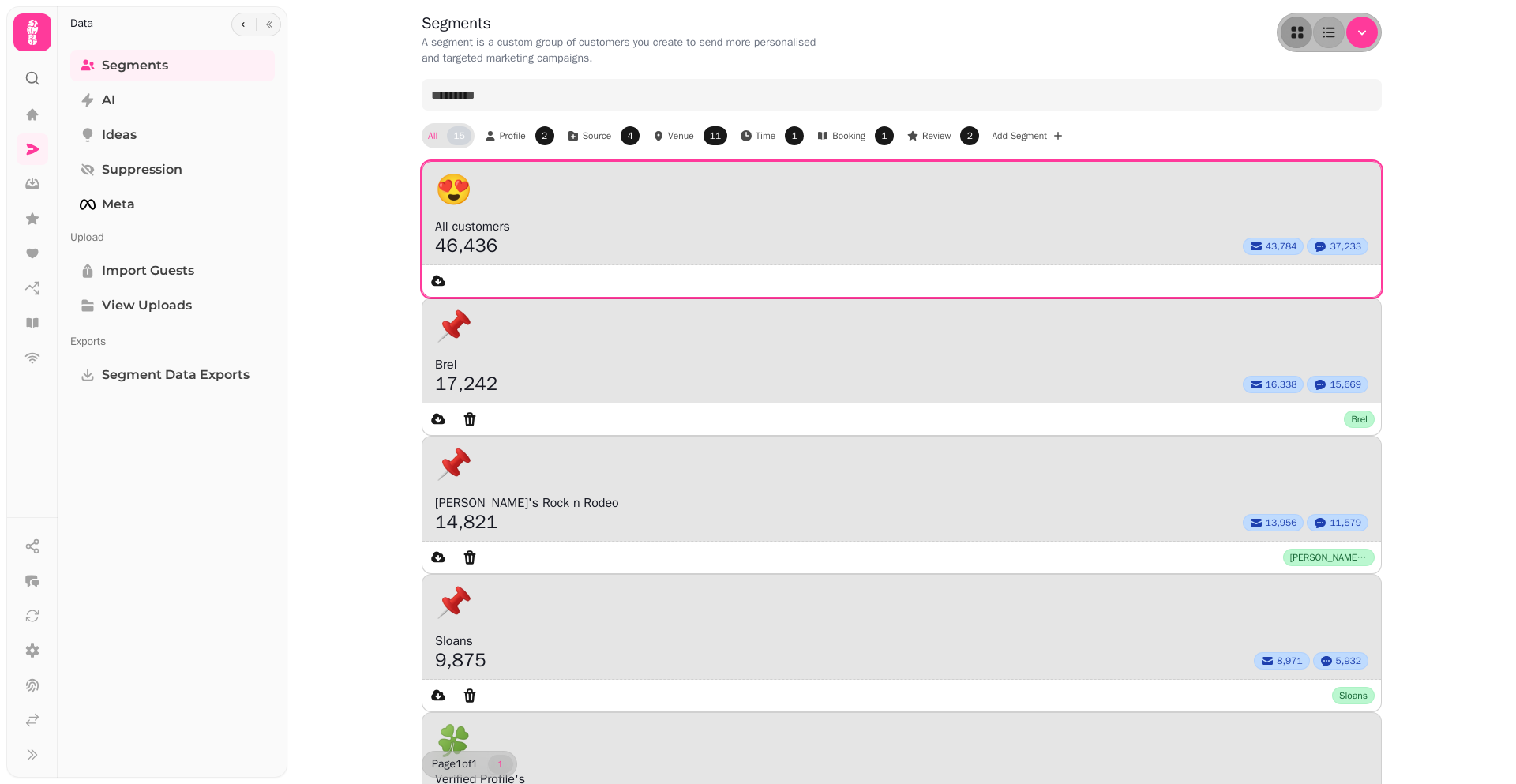 scroll, scrollTop: 1, scrollLeft: 0, axis: vertical 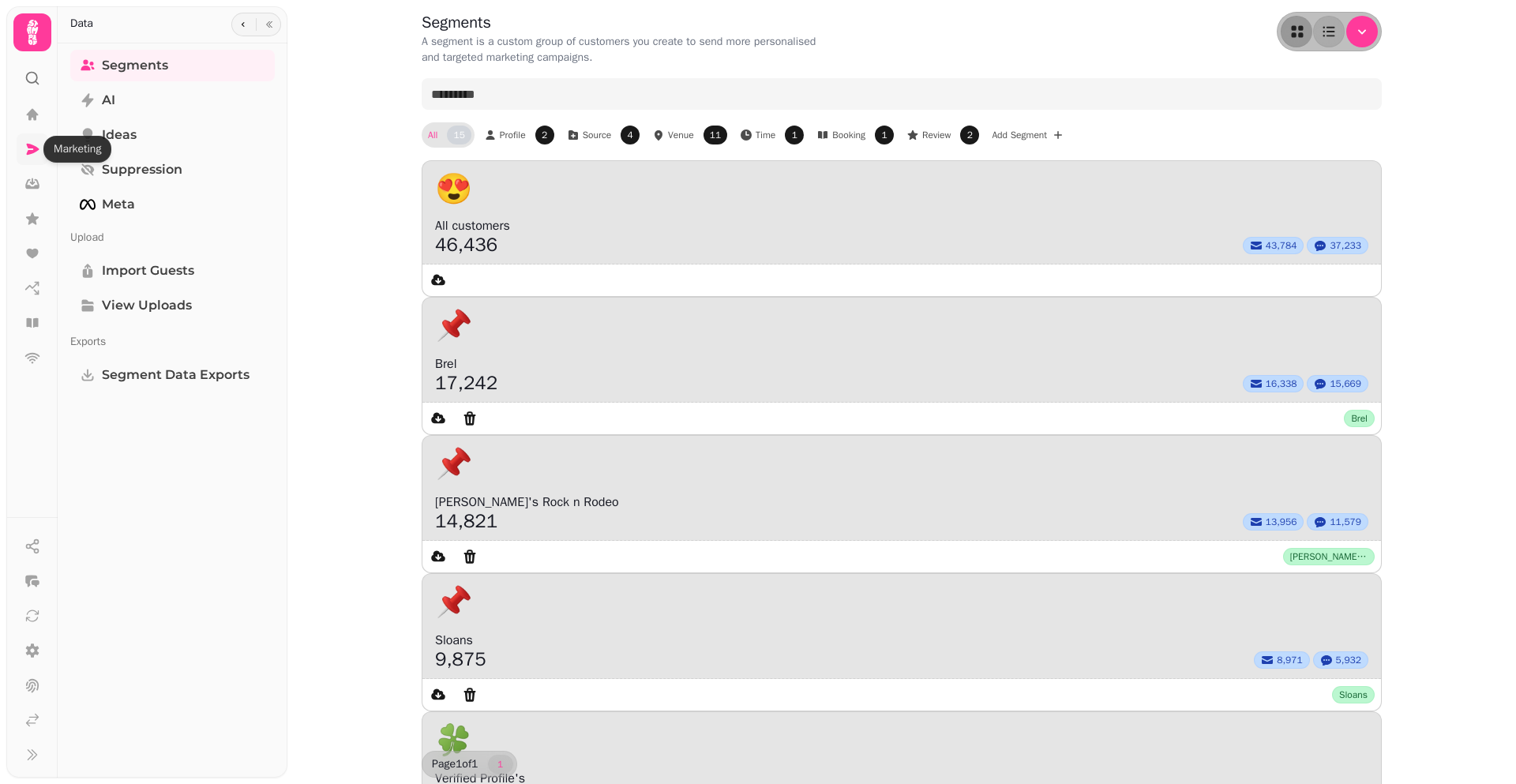 click 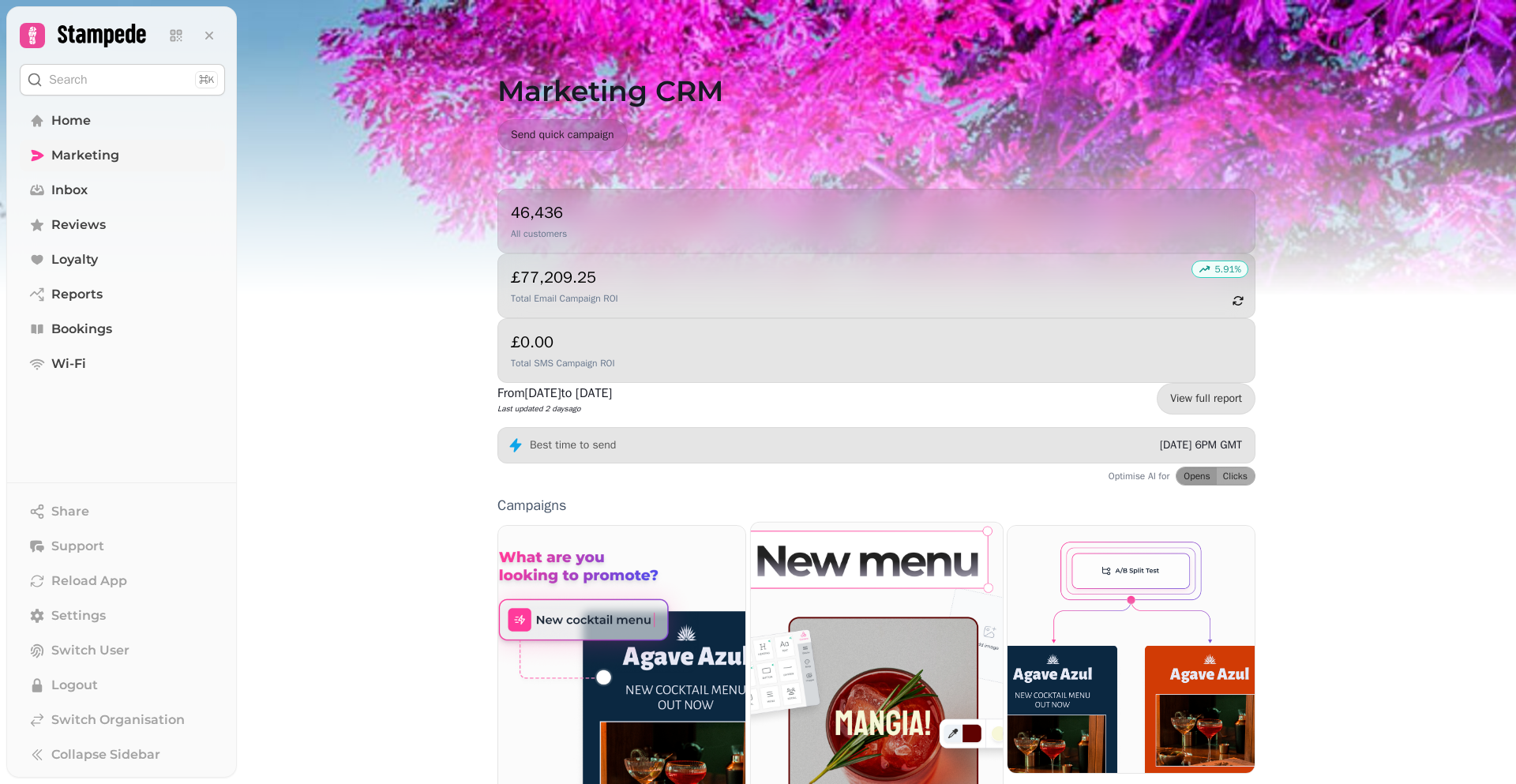 click on "Email" at bounding box center (876, 848) 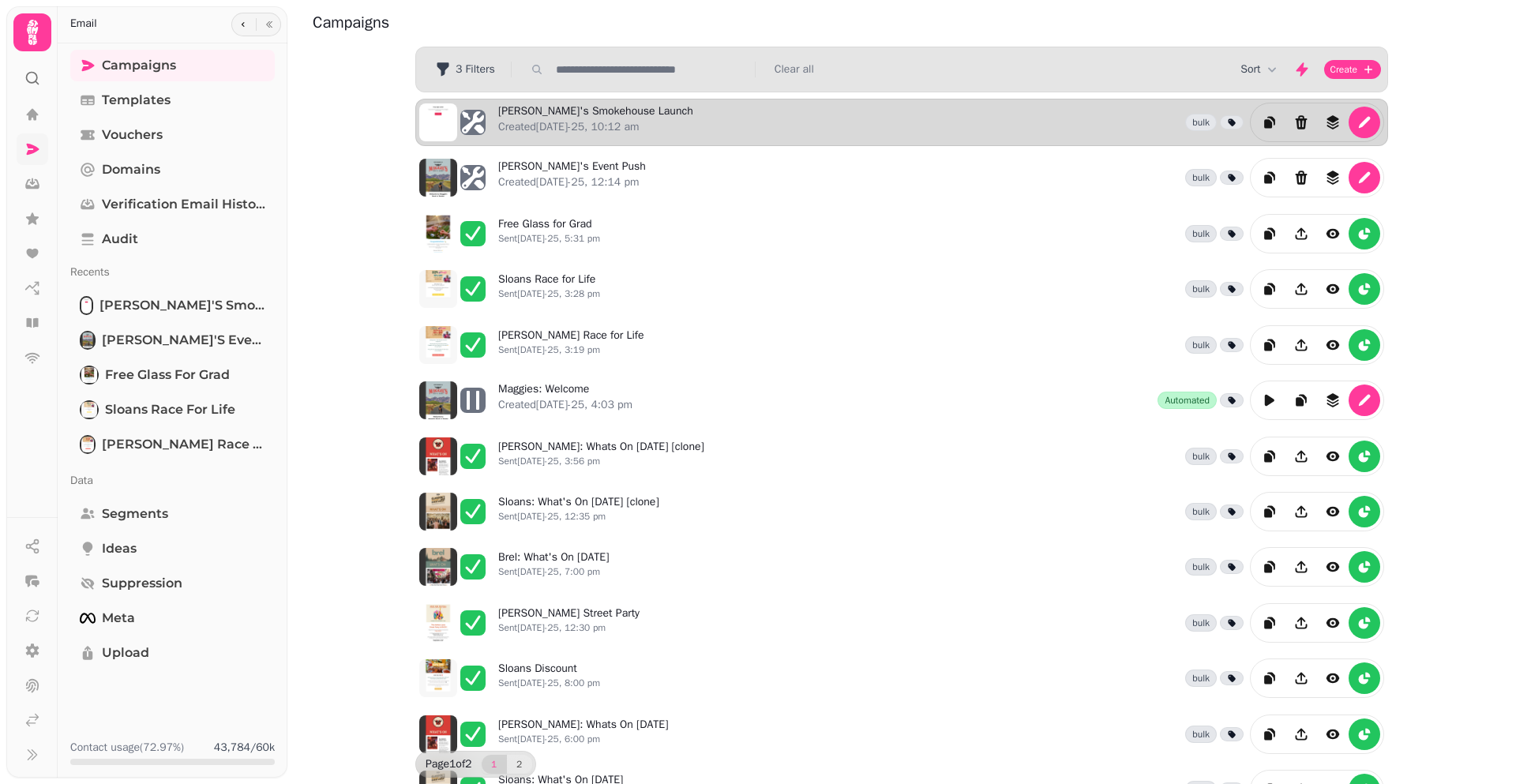click on "Maggie's Smokehouse Launch Created  22nd Jul-25, 10:12 am bulk" at bounding box center [941, 122] 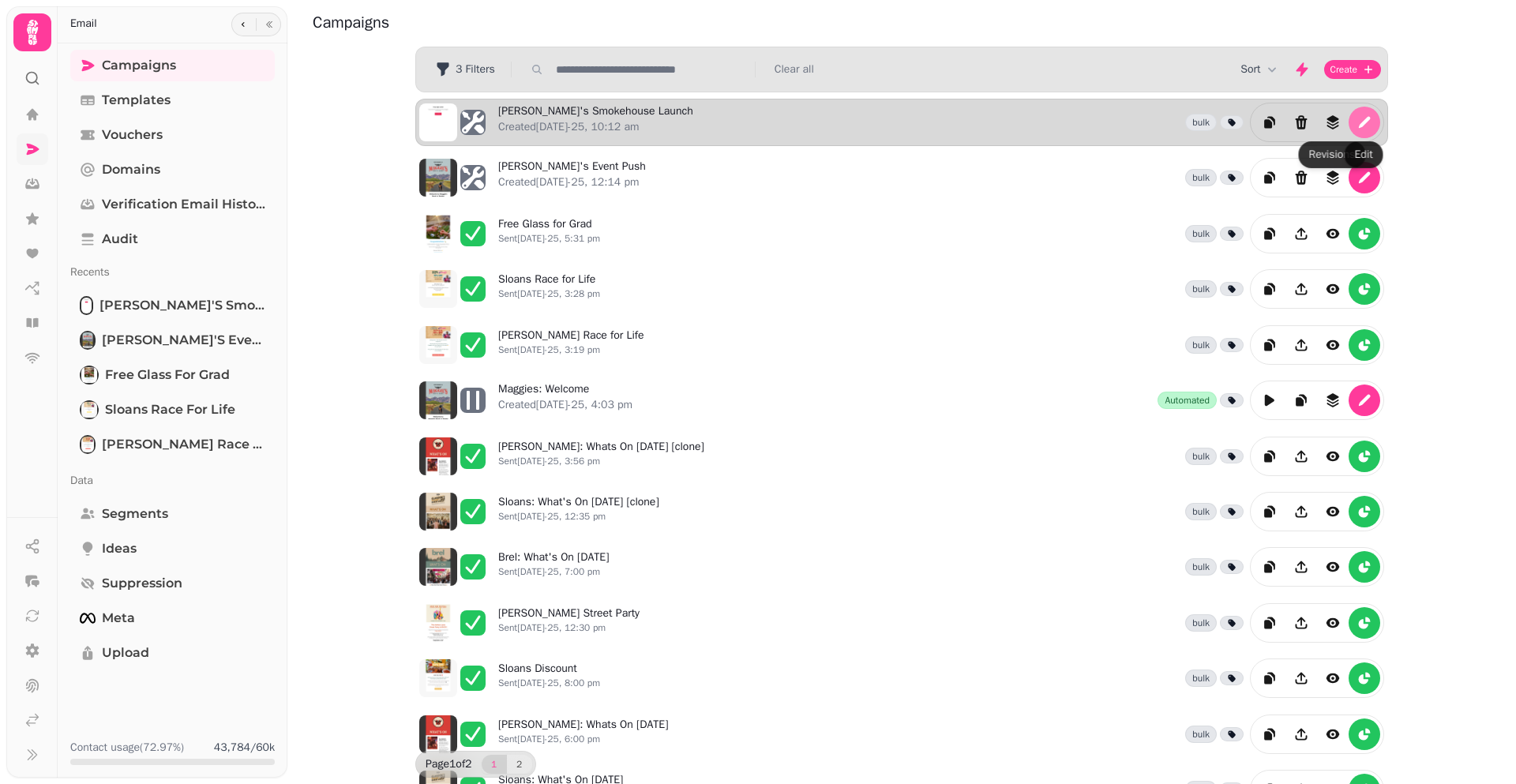 click 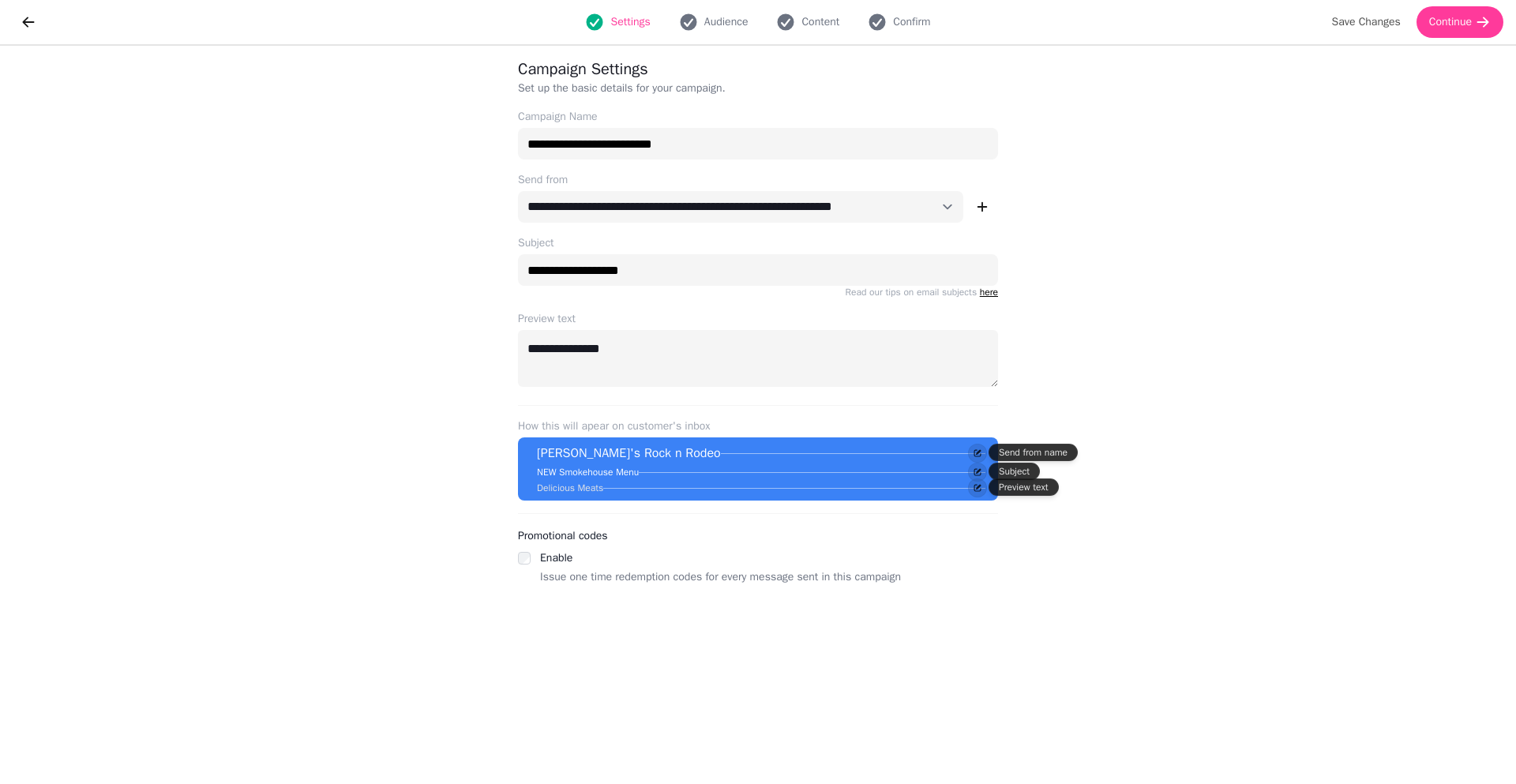 scroll, scrollTop: 0, scrollLeft: 0, axis: both 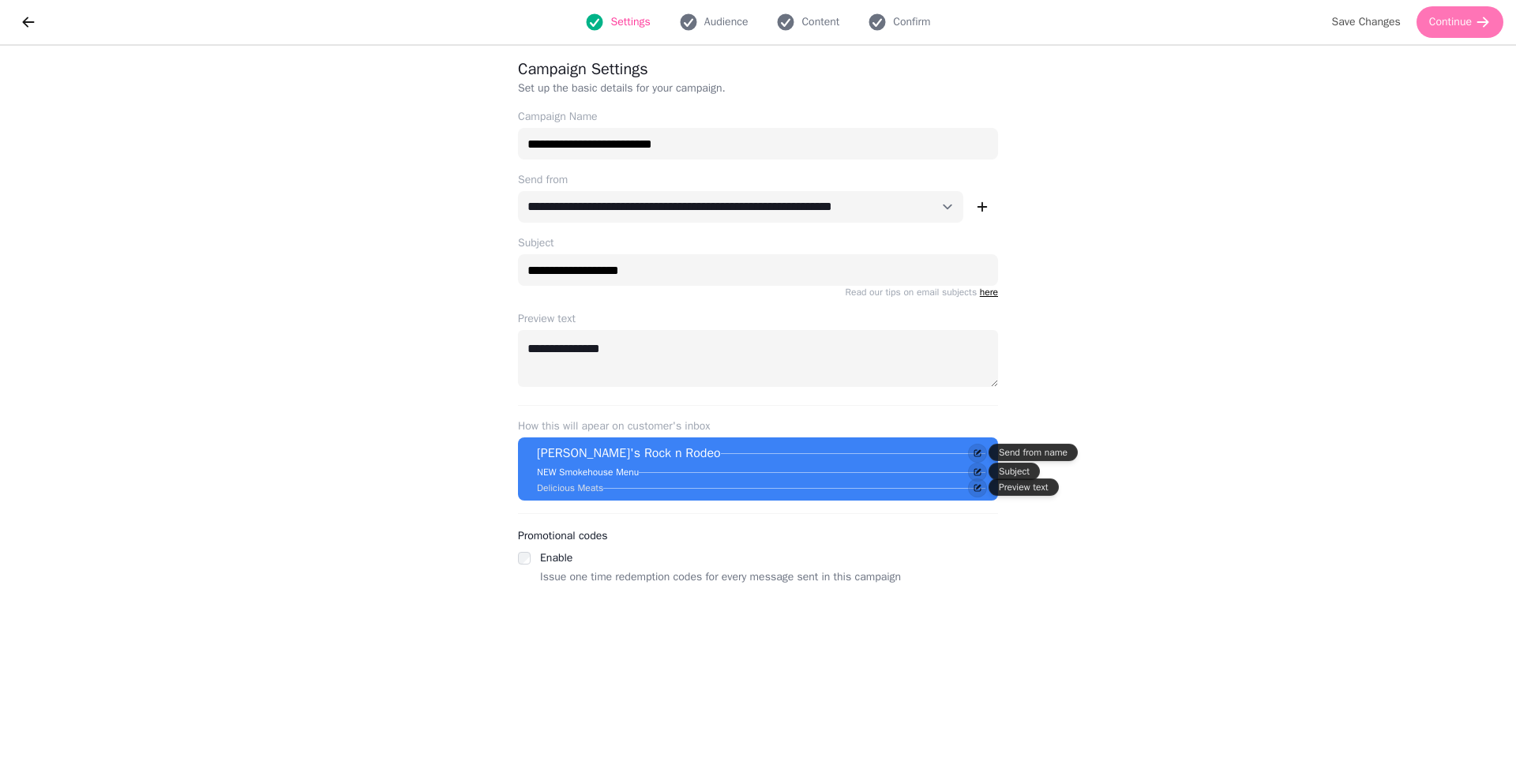 click on "Continue" at bounding box center (1460, 22) 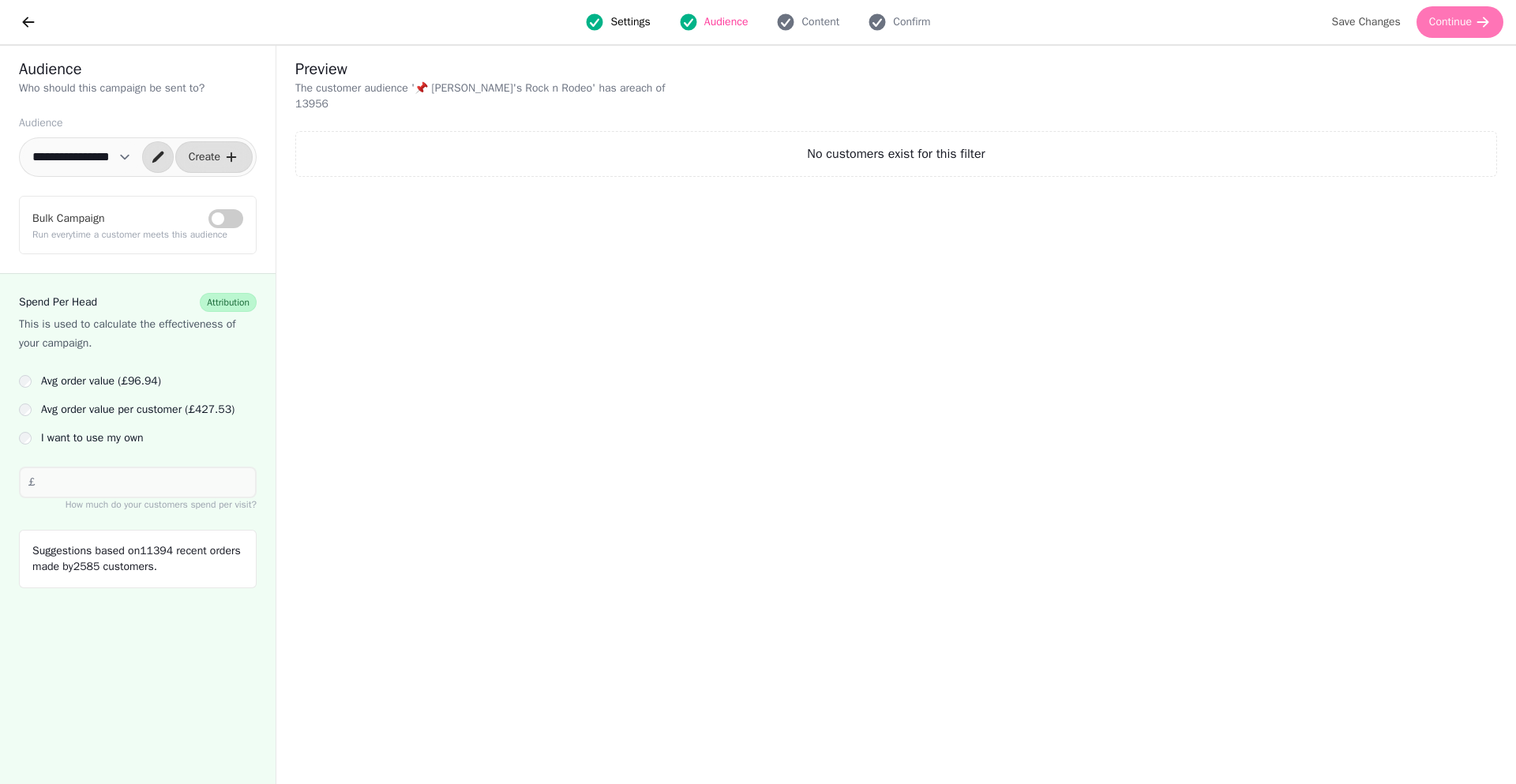 click on "Continue" at bounding box center [1450, 22] 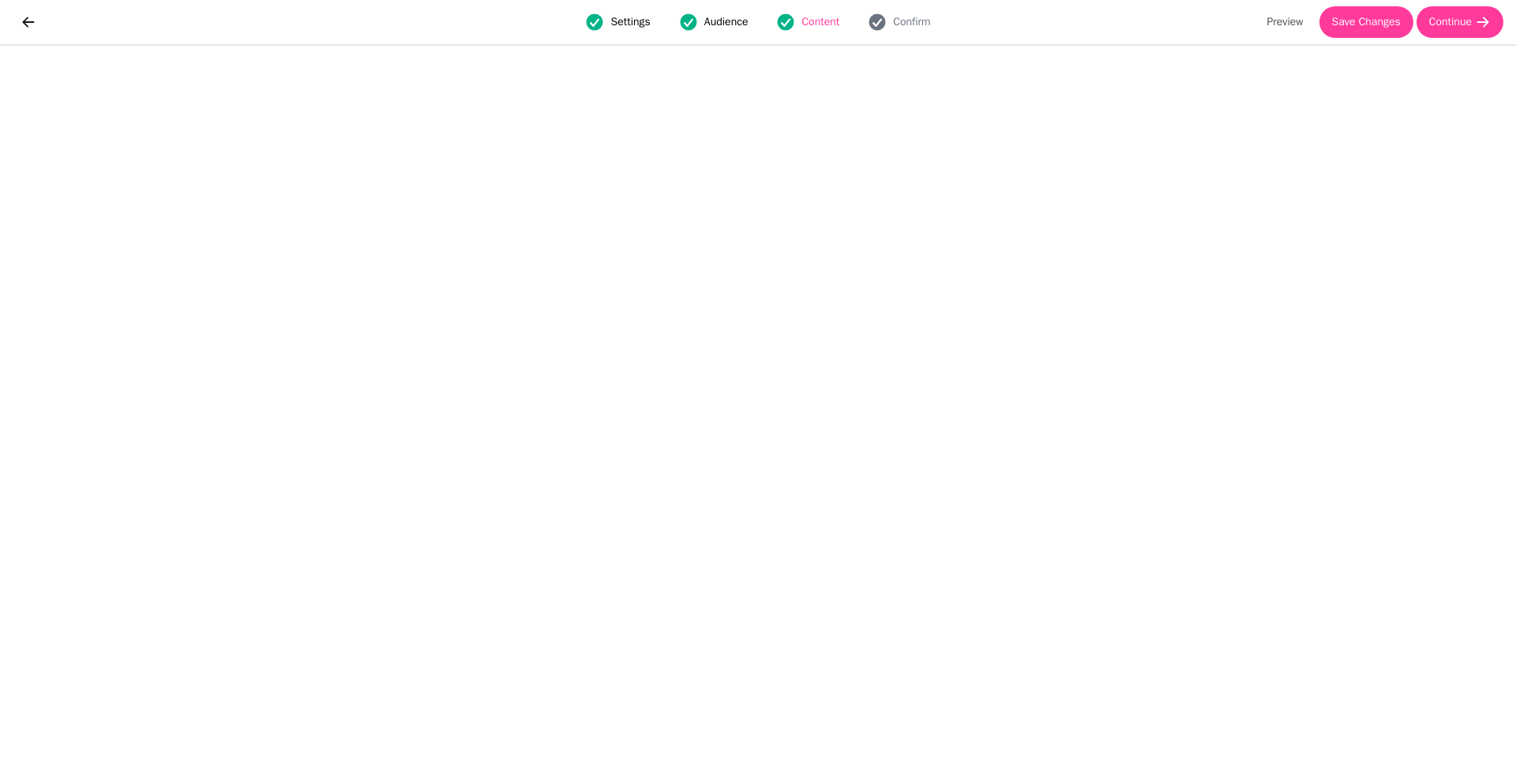click on "Audience" at bounding box center [726, 22] 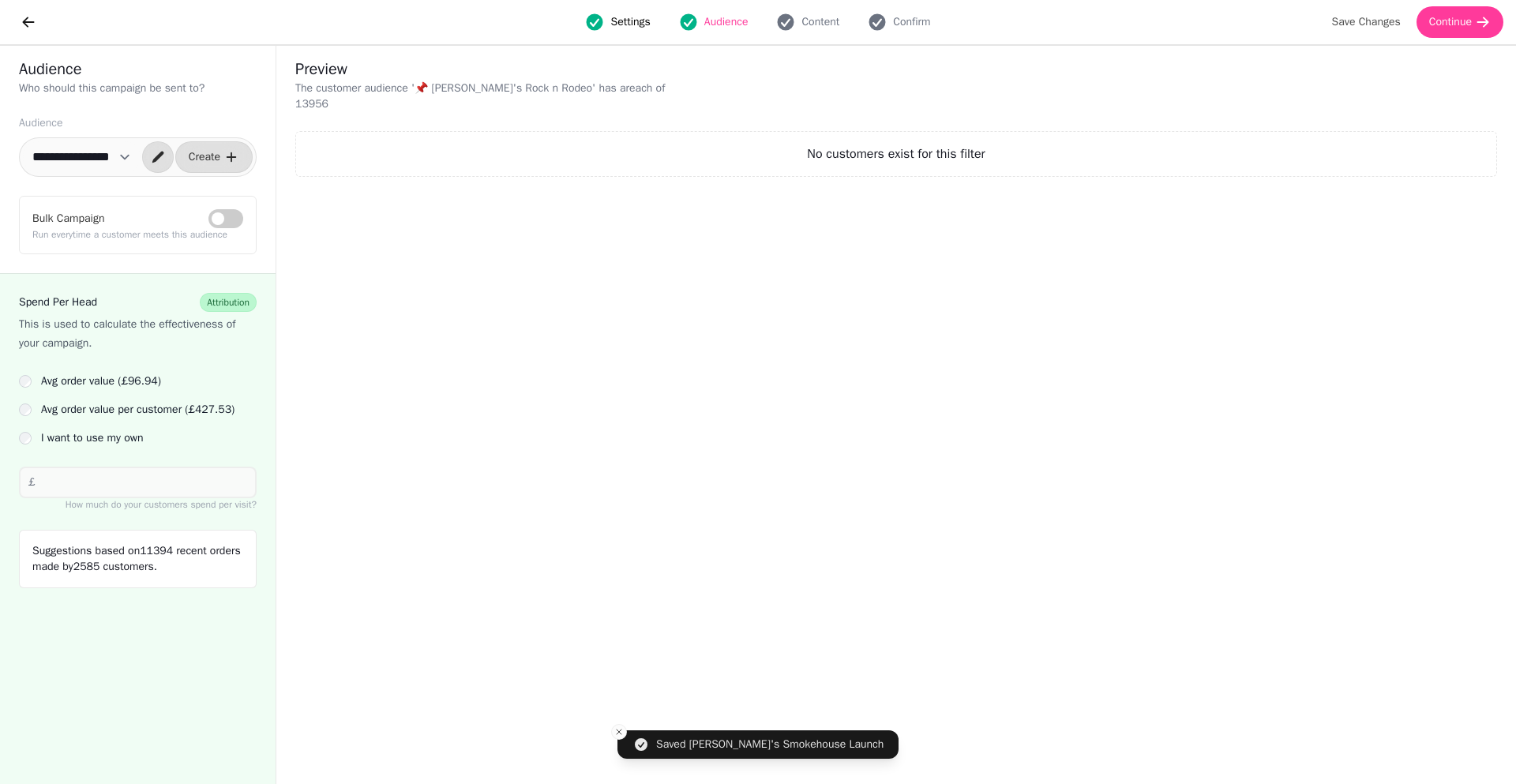 click on "**********" at bounding box center (81, 157) 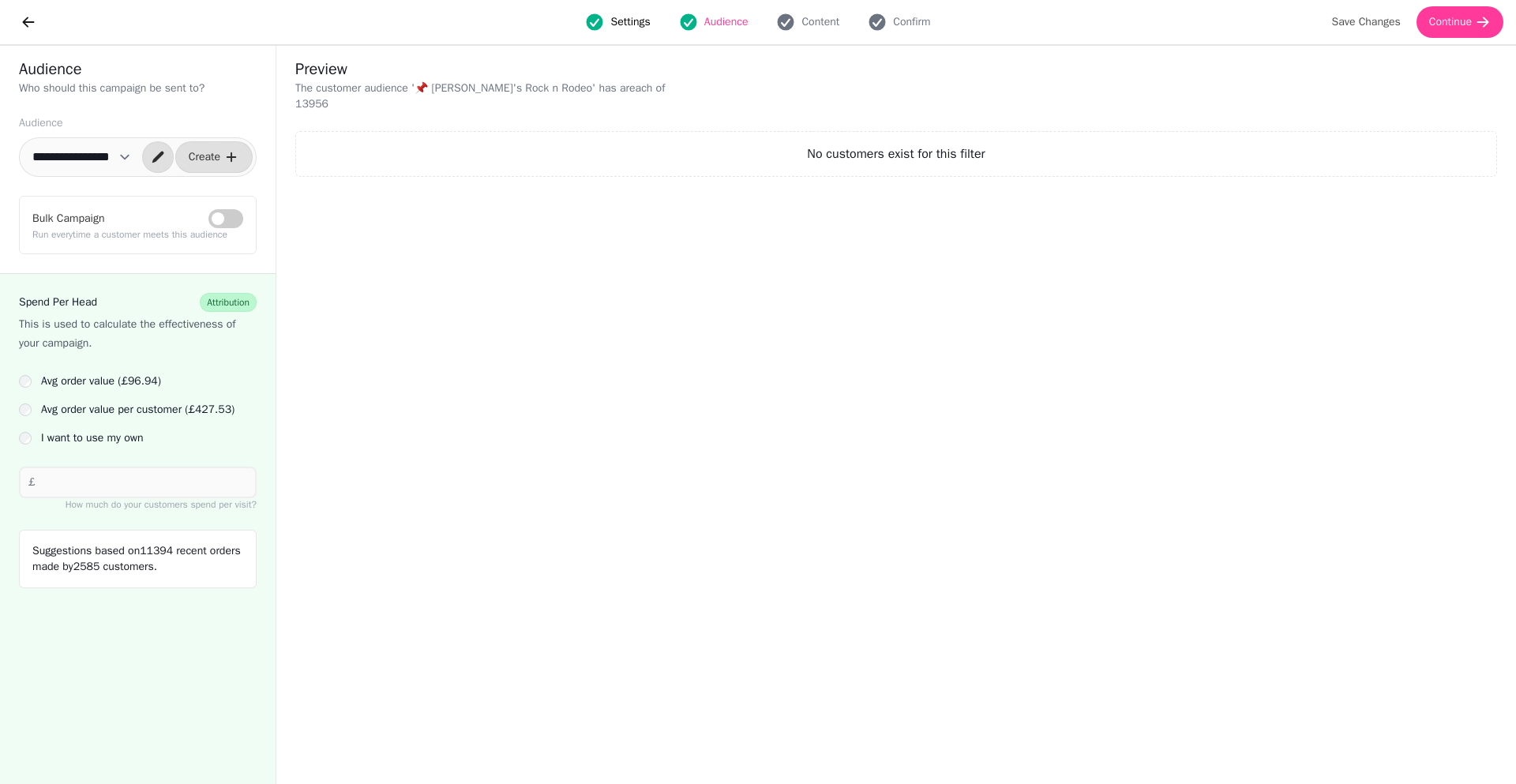 select on "**********" 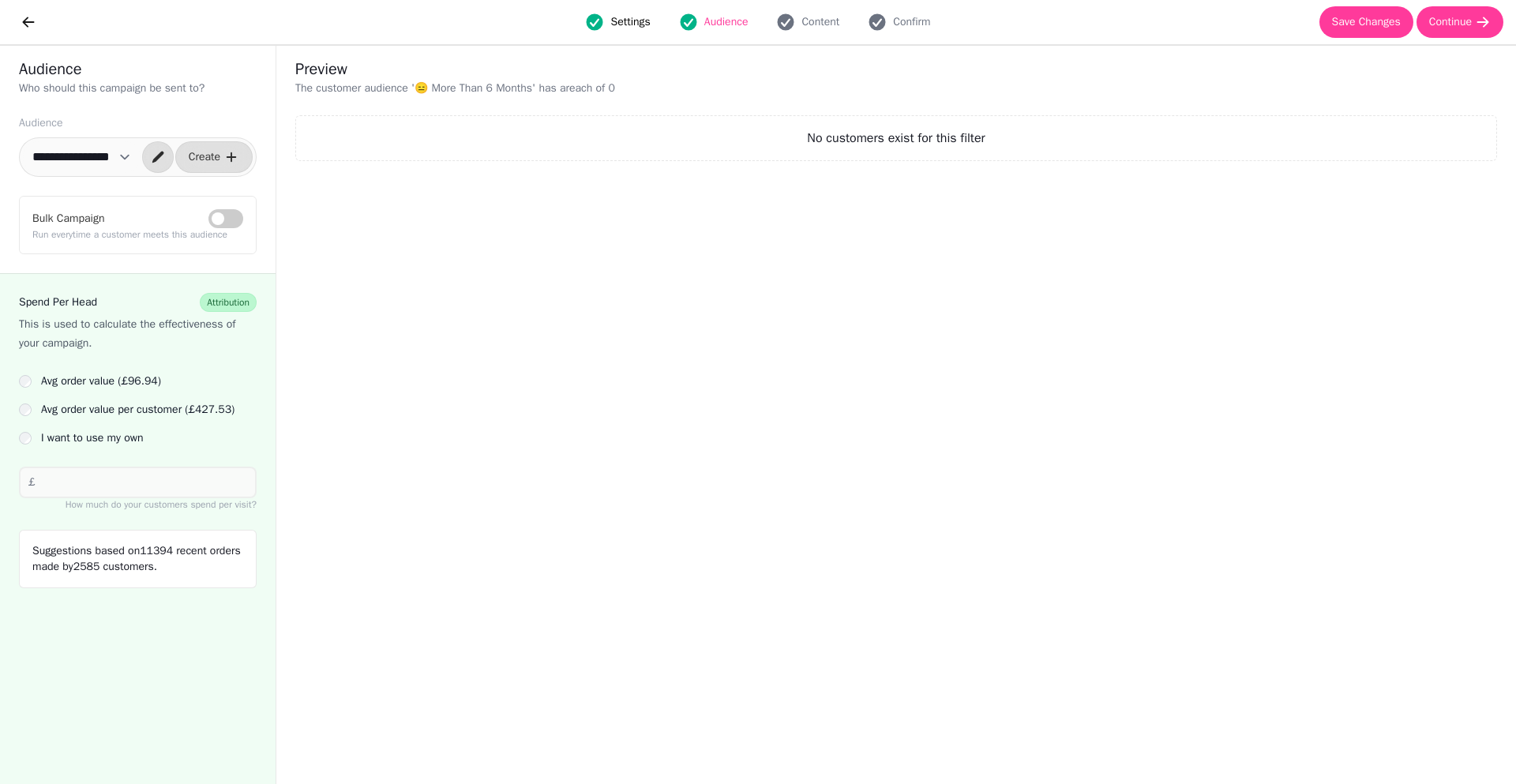 click on "Bulk Campaign" at bounding box center [226, 219] 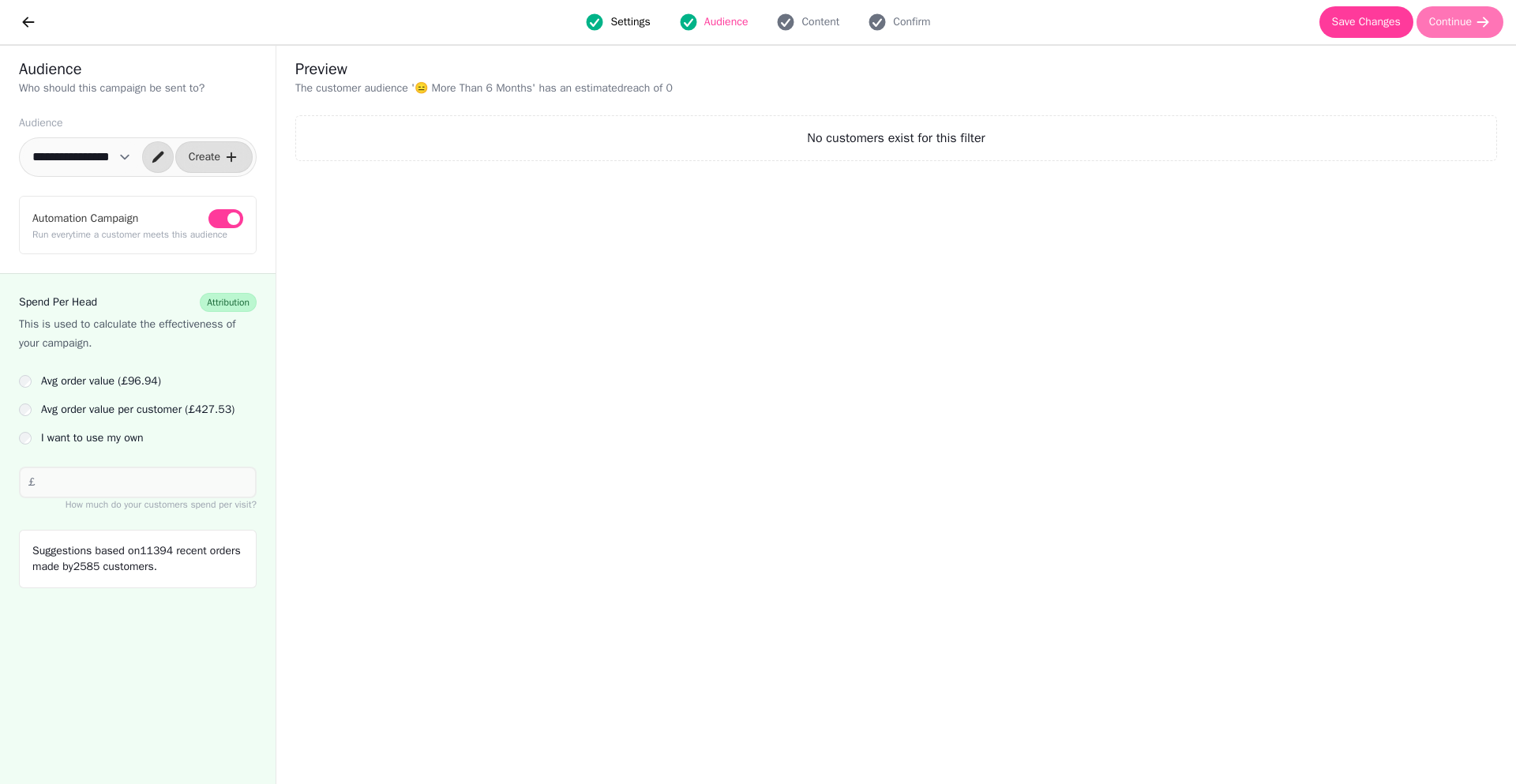 click on "Continue" at bounding box center (1450, 22) 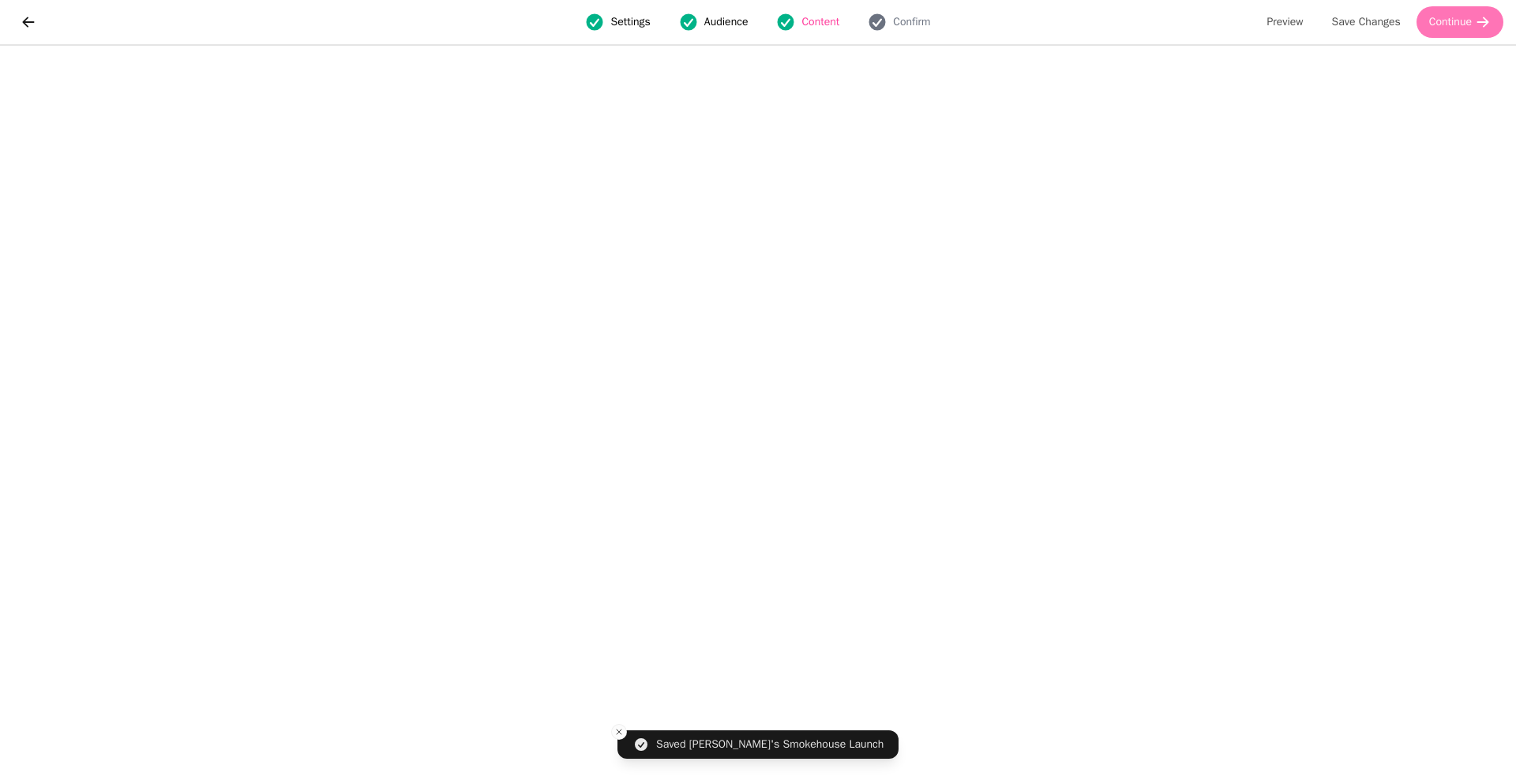 click on "Continue" at bounding box center [1460, 22] 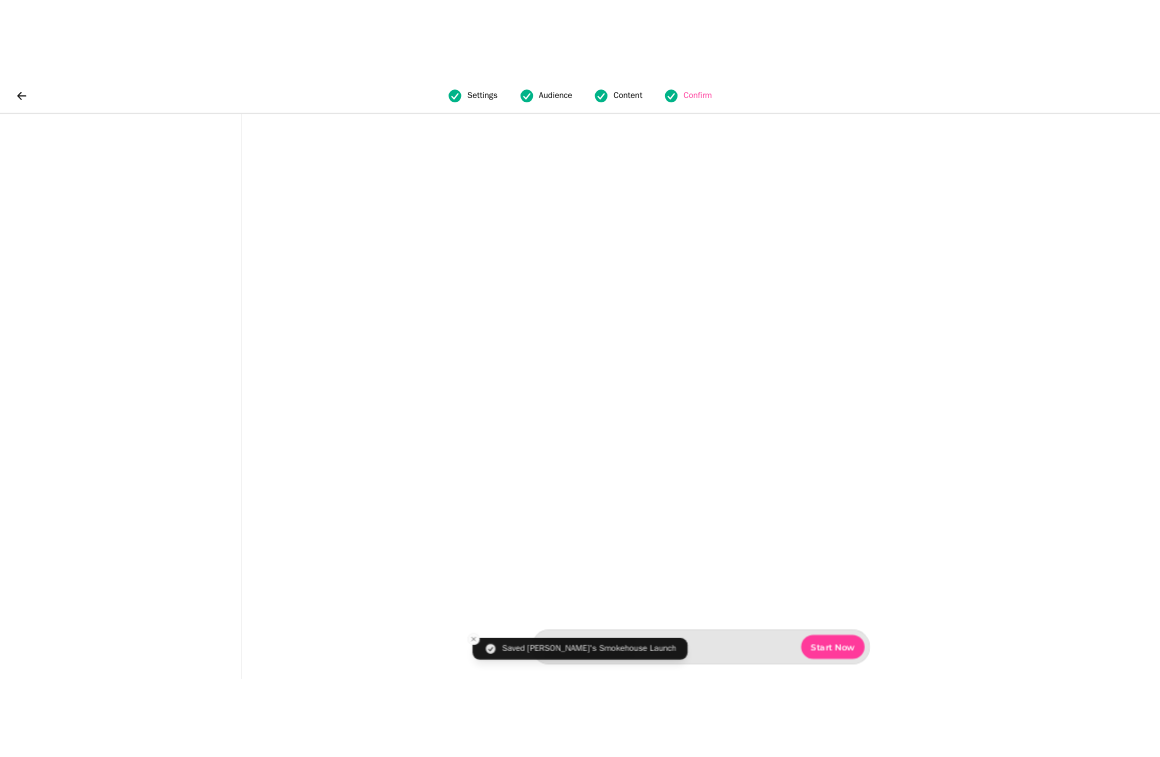 scroll, scrollTop: 0, scrollLeft: 0, axis: both 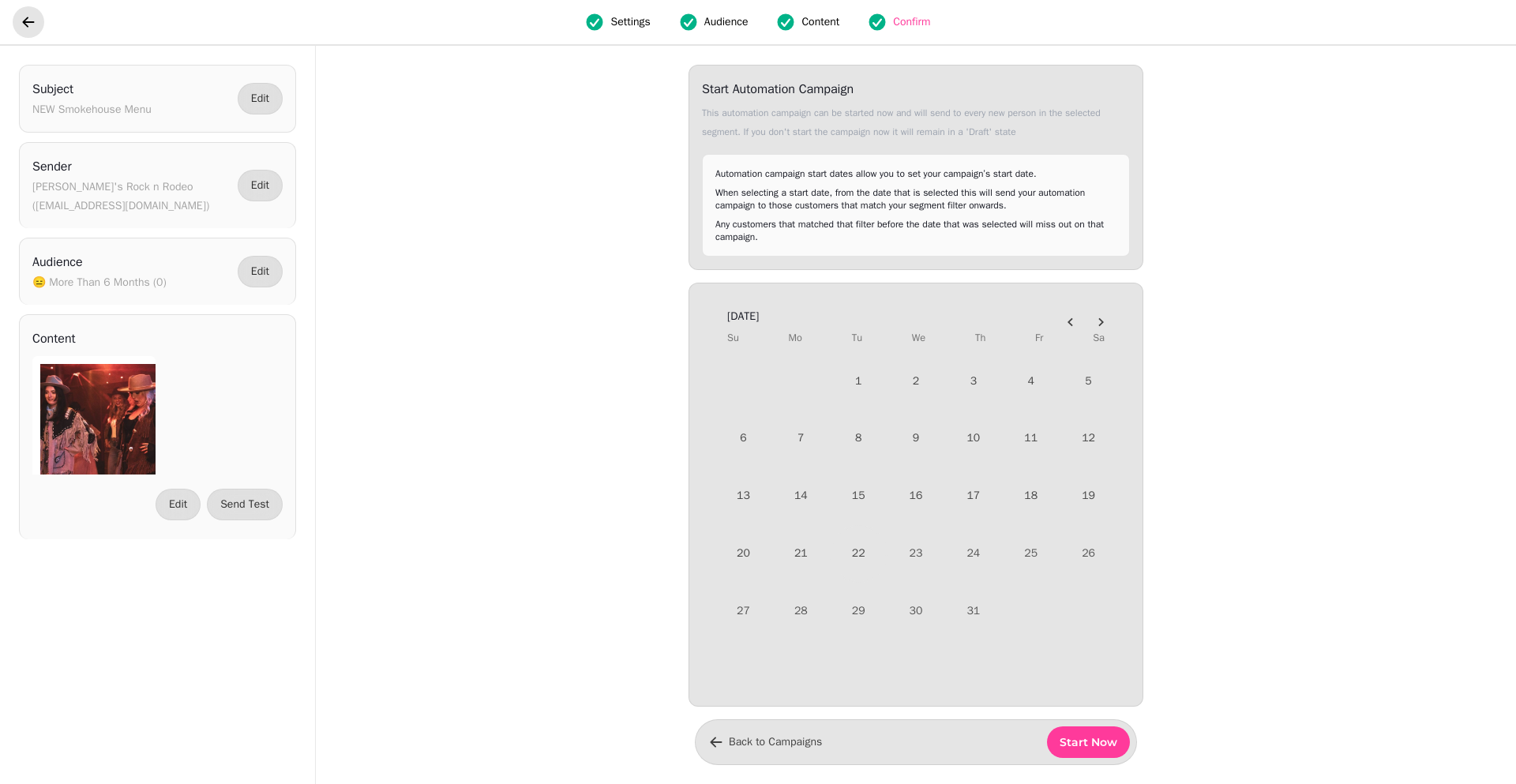 click 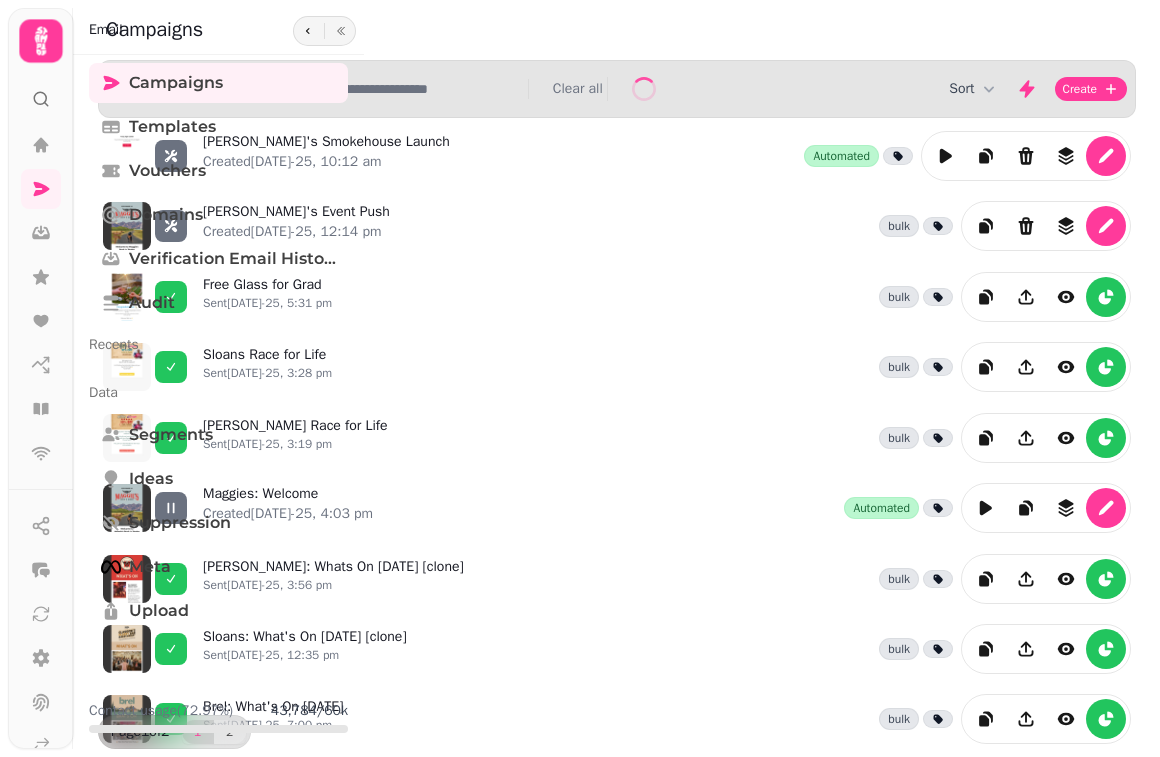 scroll, scrollTop: 0, scrollLeft: 0, axis: both 